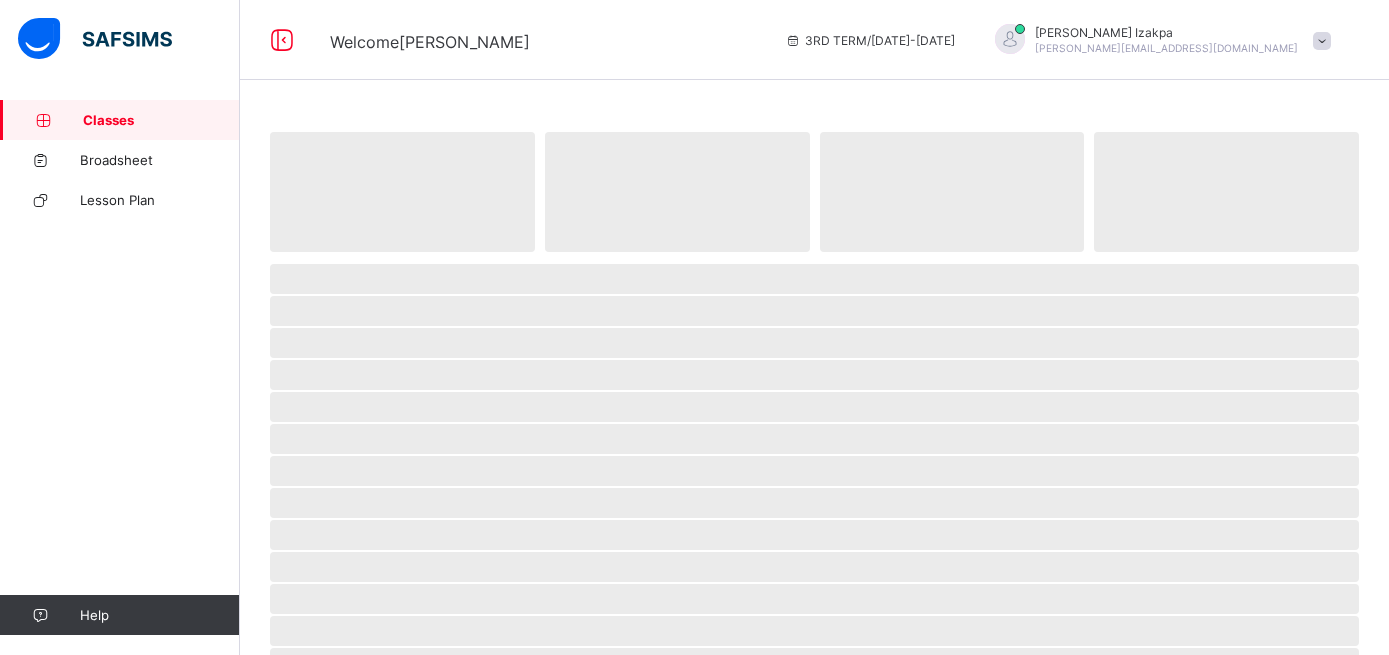 scroll, scrollTop: 0, scrollLeft: 0, axis: both 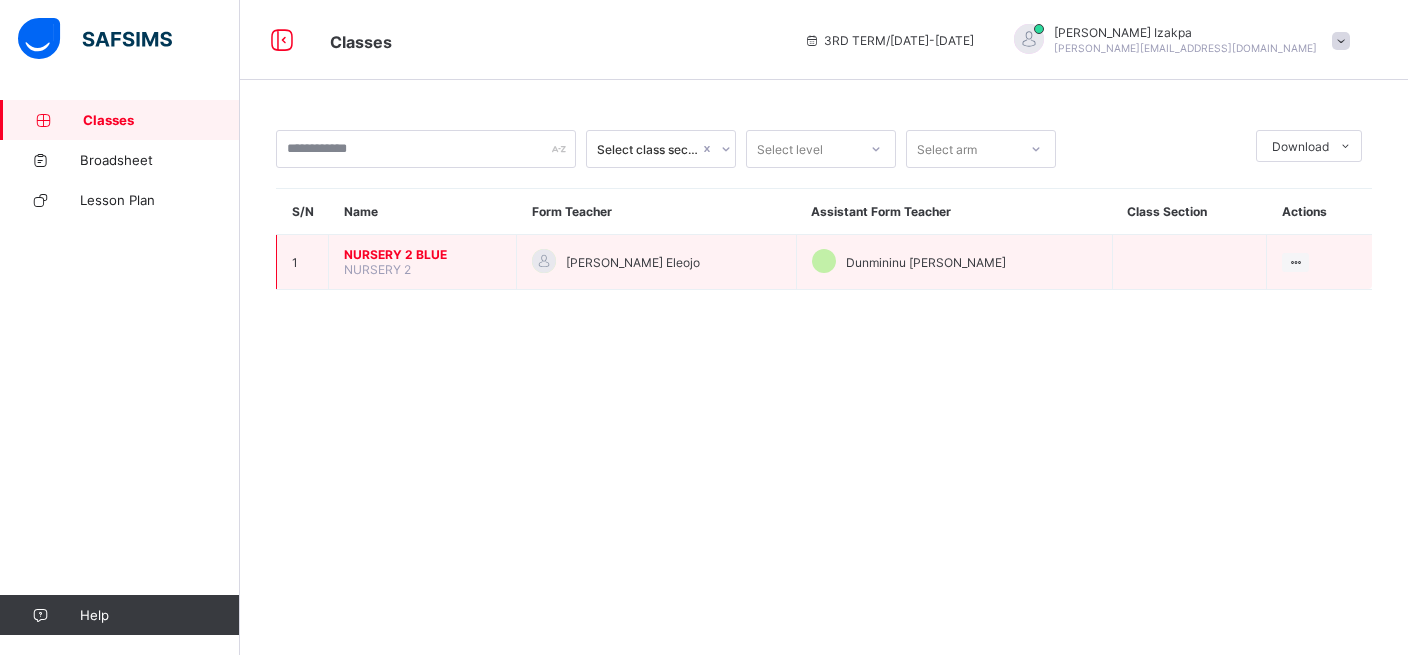 click on "NURSERY 2   BLUE" at bounding box center [422, 254] 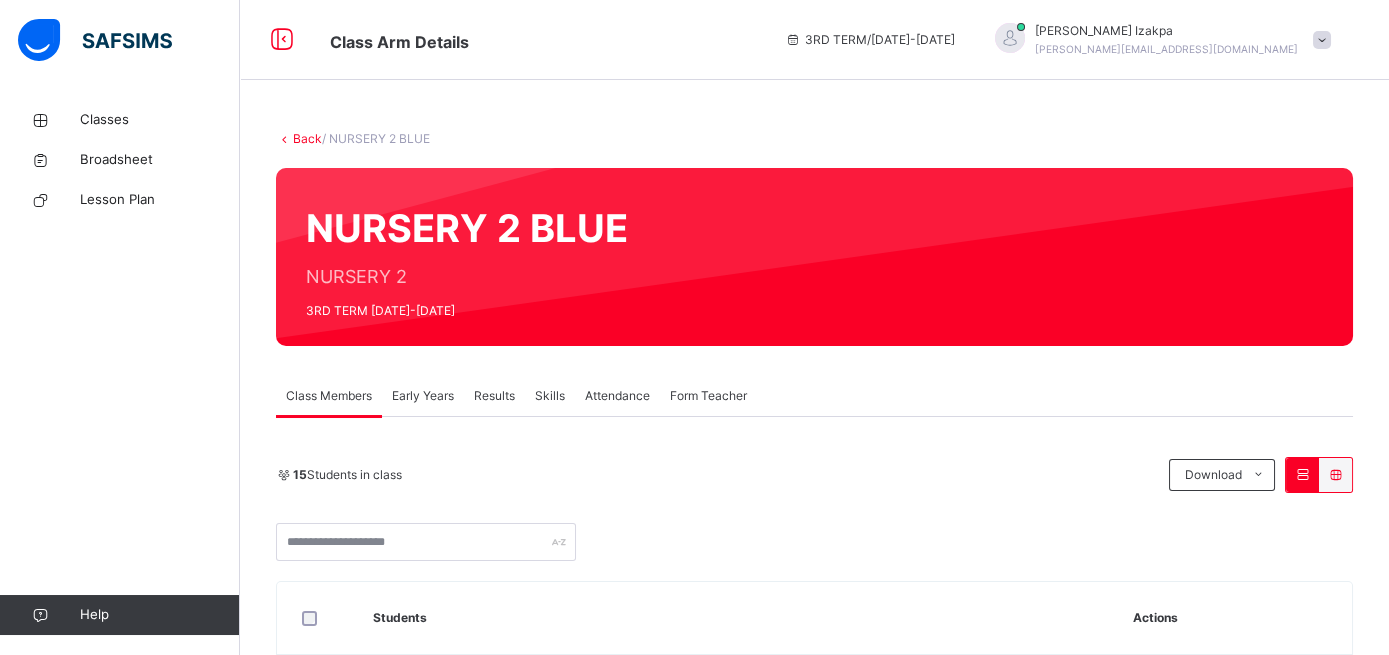 click on "Attendance" at bounding box center [617, 396] 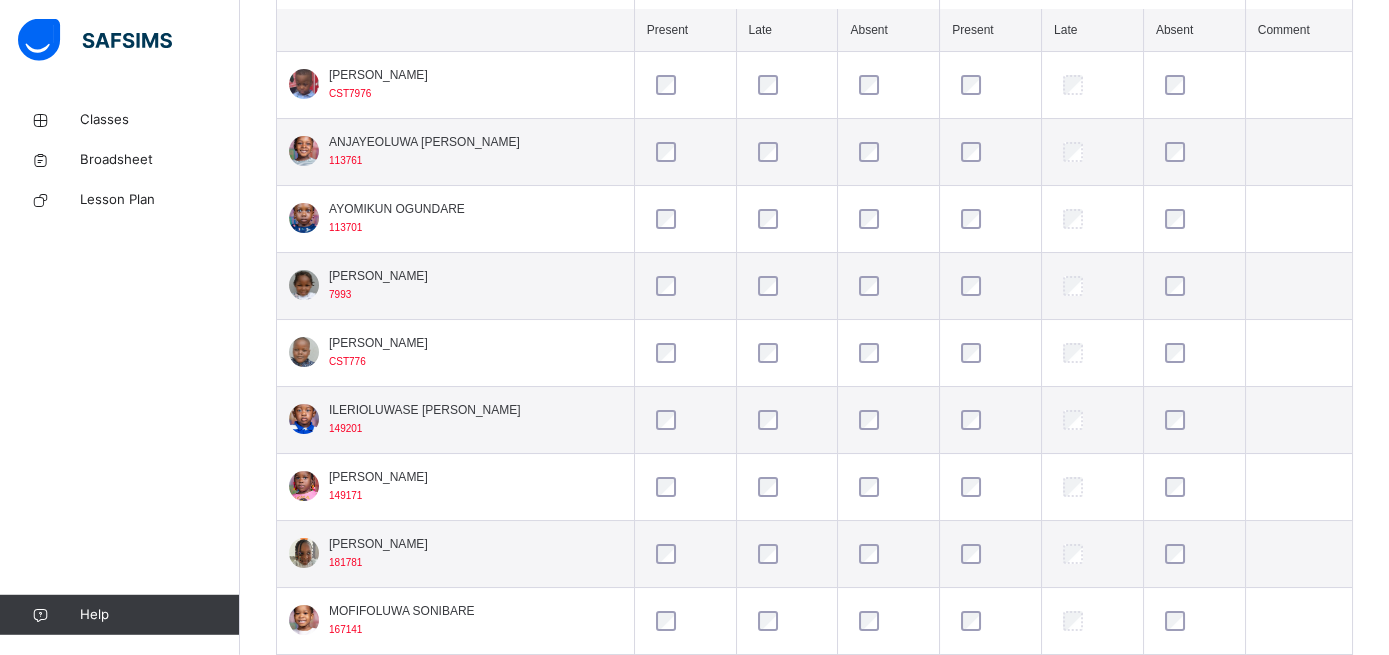scroll, scrollTop: 610, scrollLeft: 0, axis: vertical 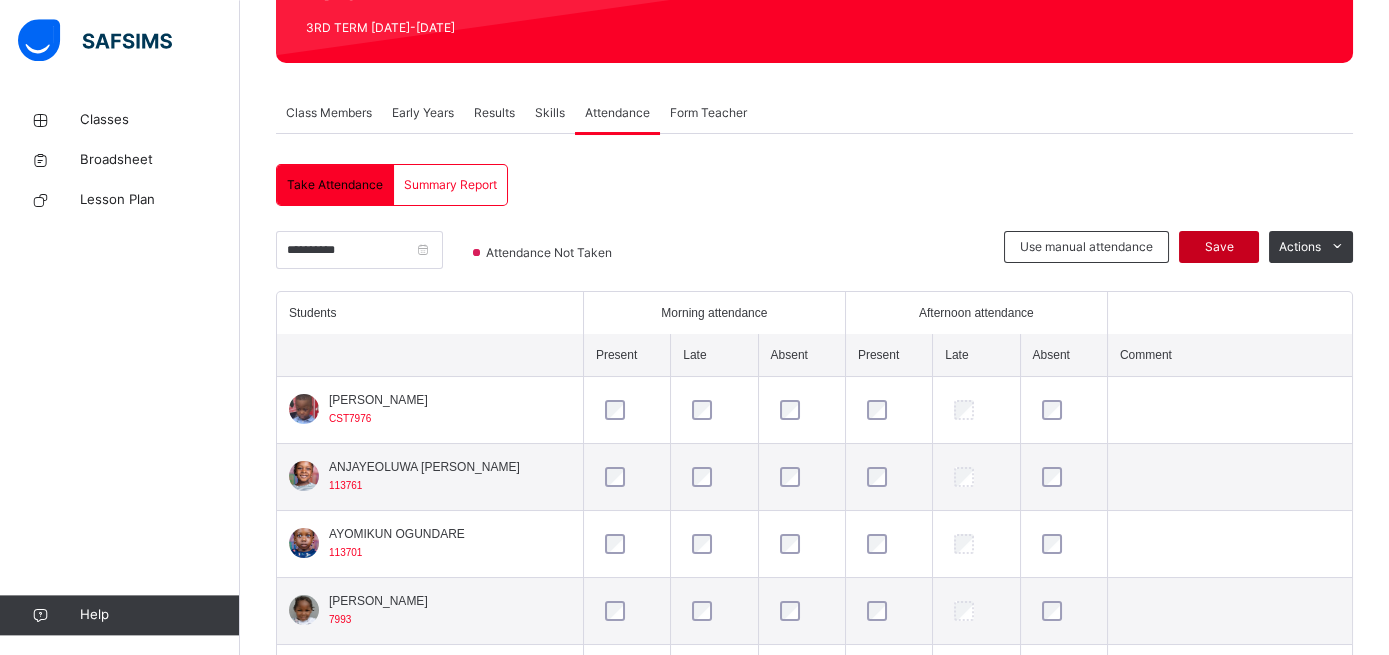 click on "Save" at bounding box center (1219, 247) 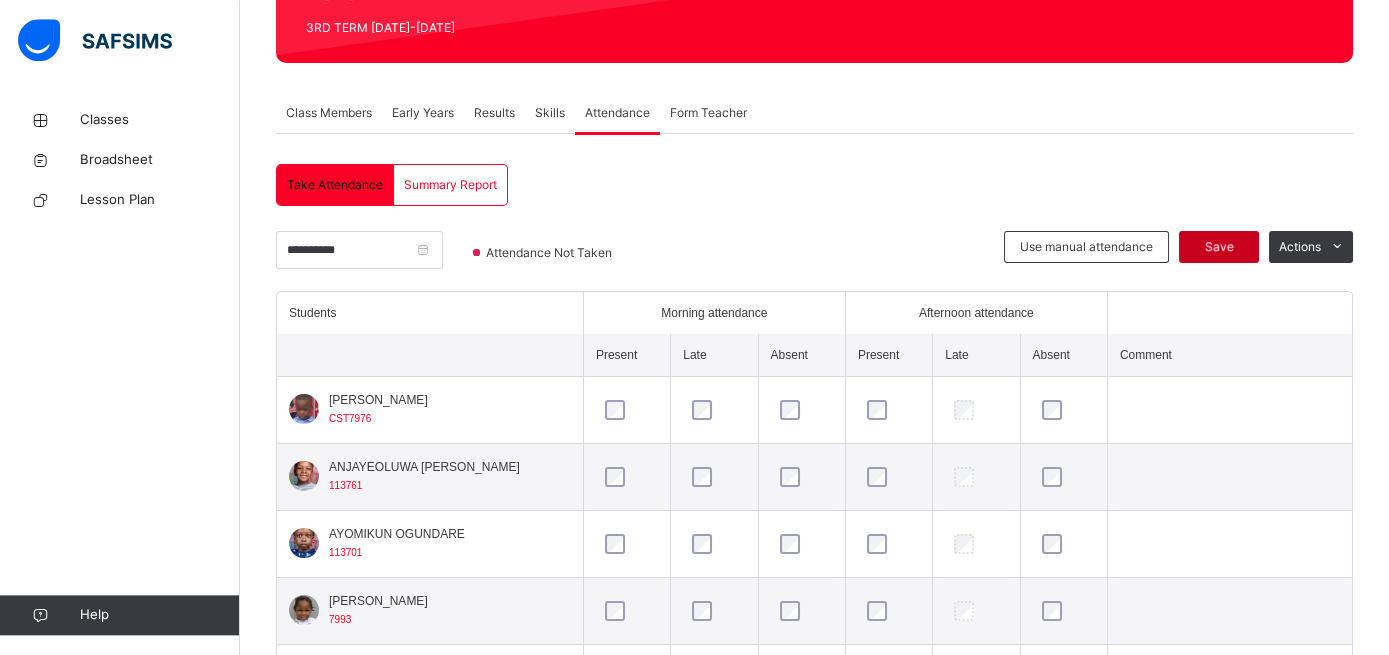 scroll, scrollTop: 193, scrollLeft: 0, axis: vertical 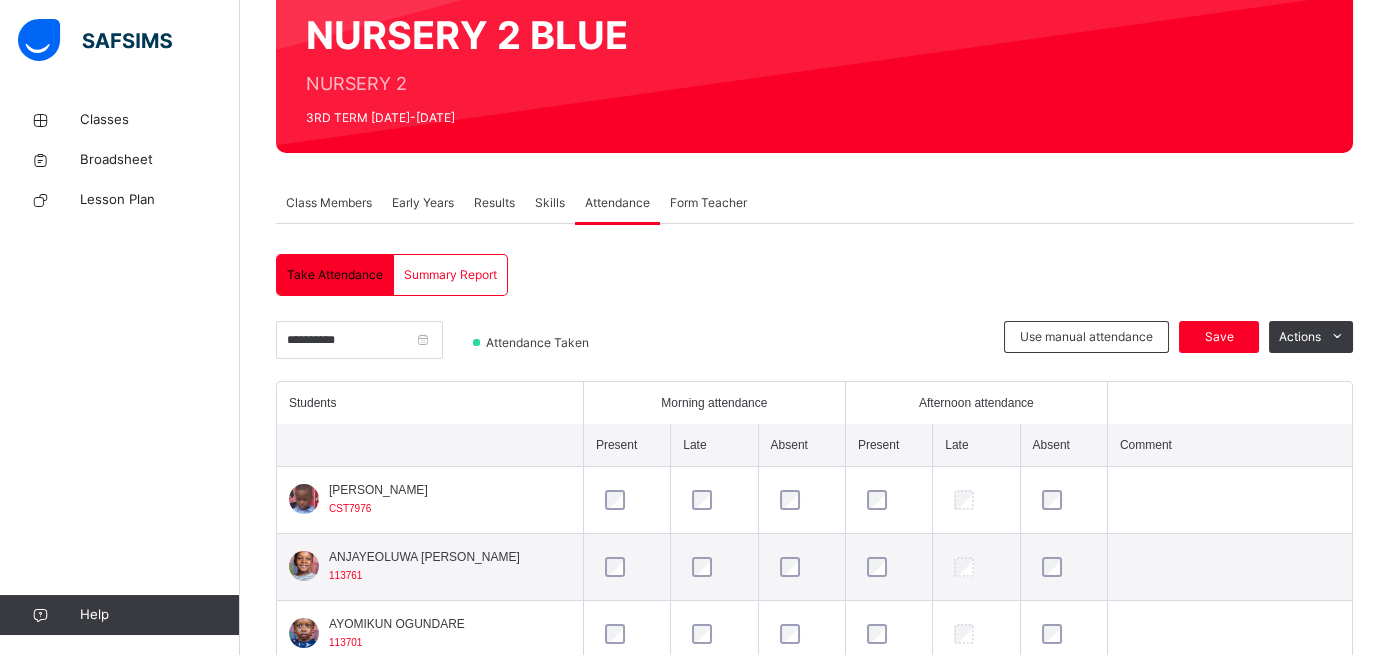 click on "Early Years" at bounding box center [423, 203] 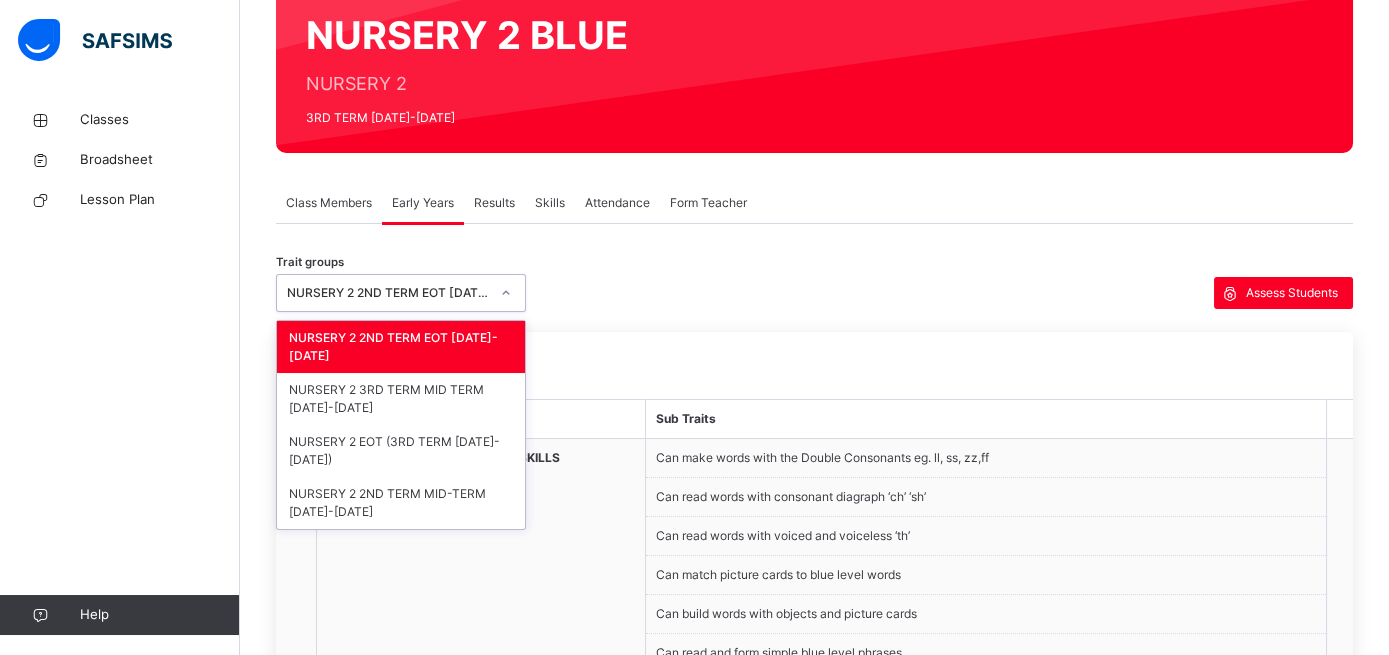 click 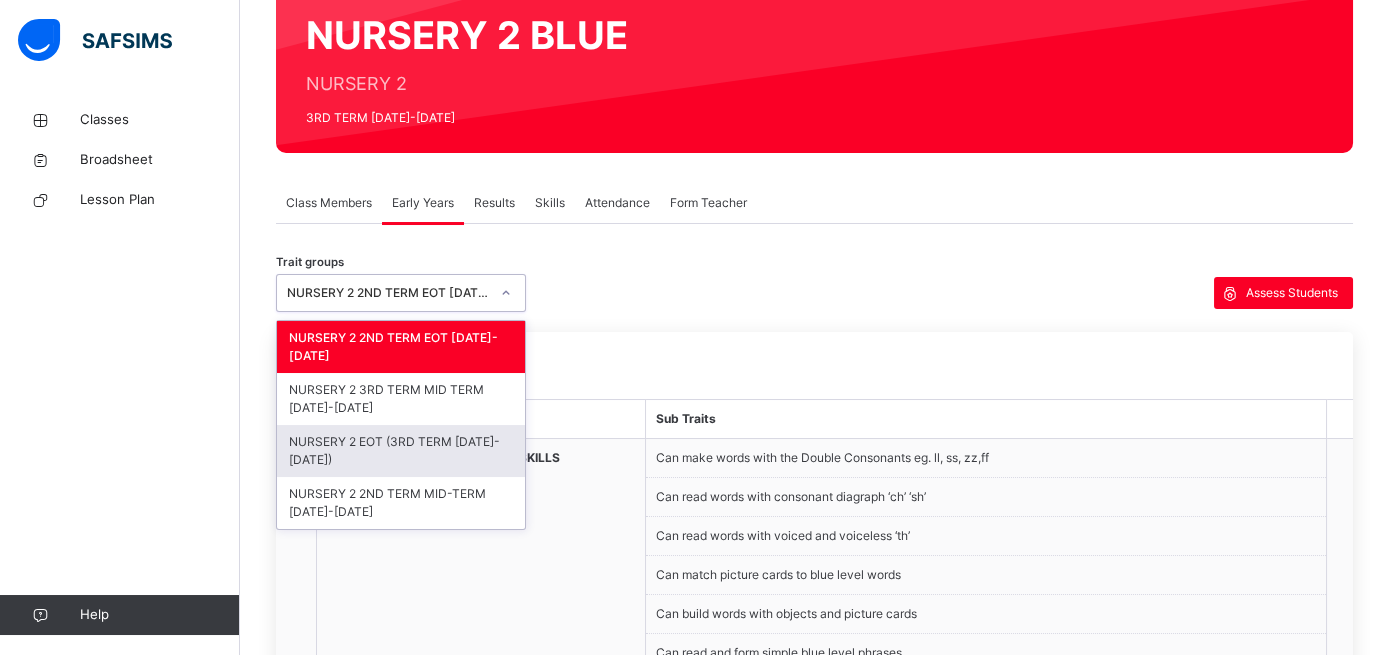 click on "NURSERY 2 EOT (3RD TERM [DATE]-[DATE])" at bounding box center [401, 451] 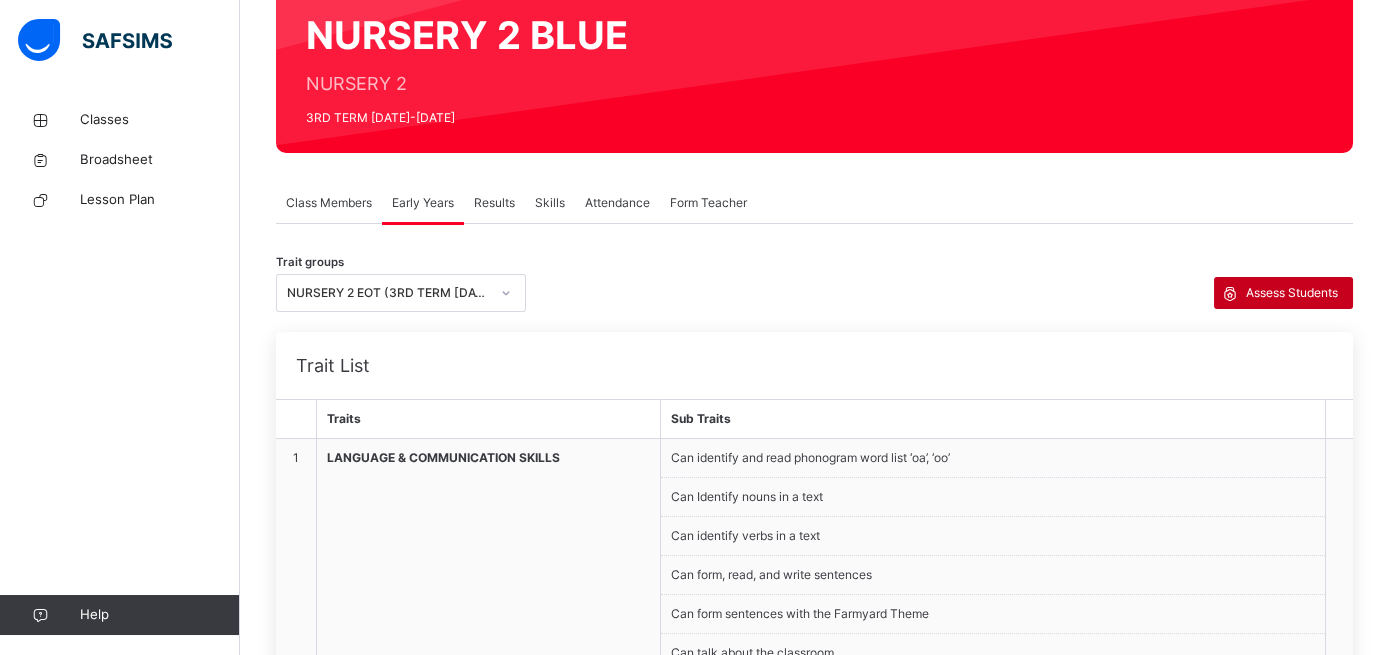 click on "Assess Students" at bounding box center (1292, 293) 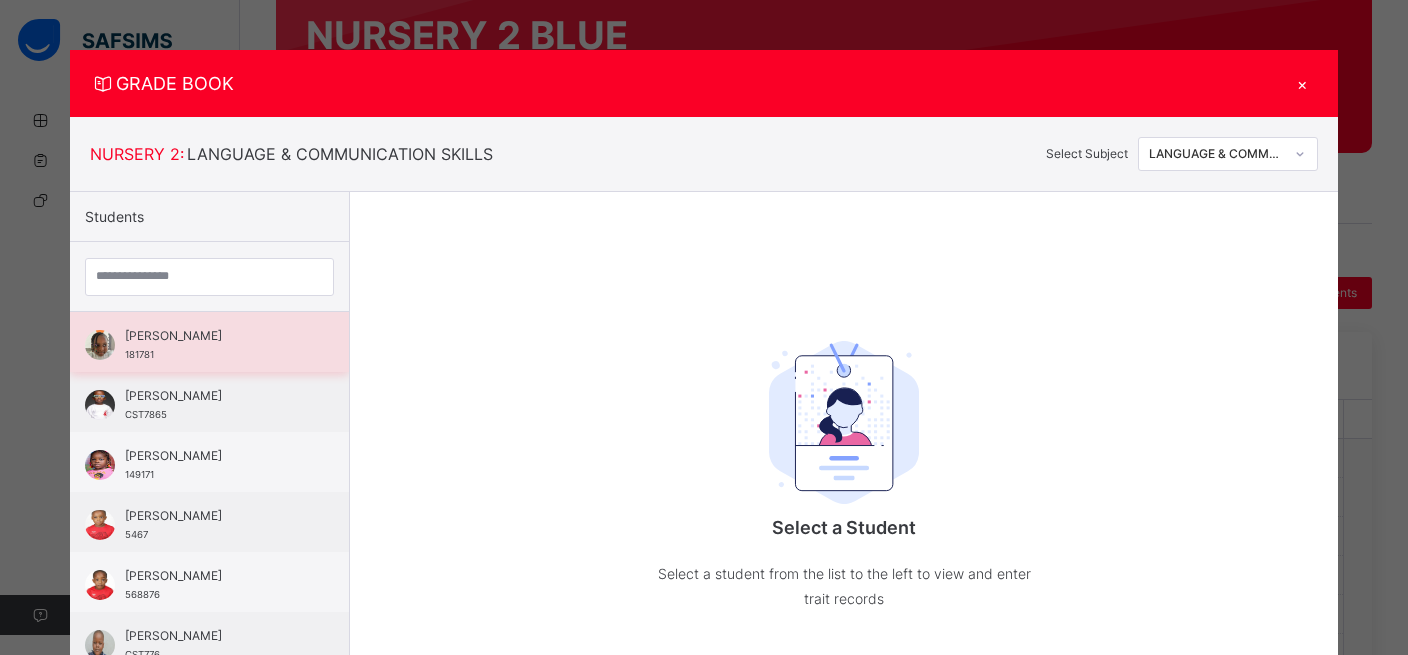 click on "[PERSON_NAME]" at bounding box center (214, 336) 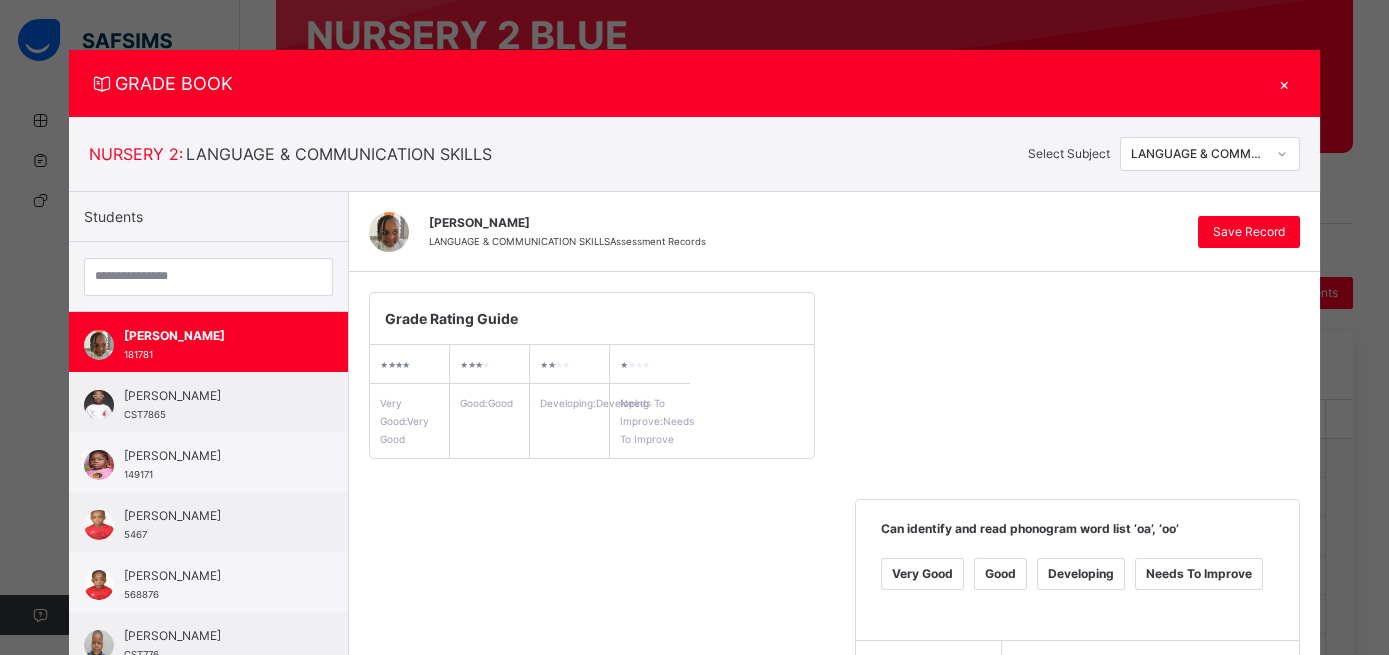 click on "×" at bounding box center (1285, 83) 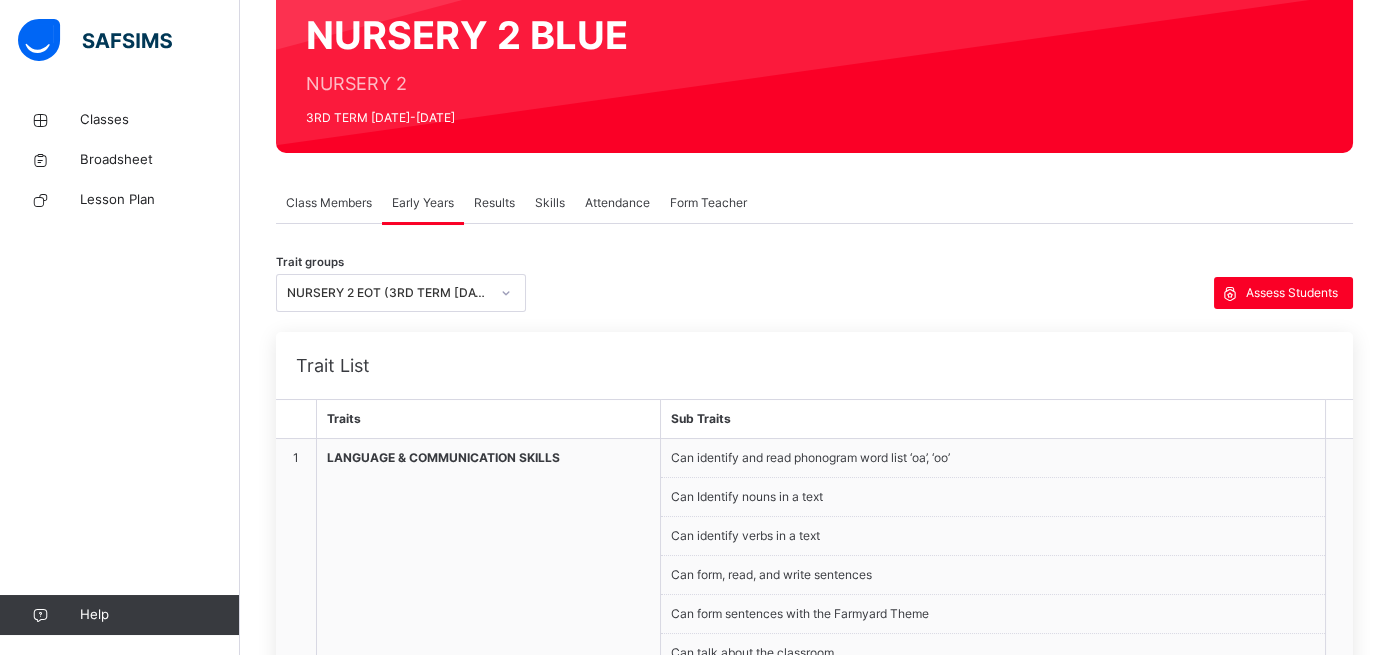 click on "Results" at bounding box center (494, 203) 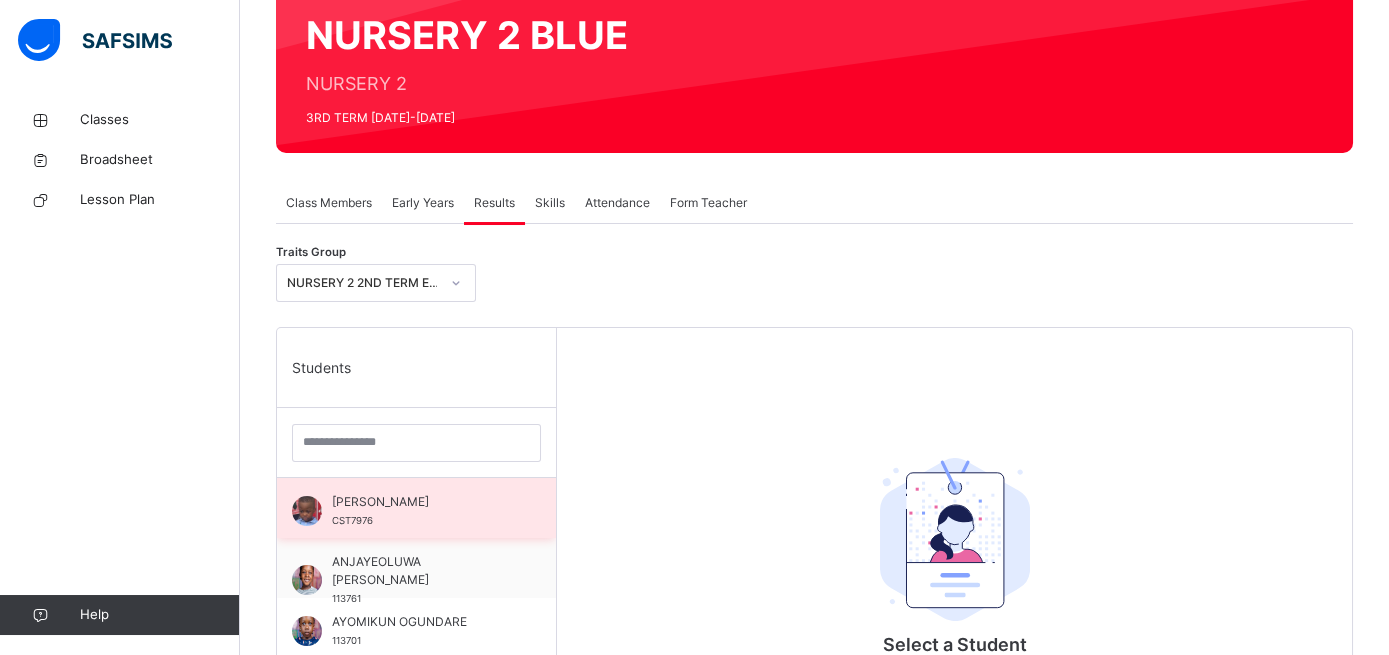 click on "[PERSON_NAME]" at bounding box center (421, 502) 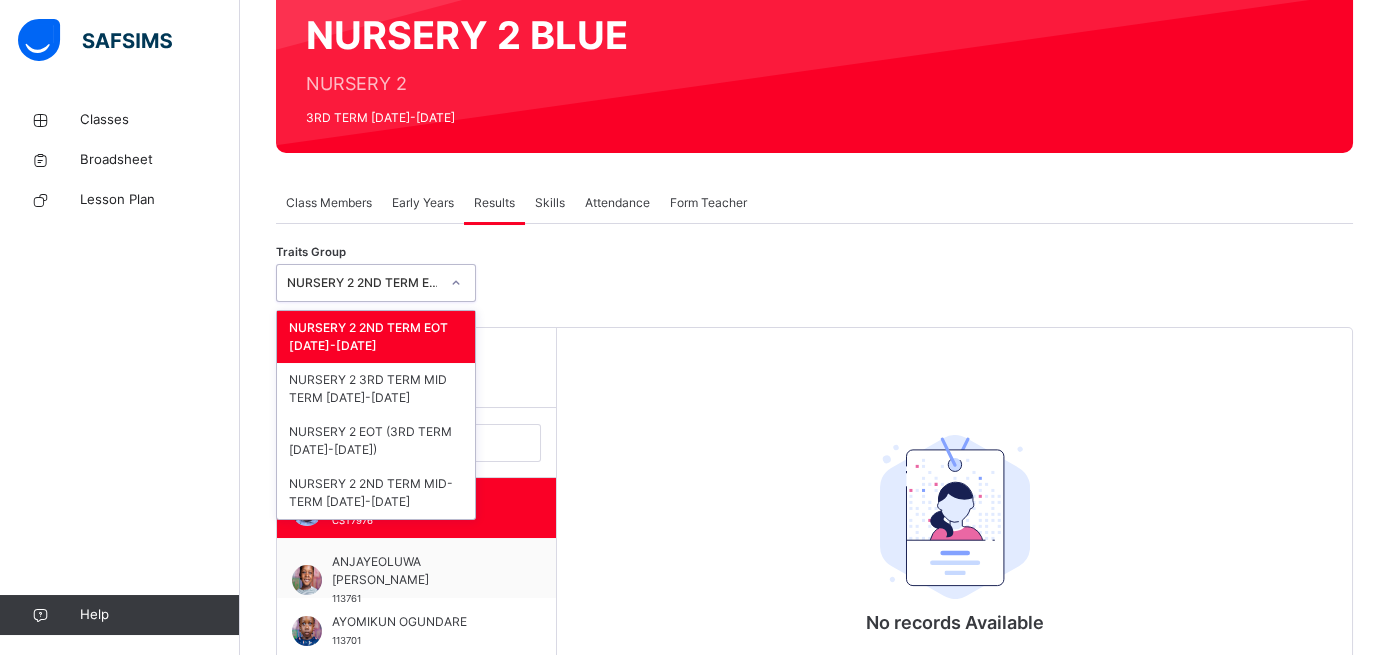 click 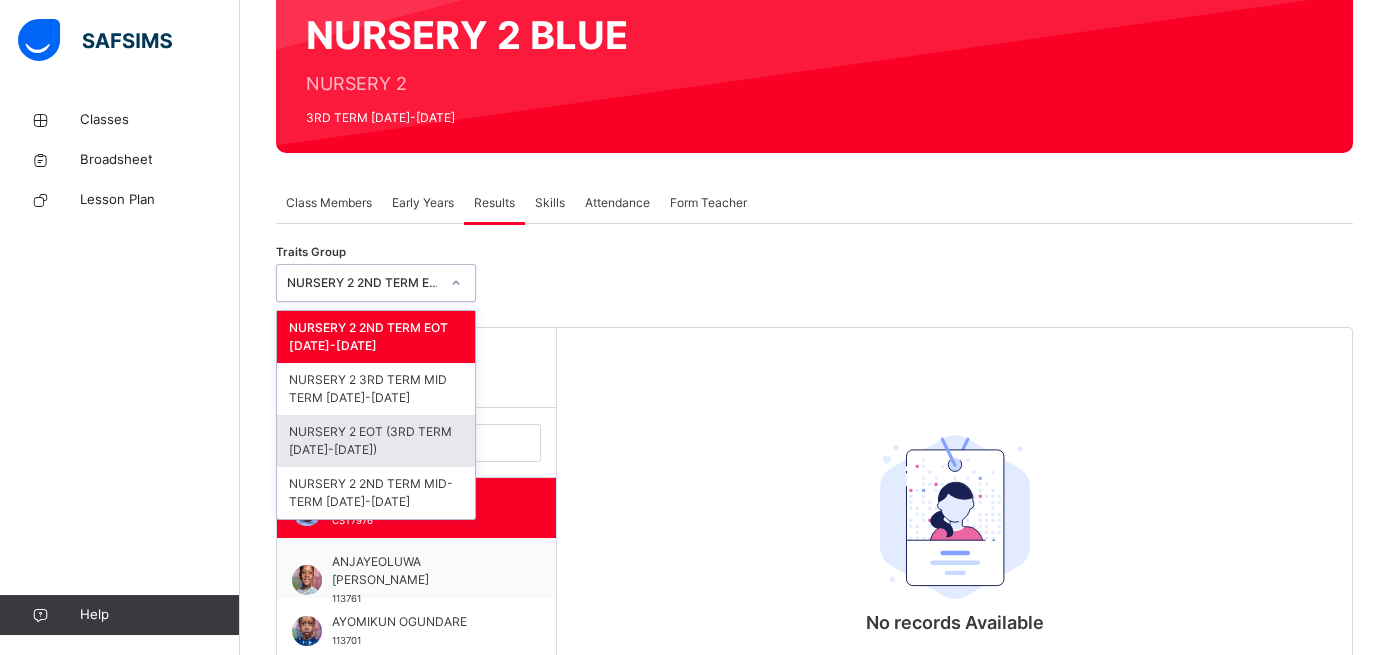 click on "NURSERY 2 EOT (3RD TERM [DATE]-[DATE])" at bounding box center (376, 441) 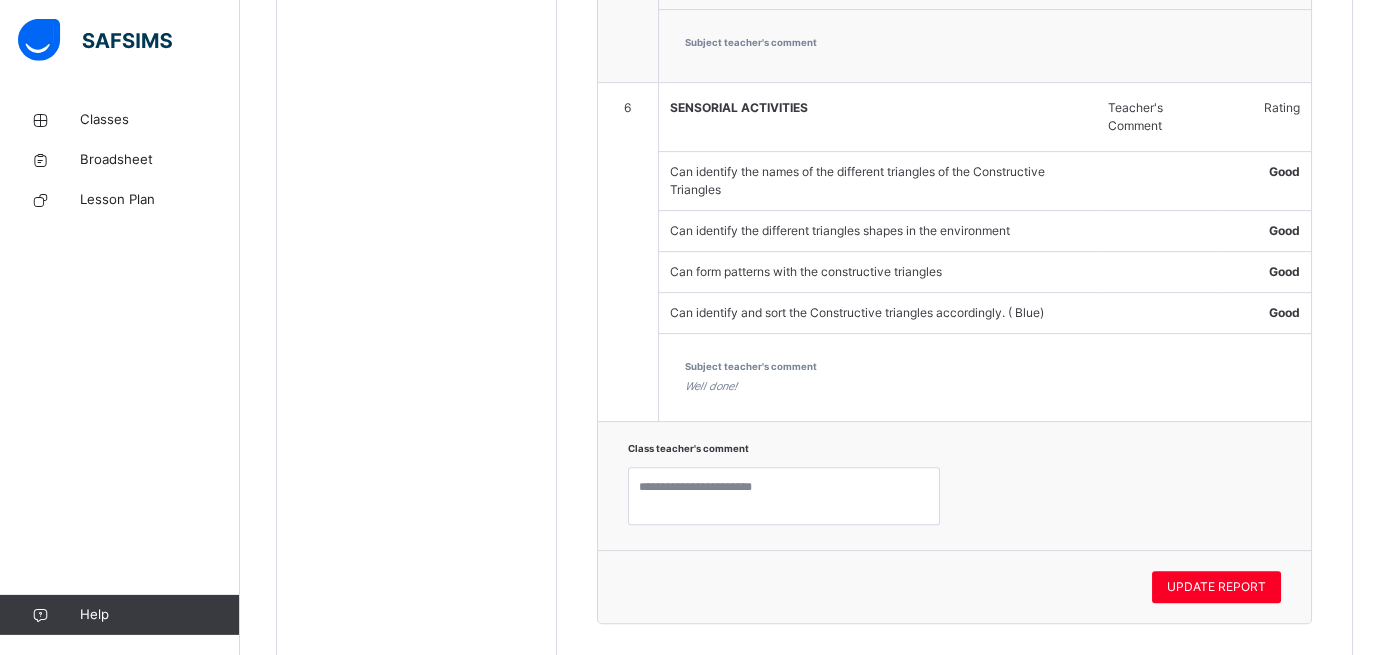 scroll, scrollTop: 2385, scrollLeft: 0, axis: vertical 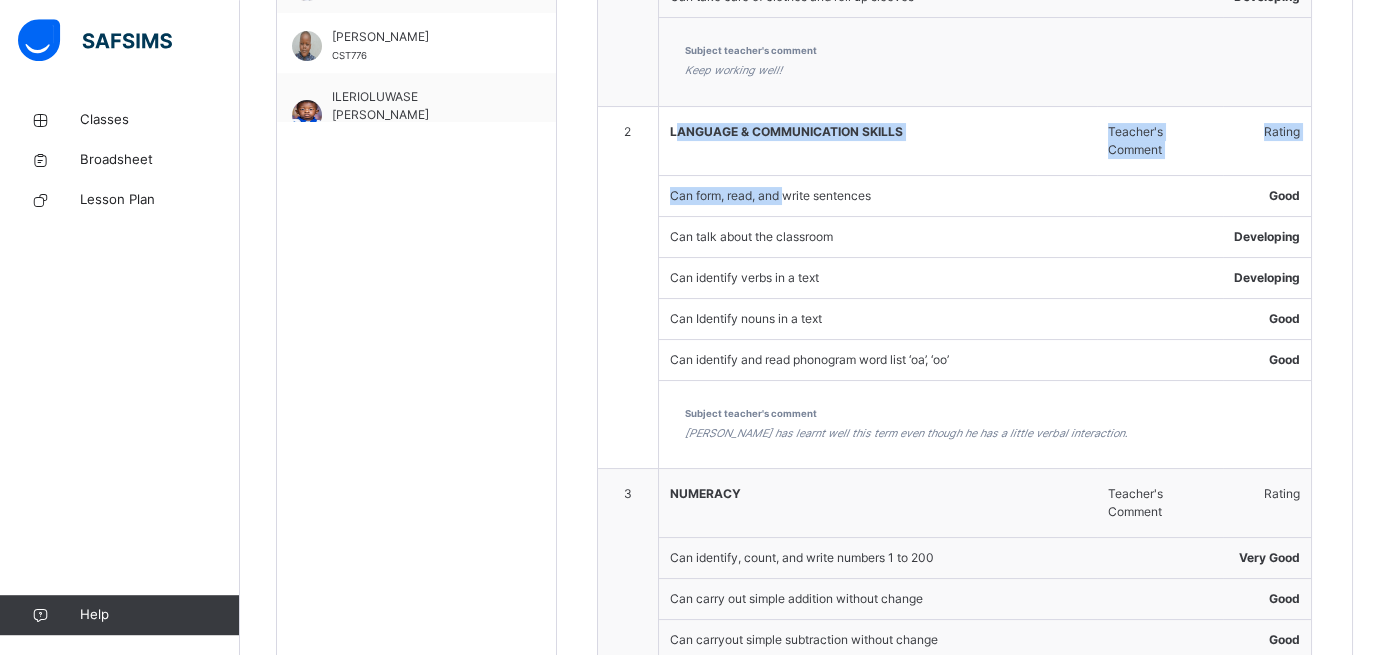 drag, startPoint x: 673, startPoint y: 126, endPoint x: 784, endPoint y: 210, distance: 139.2013 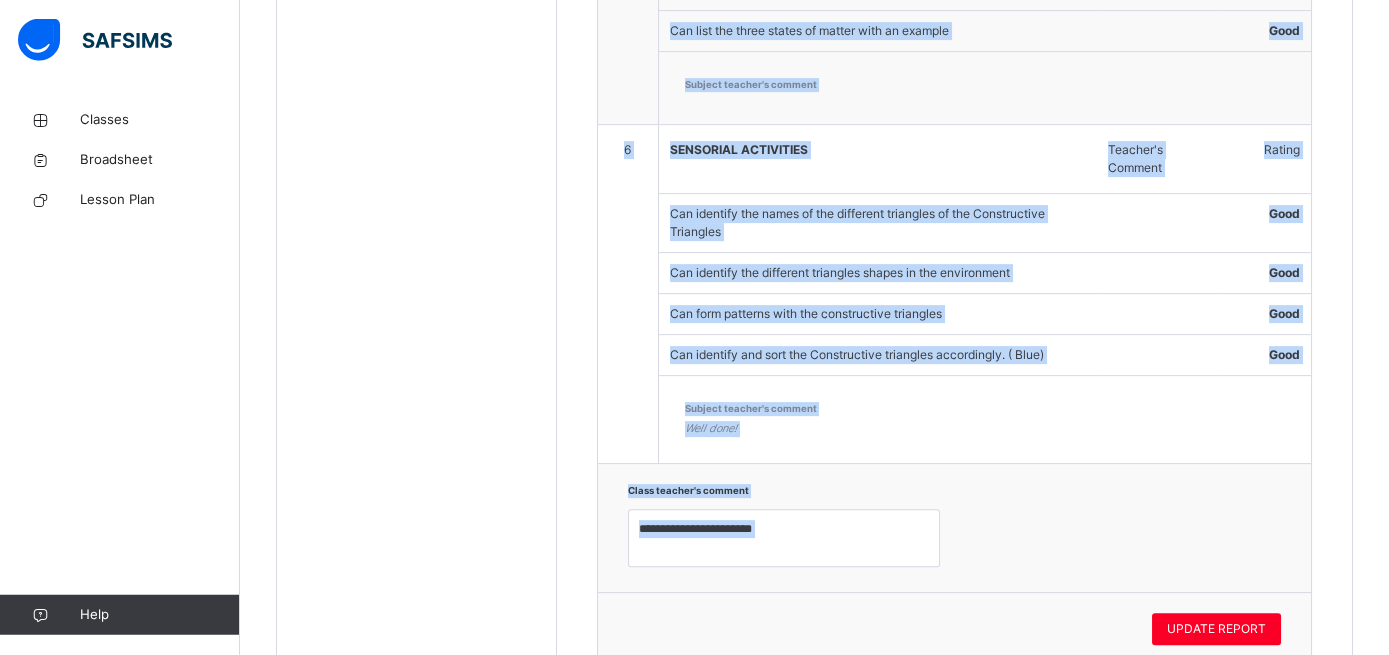 scroll, scrollTop: 2354, scrollLeft: 0, axis: vertical 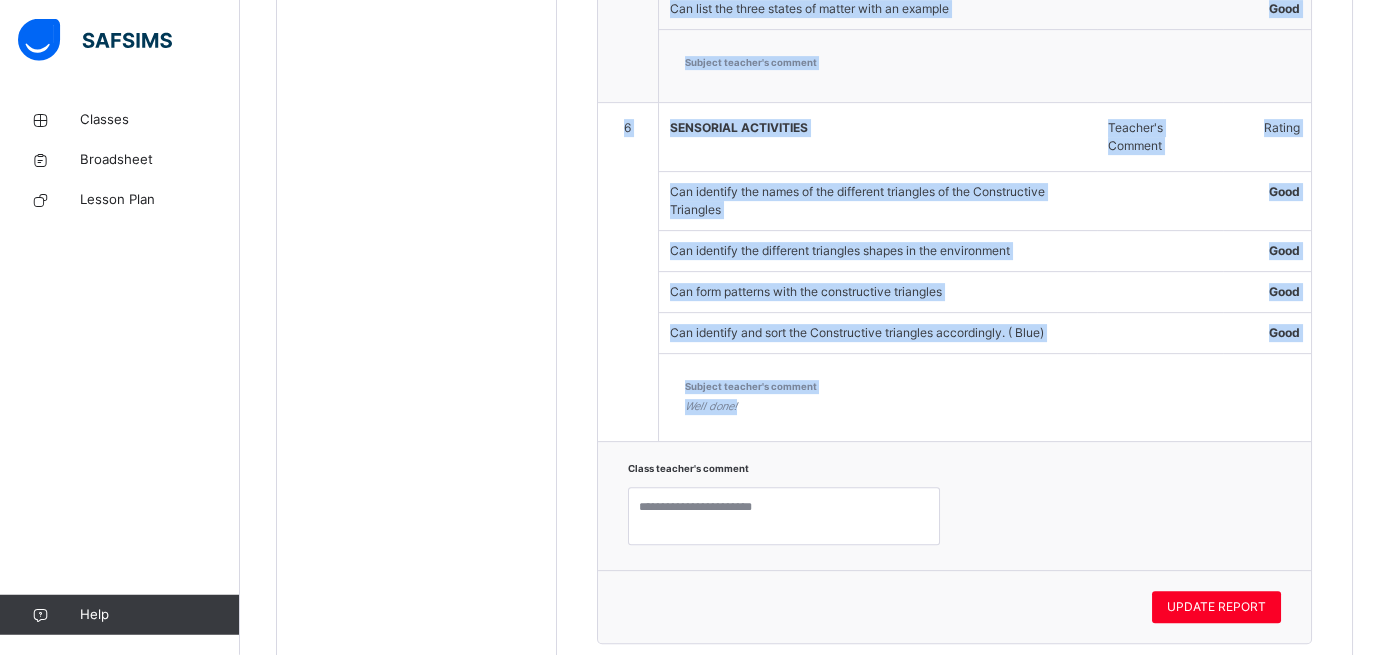 drag, startPoint x: 670, startPoint y: 124, endPoint x: 1079, endPoint y: 401, distance: 493.9737 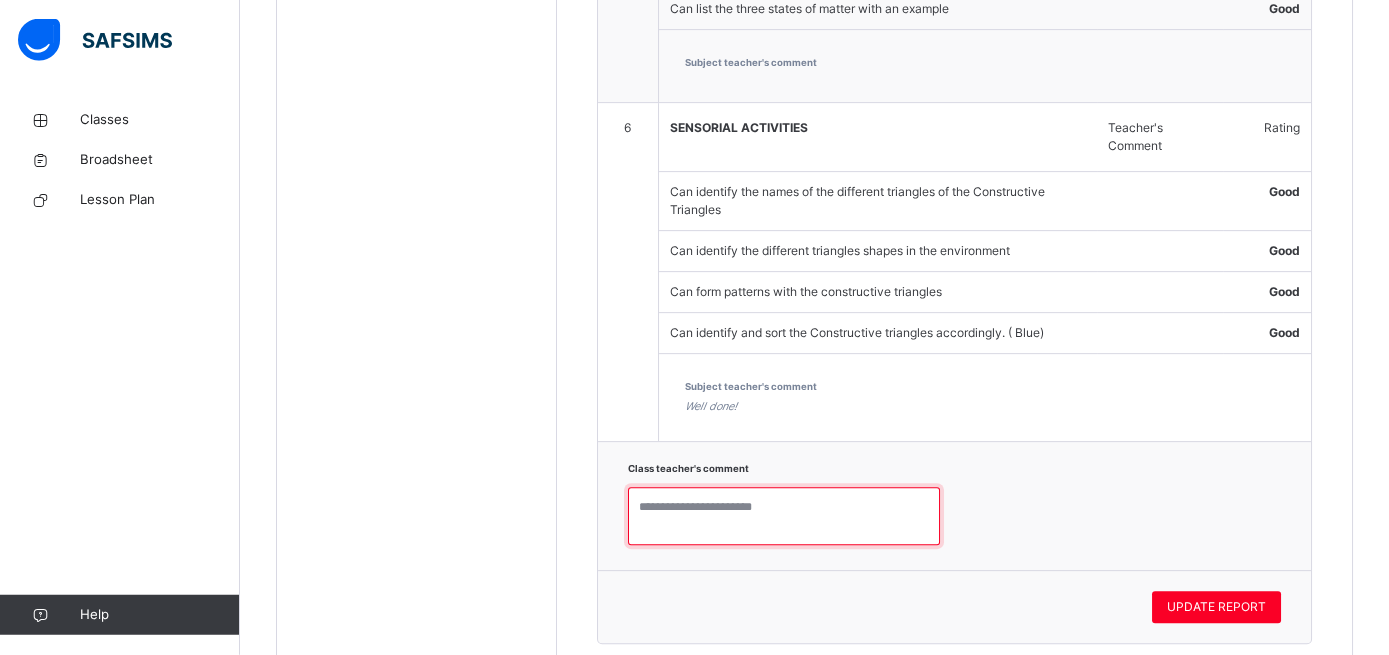 click at bounding box center (784, 516) 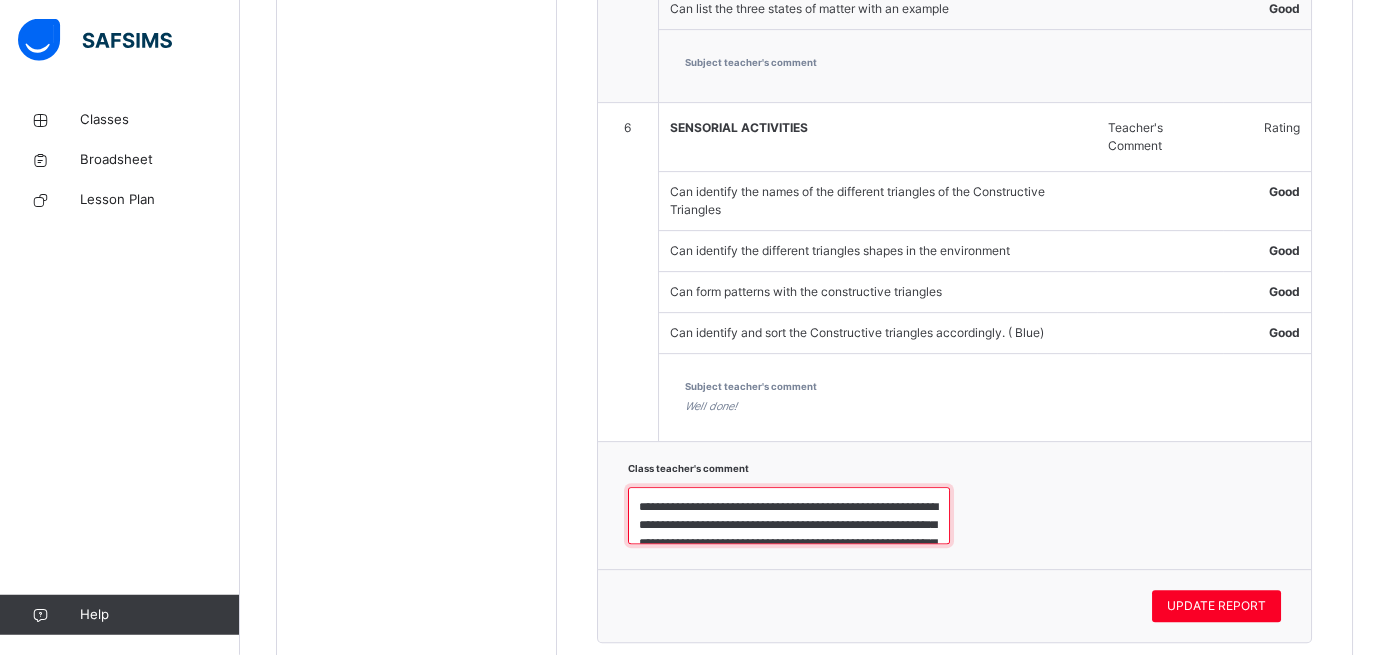 scroll, scrollTop: 315, scrollLeft: 0, axis: vertical 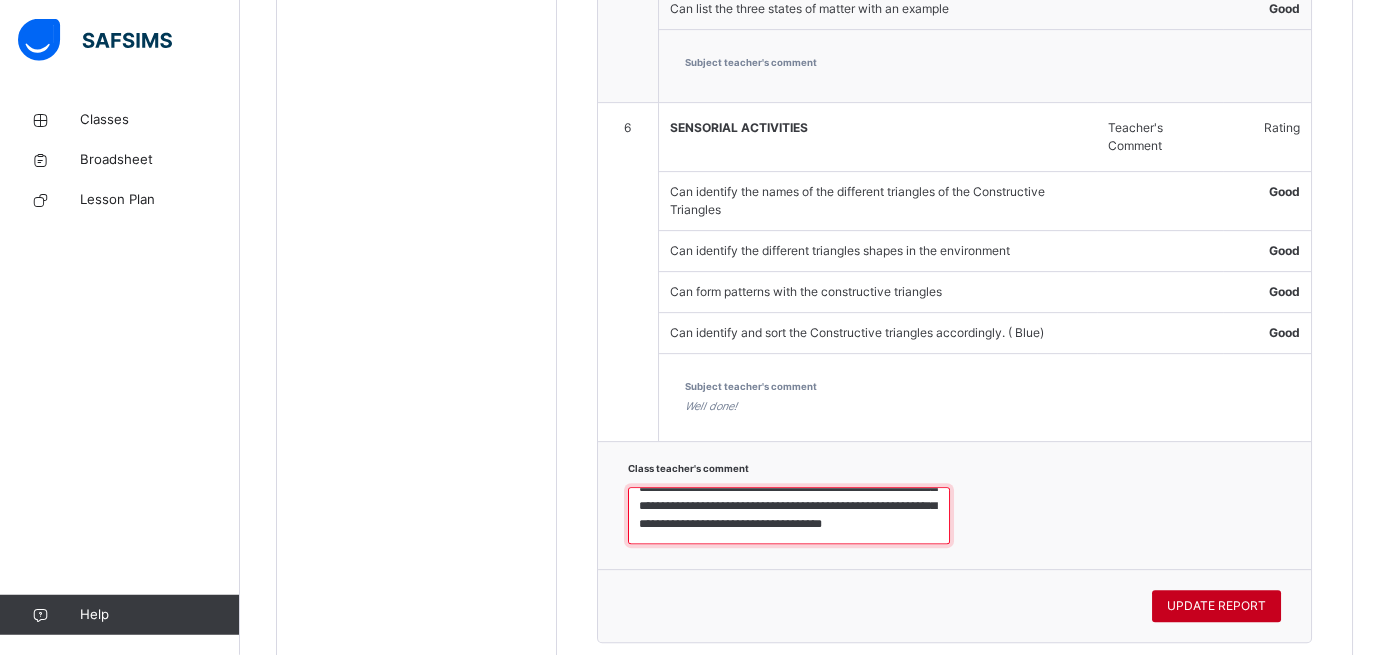 type on "**********" 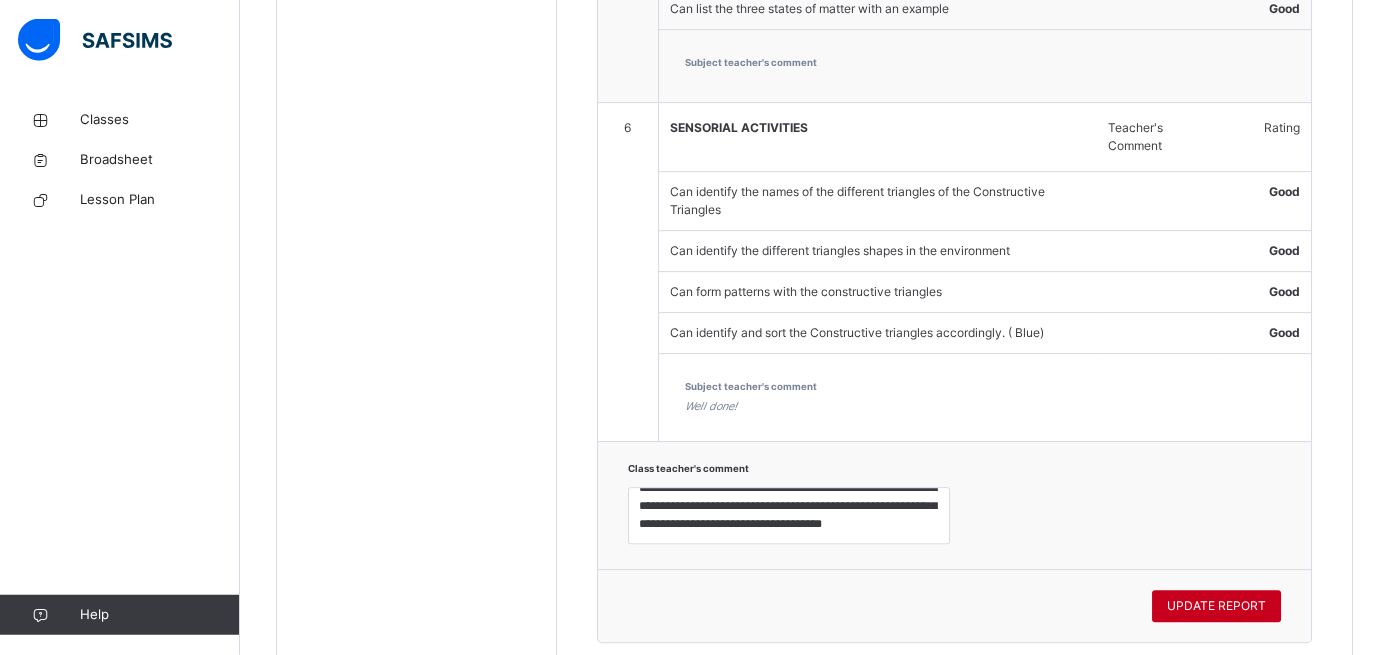 click on "UPDATE REPORT" at bounding box center [1216, 606] 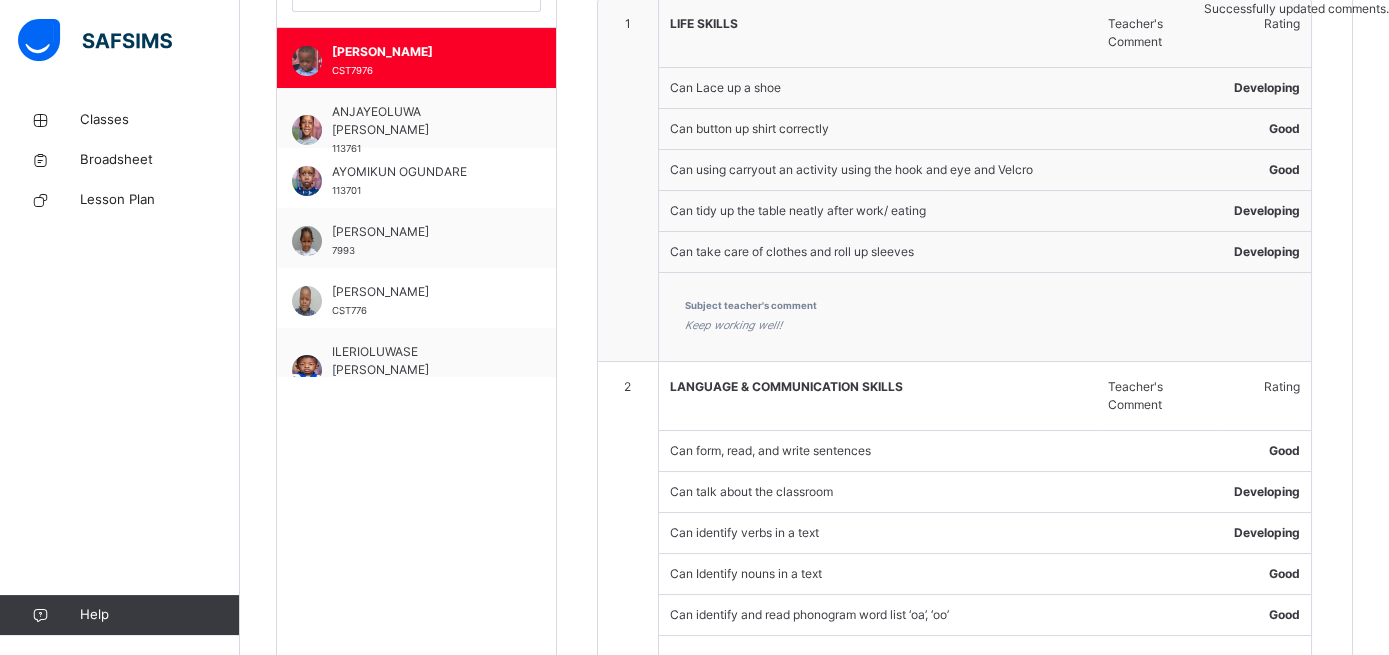 scroll, scrollTop: 567, scrollLeft: 0, axis: vertical 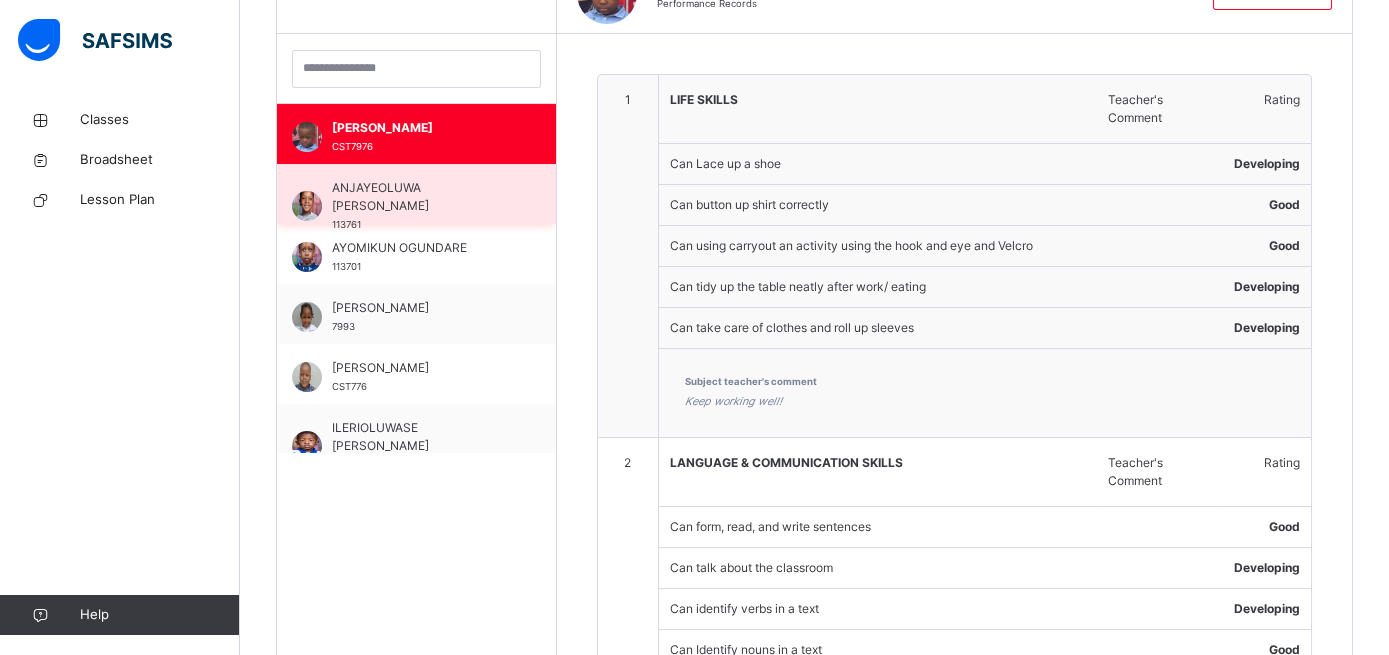 click on "ANJAYEOLUWA  [PERSON_NAME]" at bounding box center (421, 197) 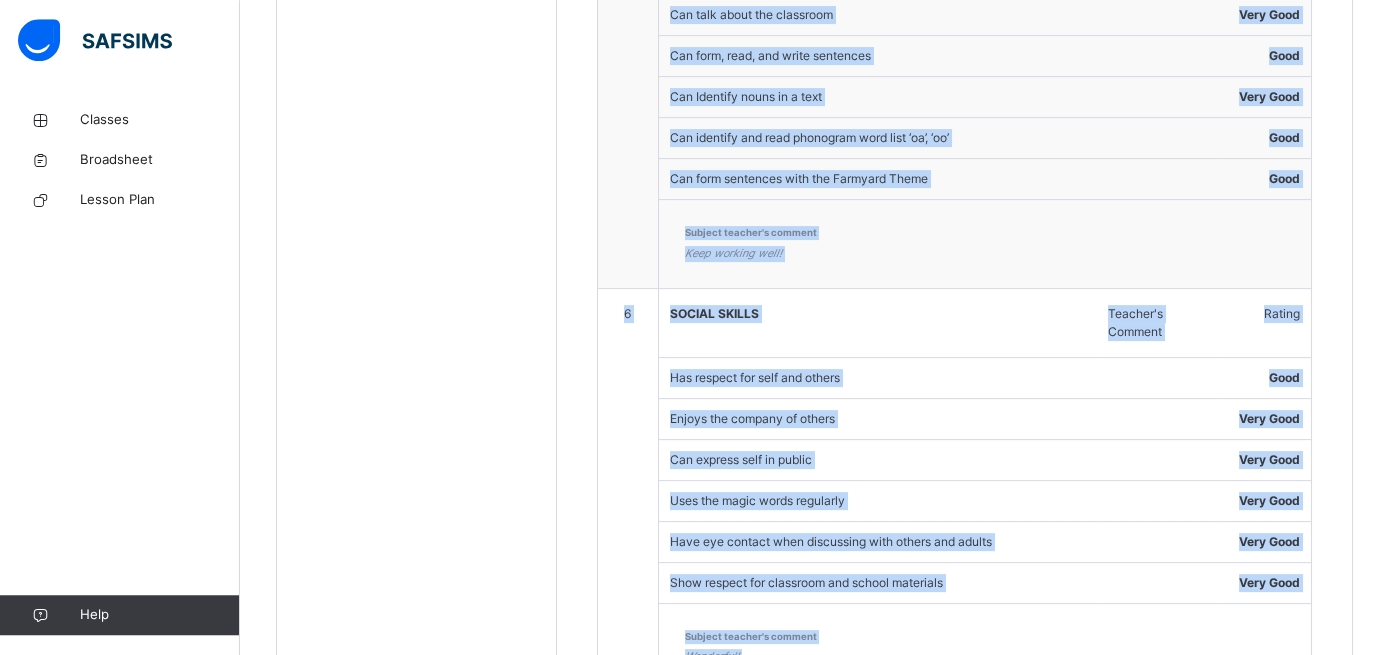 scroll, scrollTop: 2334, scrollLeft: 0, axis: vertical 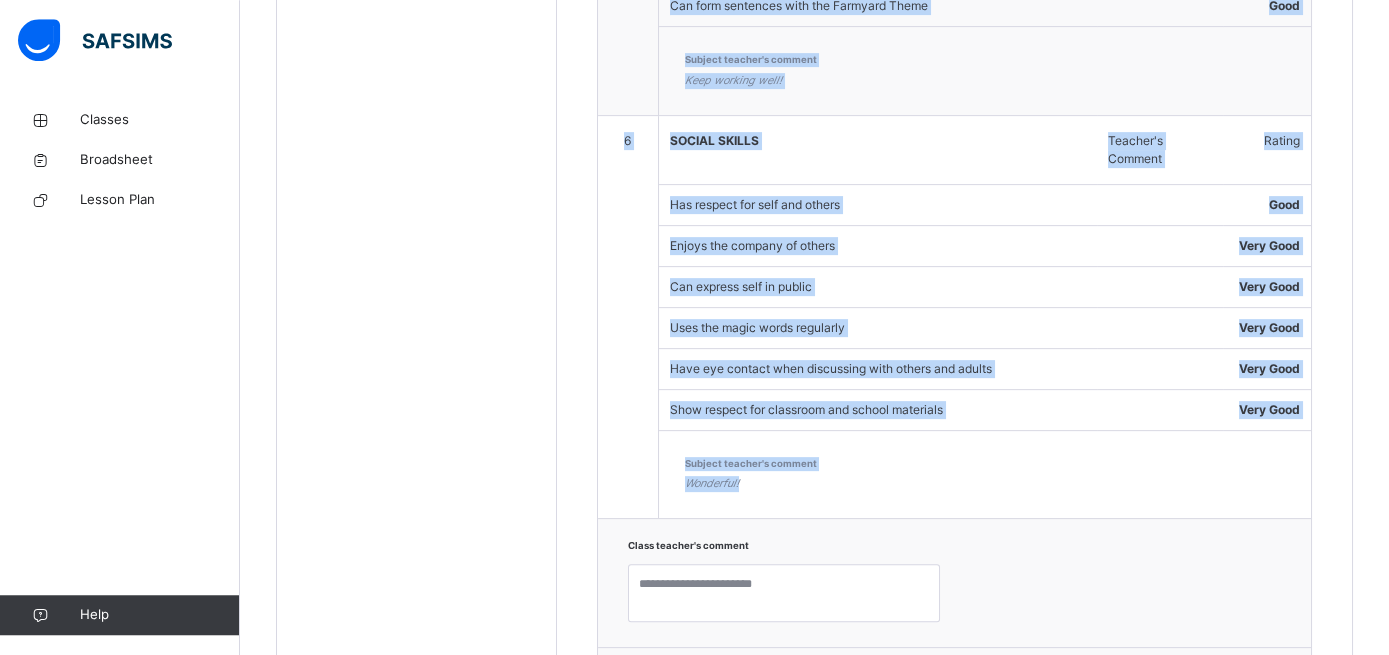 drag, startPoint x: 670, startPoint y: 163, endPoint x: 1029, endPoint y: 479, distance: 478.26456 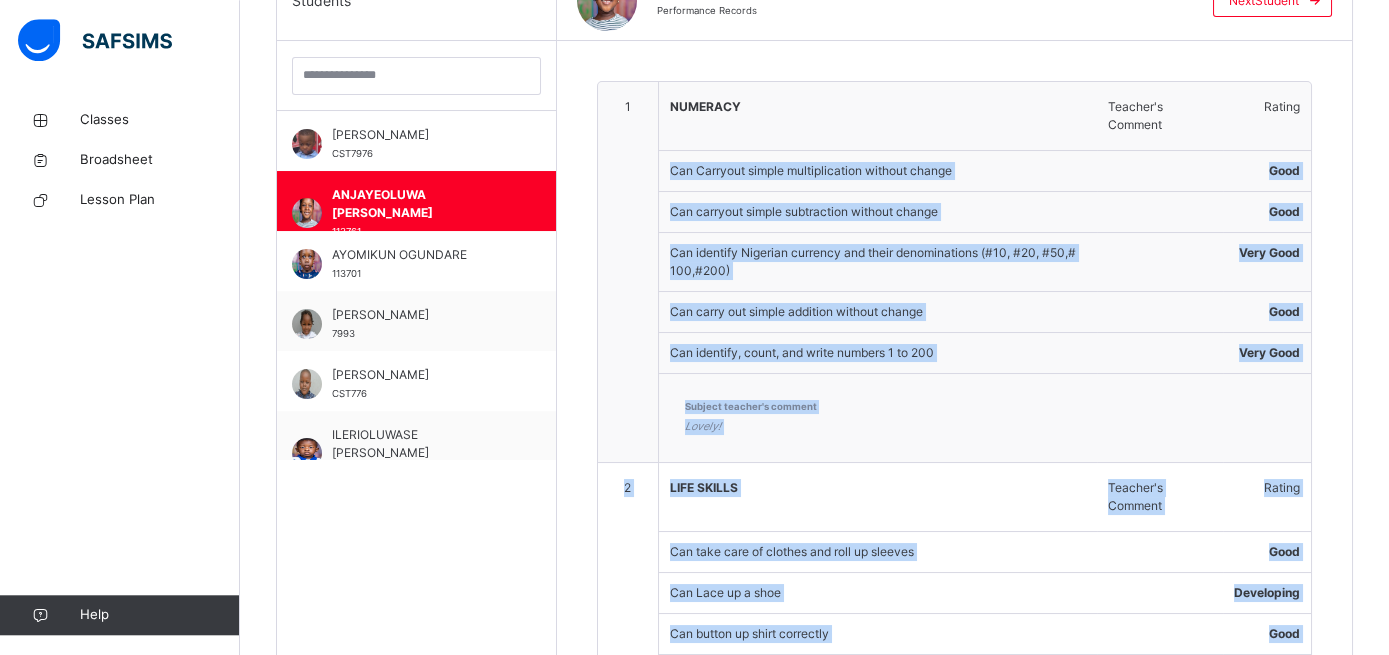 scroll, scrollTop: 552, scrollLeft: 0, axis: vertical 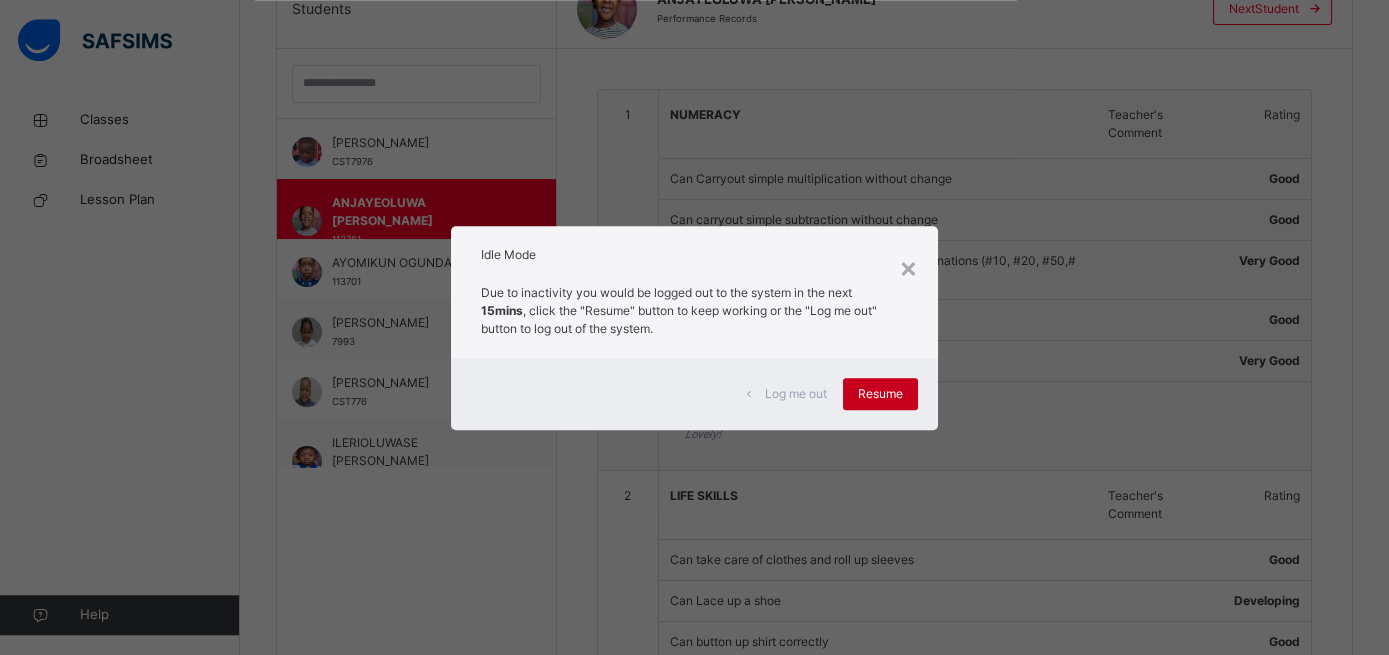 click on "Resume" at bounding box center [880, 394] 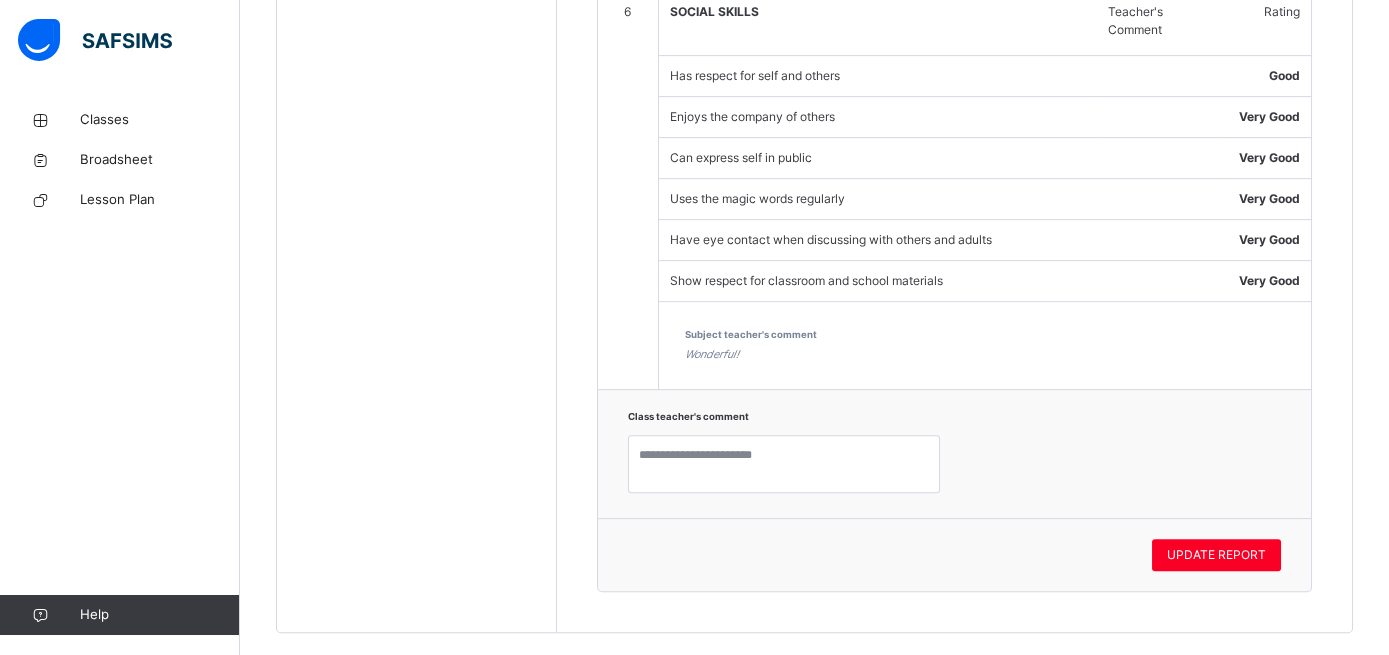 scroll, scrollTop: 2466, scrollLeft: 0, axis: vertical 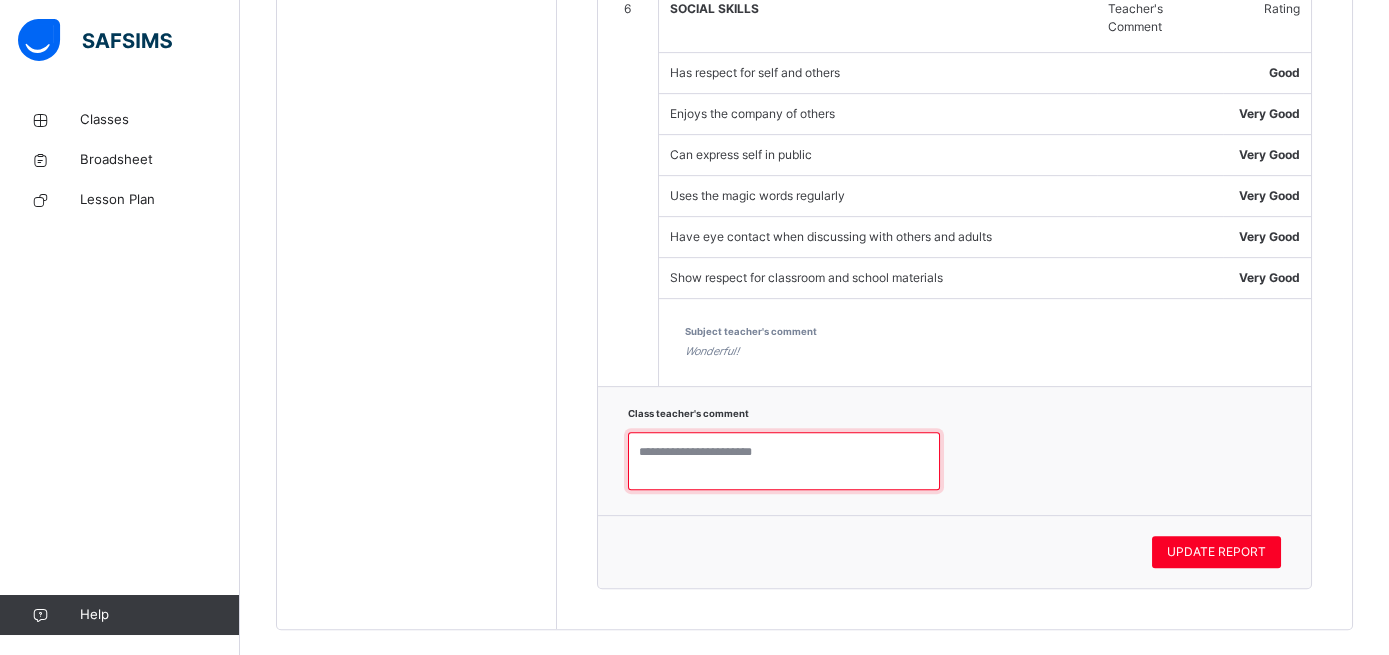 click at bounding box center (784, 461) 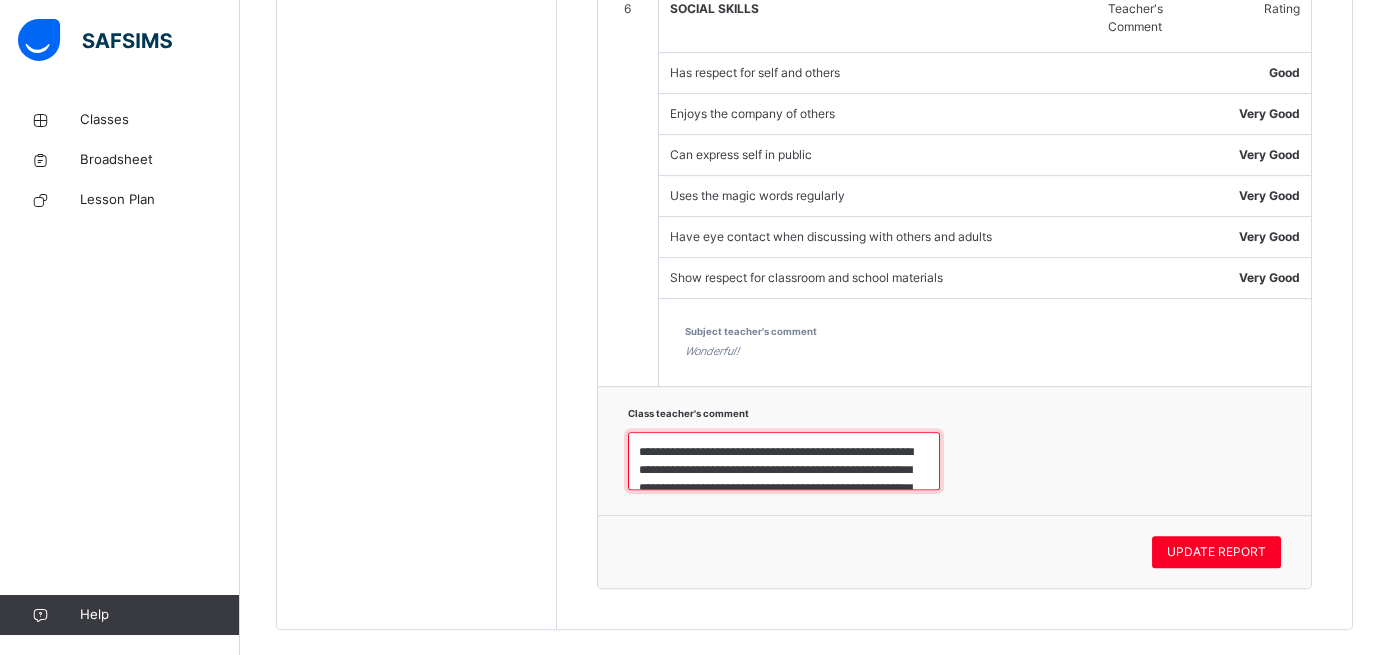 scroll, scrollTop: 187, scrollLeft: 0, axis: vertical 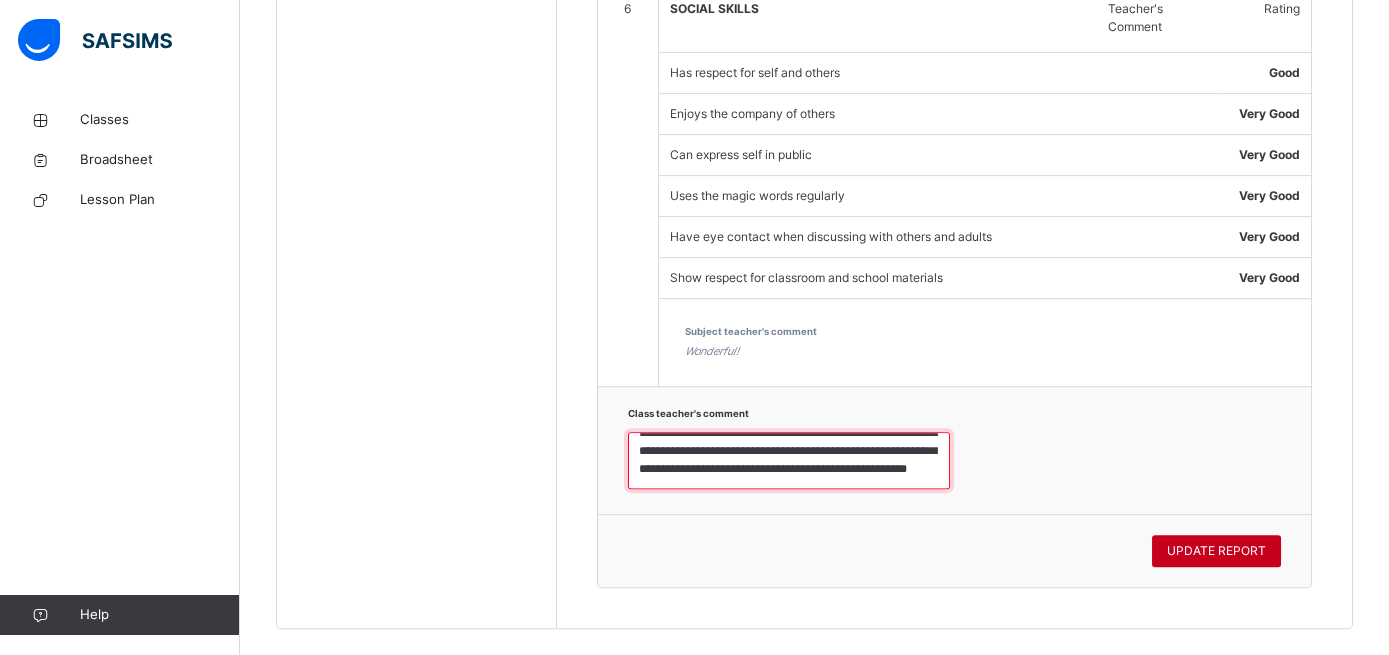 type on "**********" 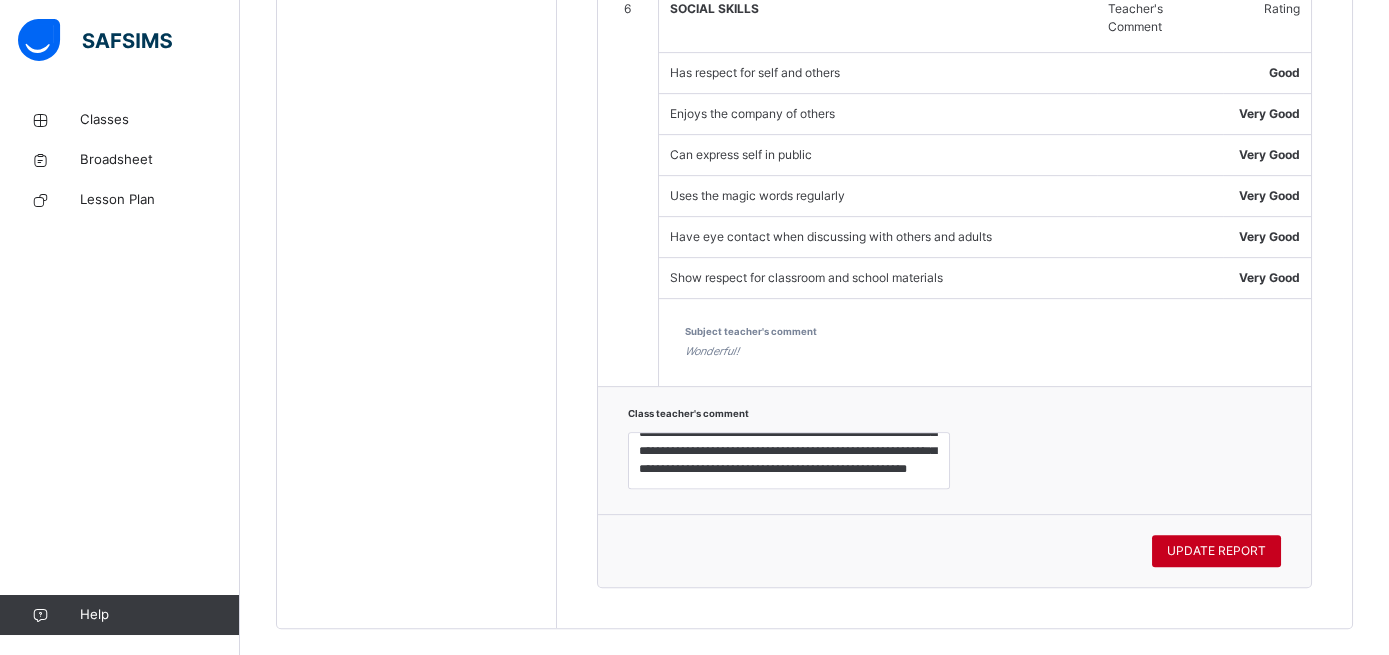 click on "UPDATE REPORT" at bounding box center [1216, 551] 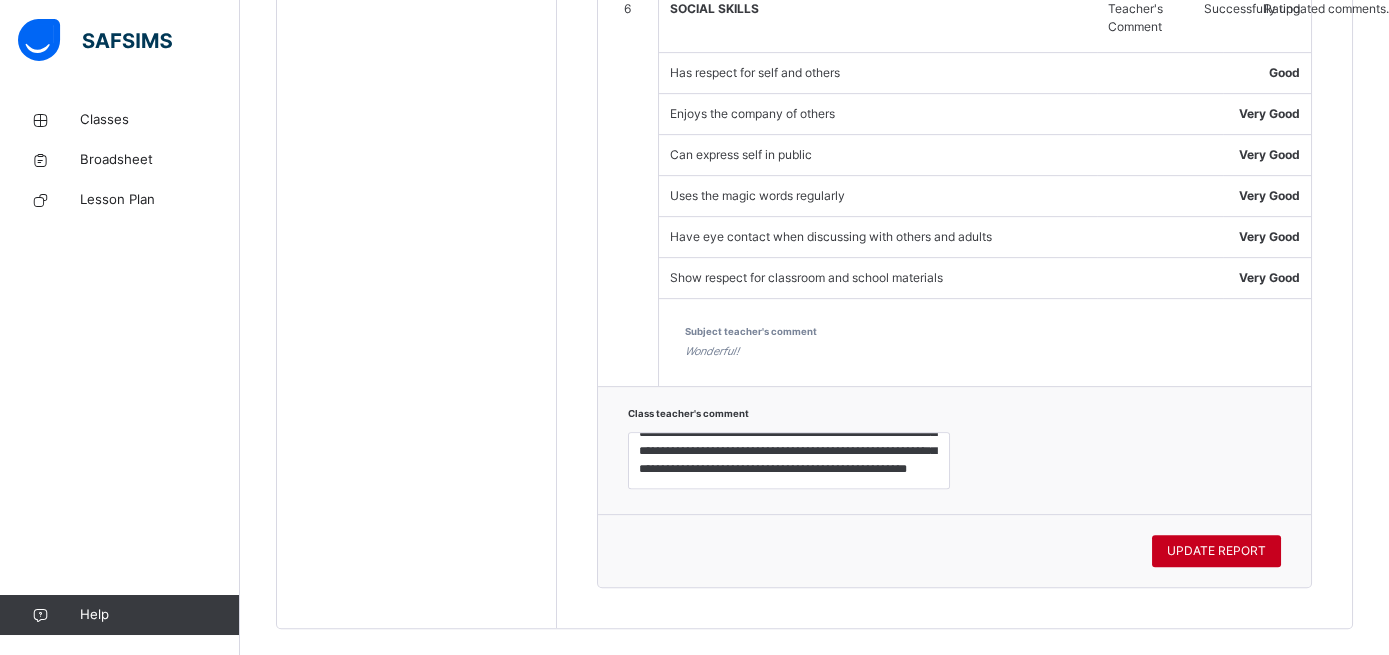 click on "UPDATE REPORT" at bounding box center (1216, 551) 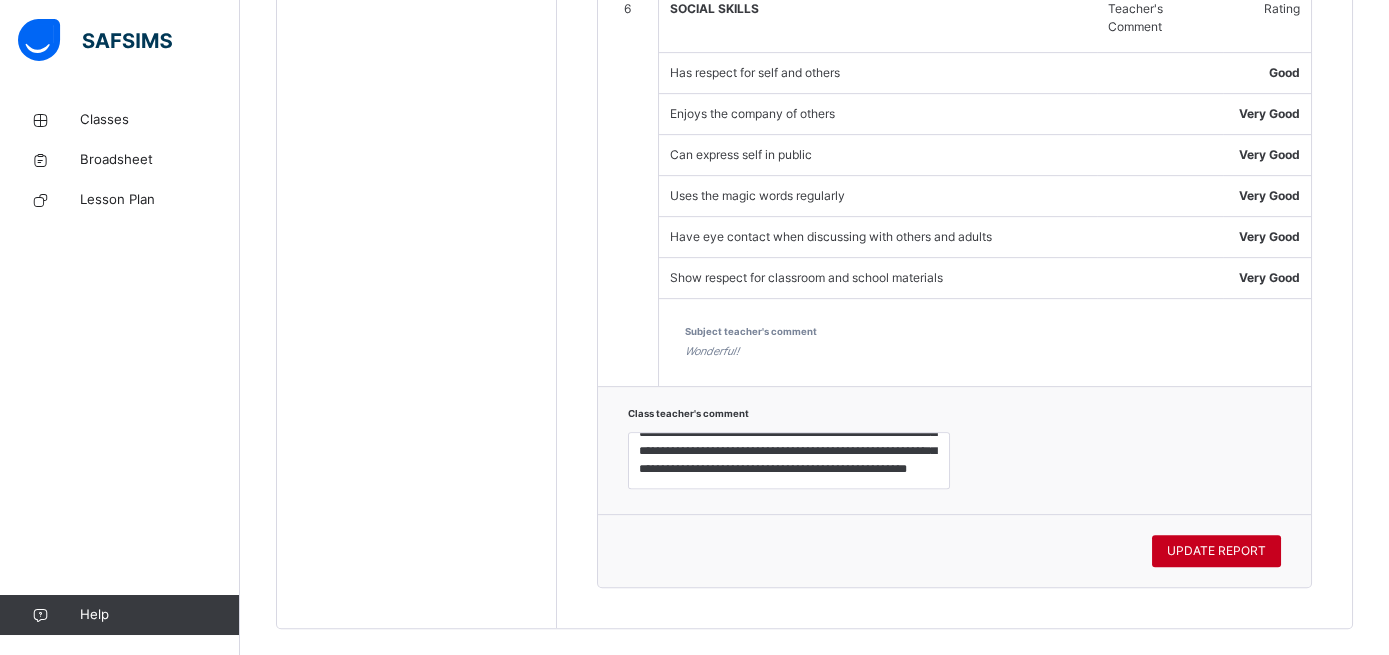 click on "UPDATE REPORT" at bounding box center [1216, 551] 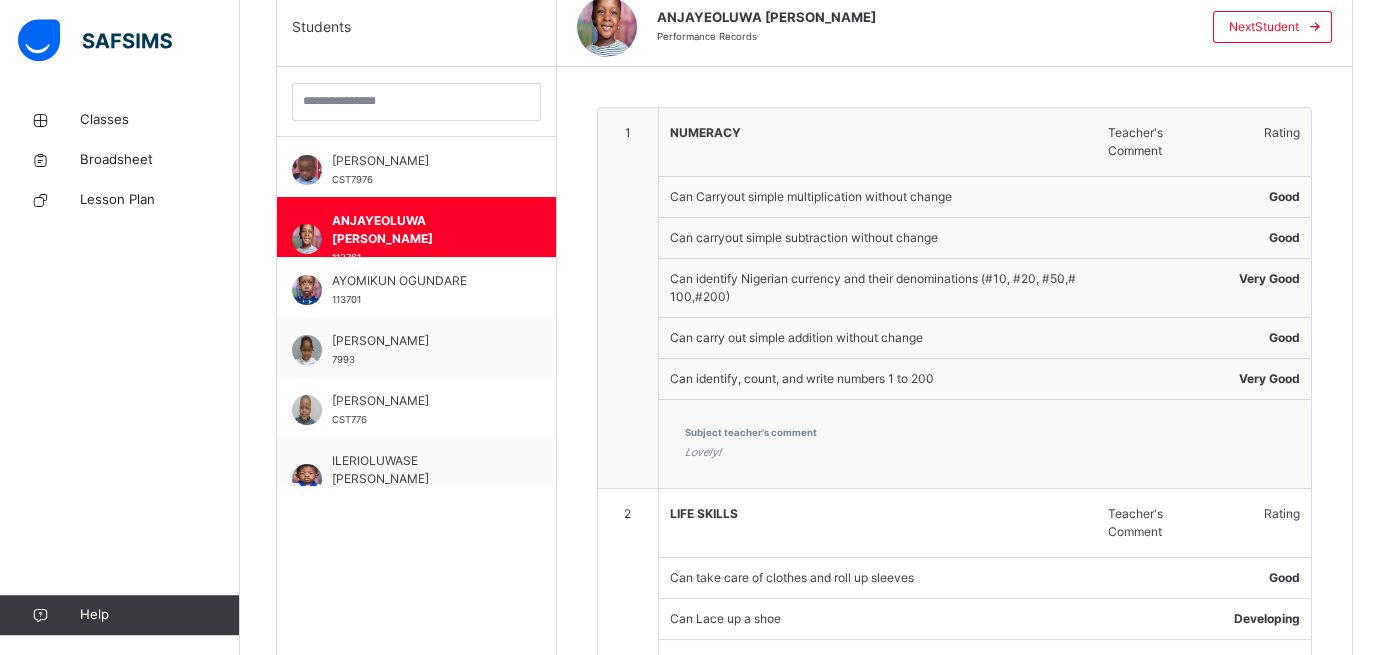 scroll, scrollTop: 490, scrollLeft: 0, axis: vertical 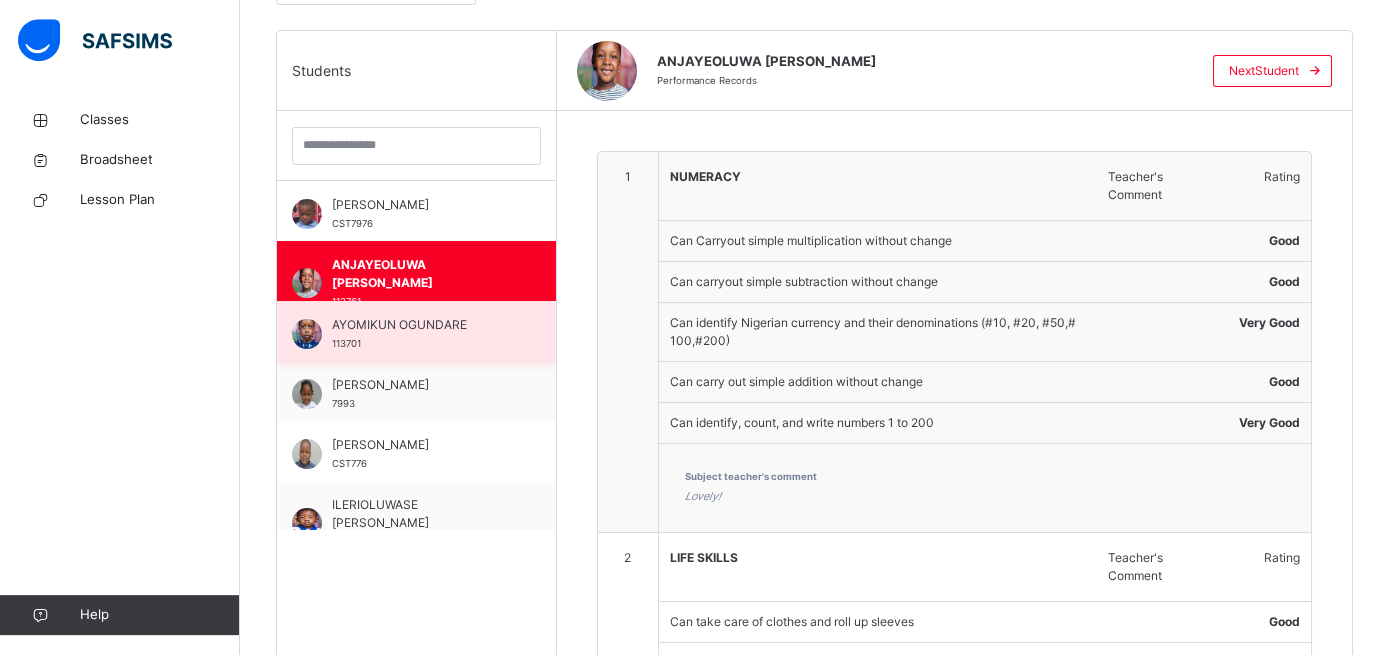 click on "AYOMIKUN  OGUNDARE" at bounding box center [421, 325] 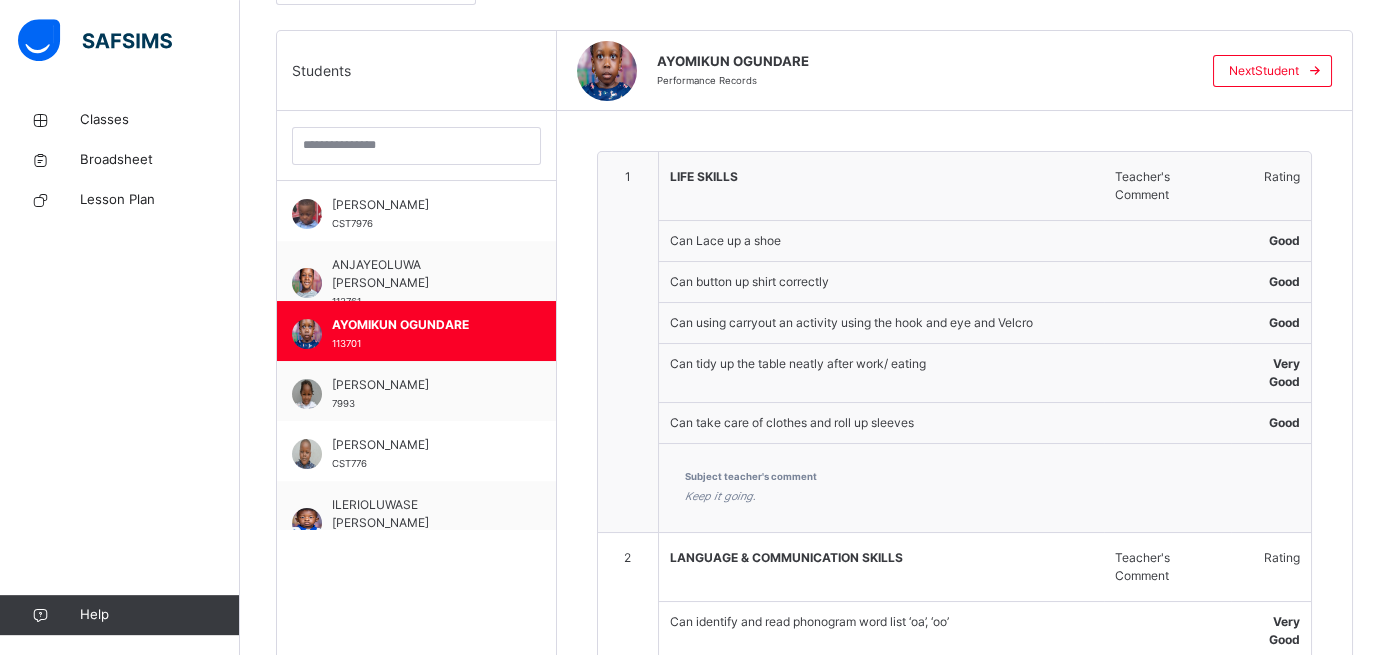 click on "AYOMIKUN  OGUNDARE Performance Records Next  Student" at bounding box center (954, 71) 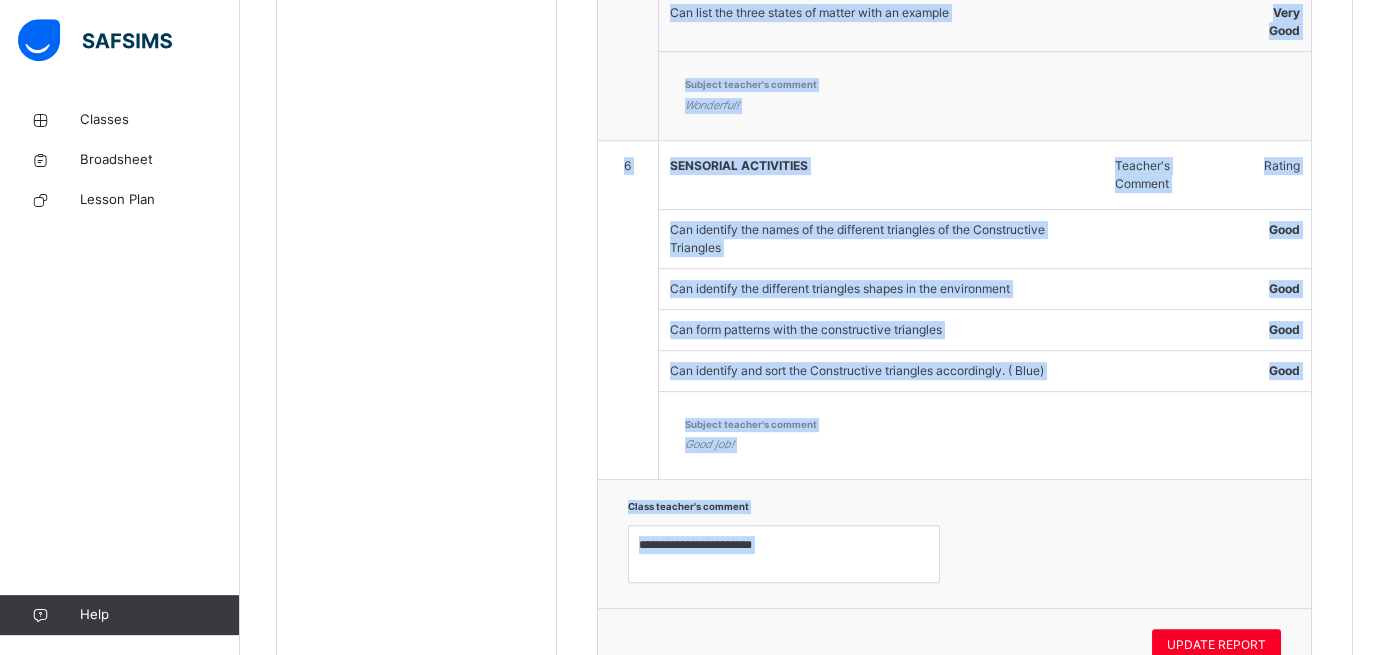 scroll, scrollTop: 2798, scrollLeft: 0, axis: vertical 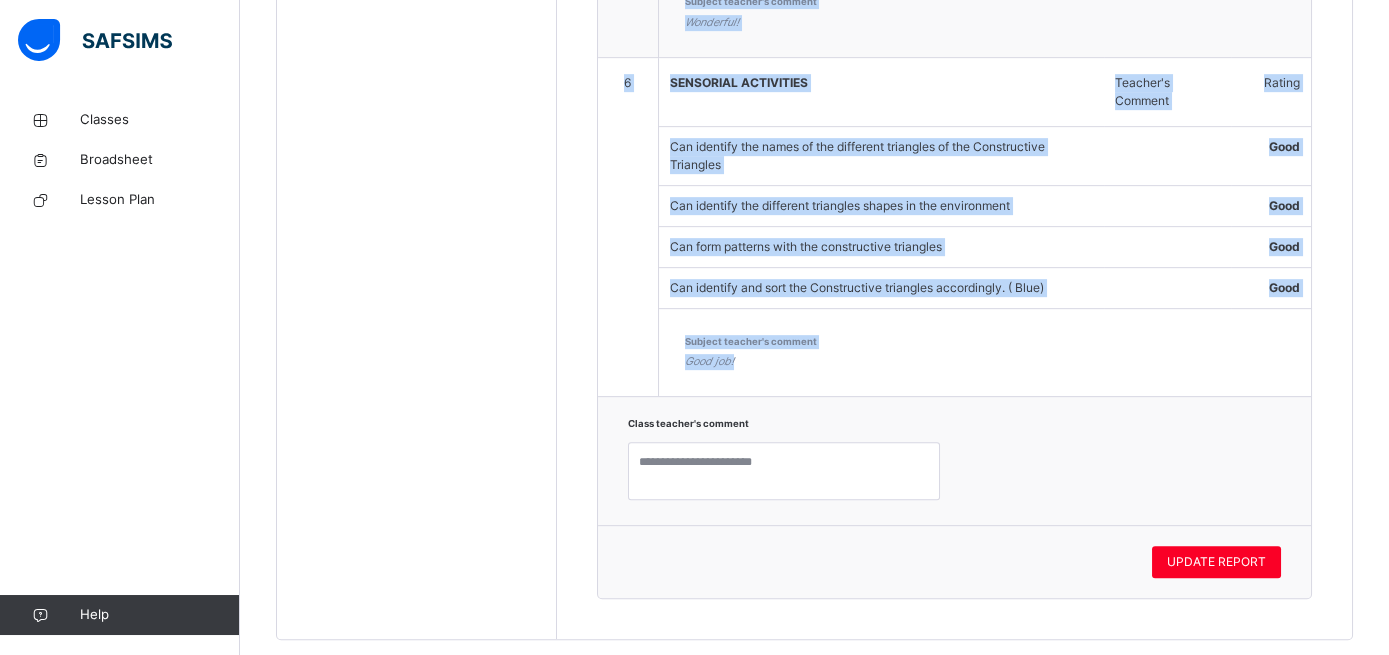 drag, startPoint x: 659, startPoint y: 58, endPoint x: 967, endPoint y: 343, distance: 419.6296 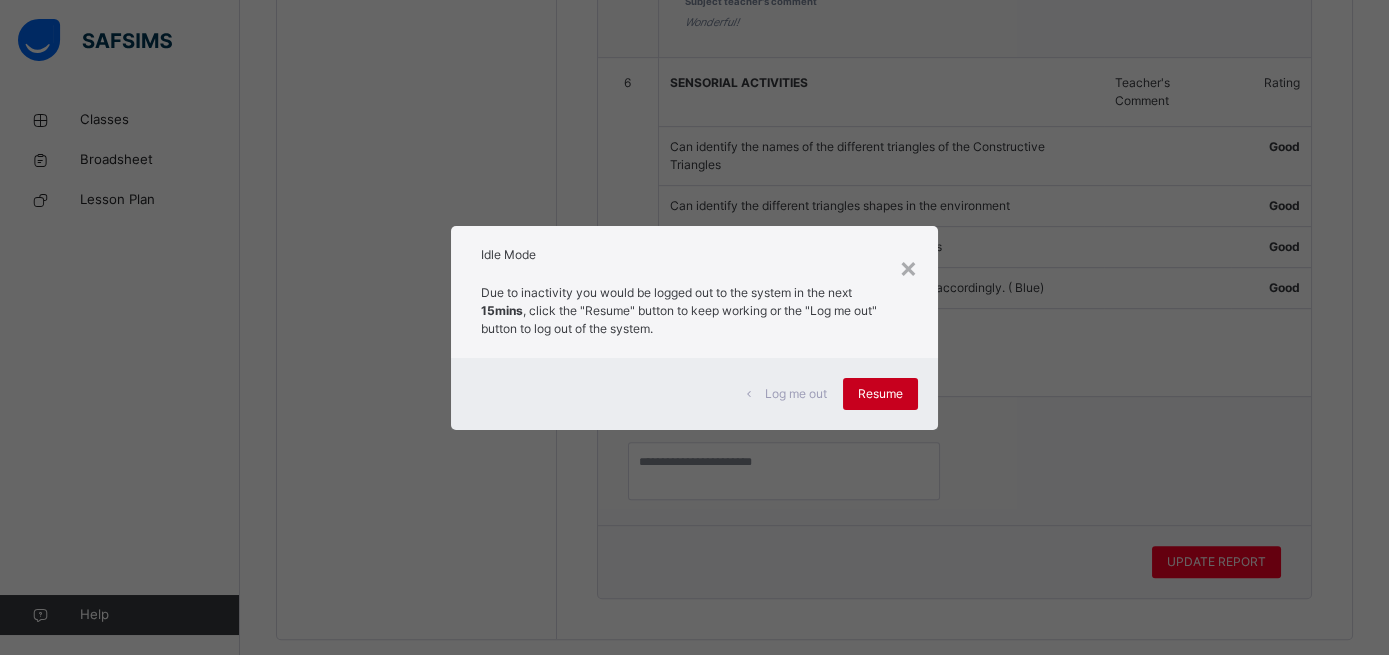 click on "Resume" at bounding box center (880, 394) 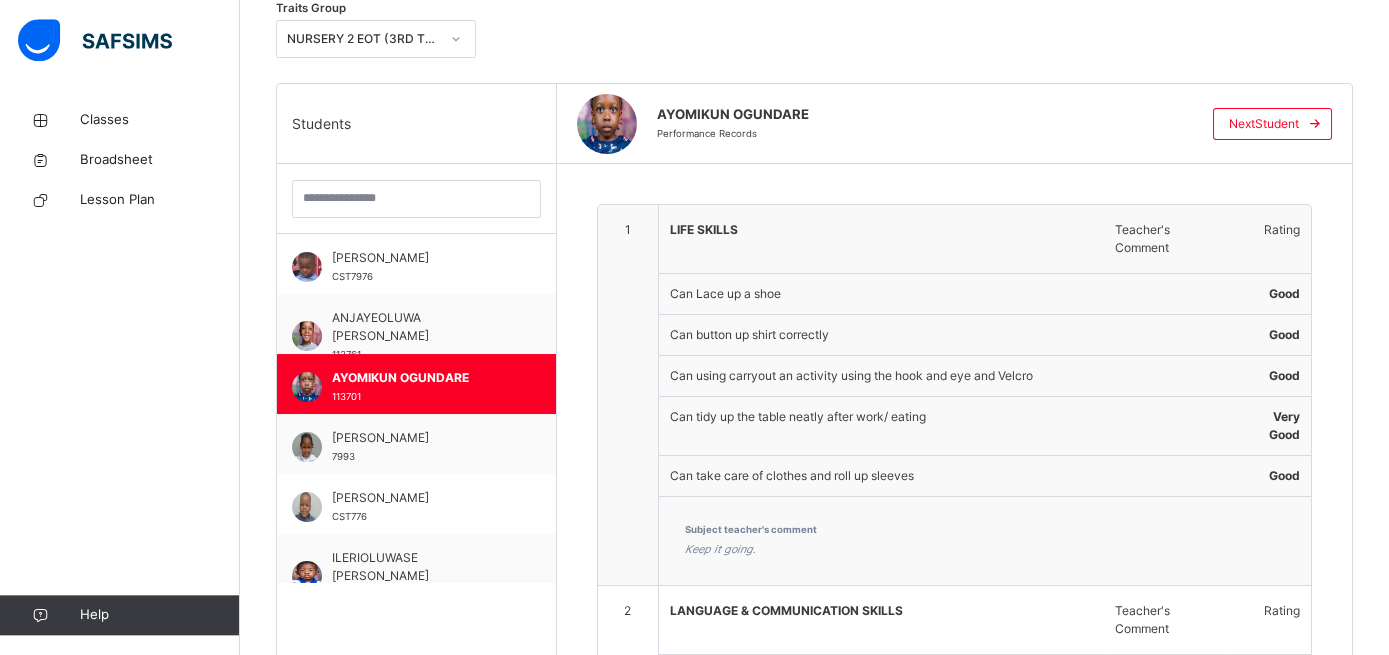 scroll, scrollTop: 432, scrollLeft: 0, axis: vertical 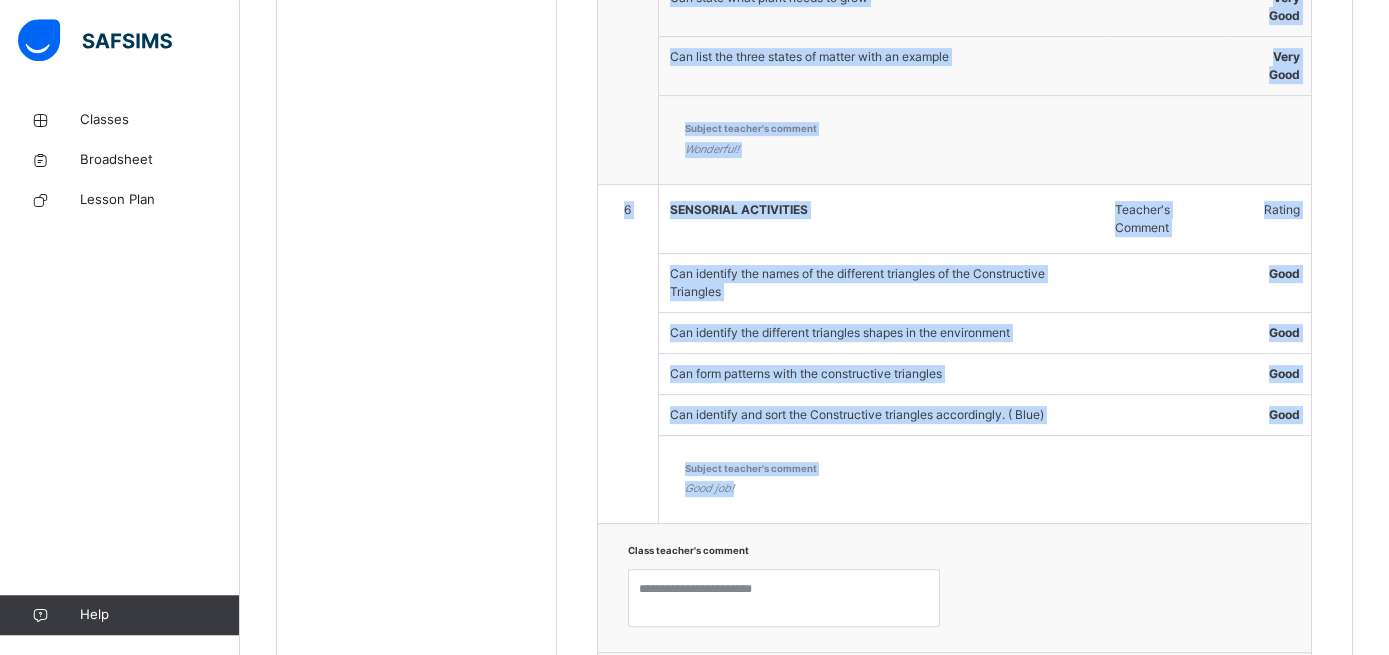 drag, startPoint x: 660, startPoint y: 114, endPoint x: 1000, endPoint y: 483, distance: 501.7579 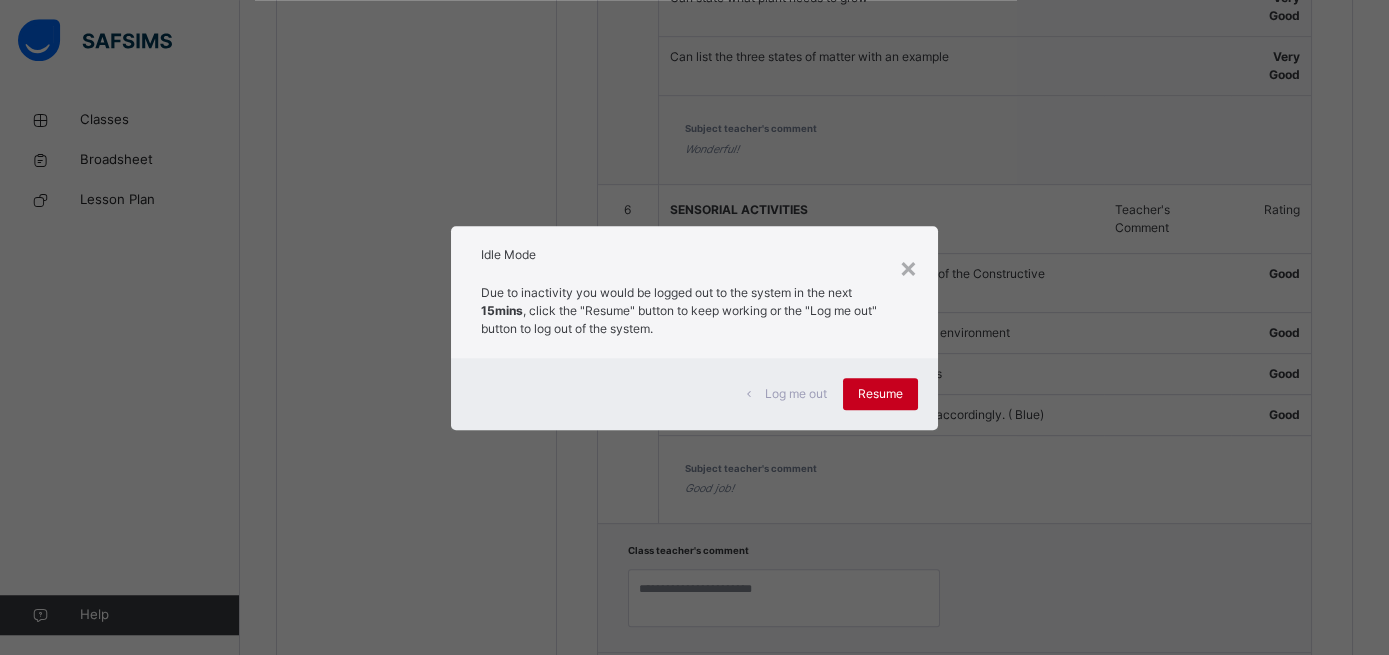 click on "Resume" at bounding box center (880, 394) 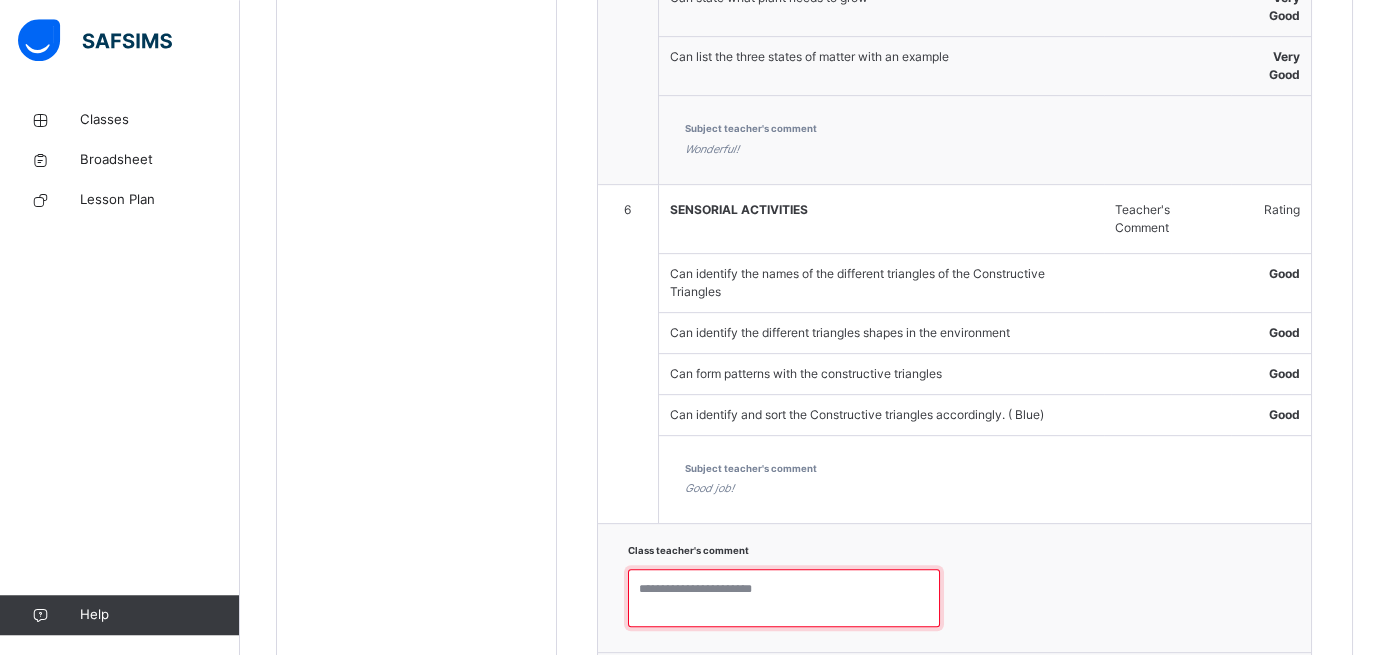 click at bounding box center [784, 598] 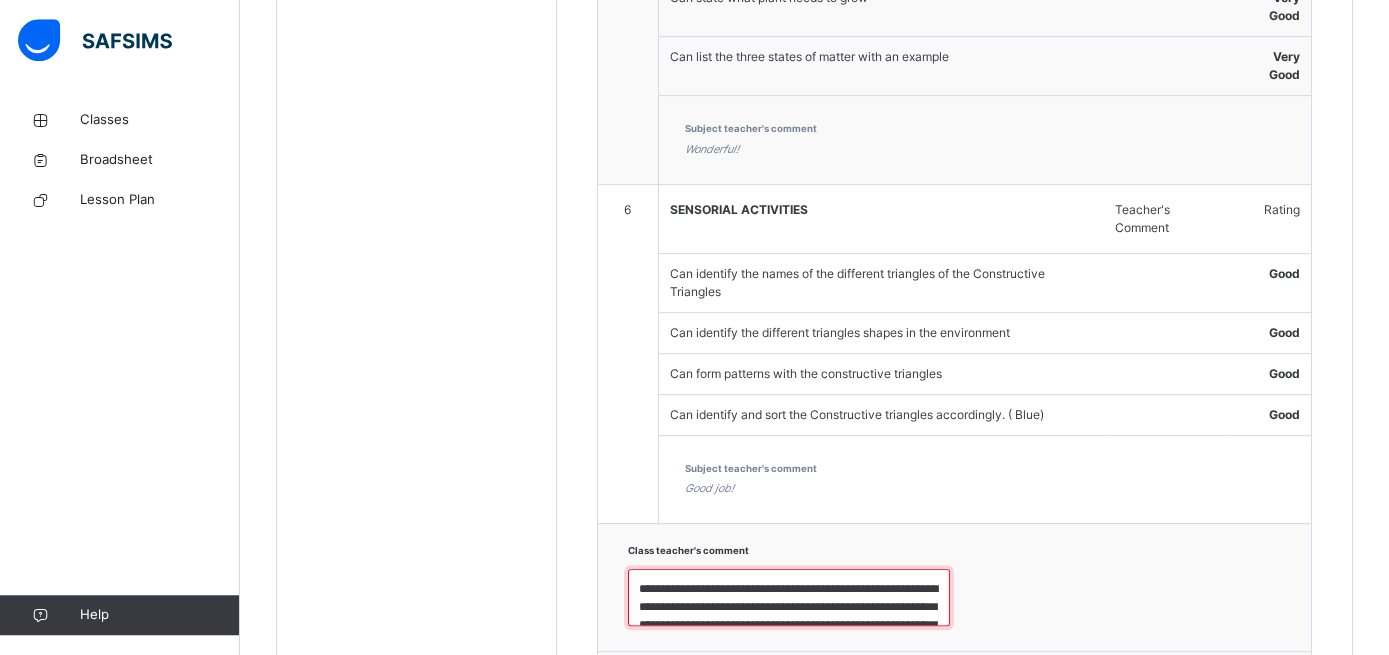 scroll, scrollTop: 187, scrollLeft: 0, axis: vertical 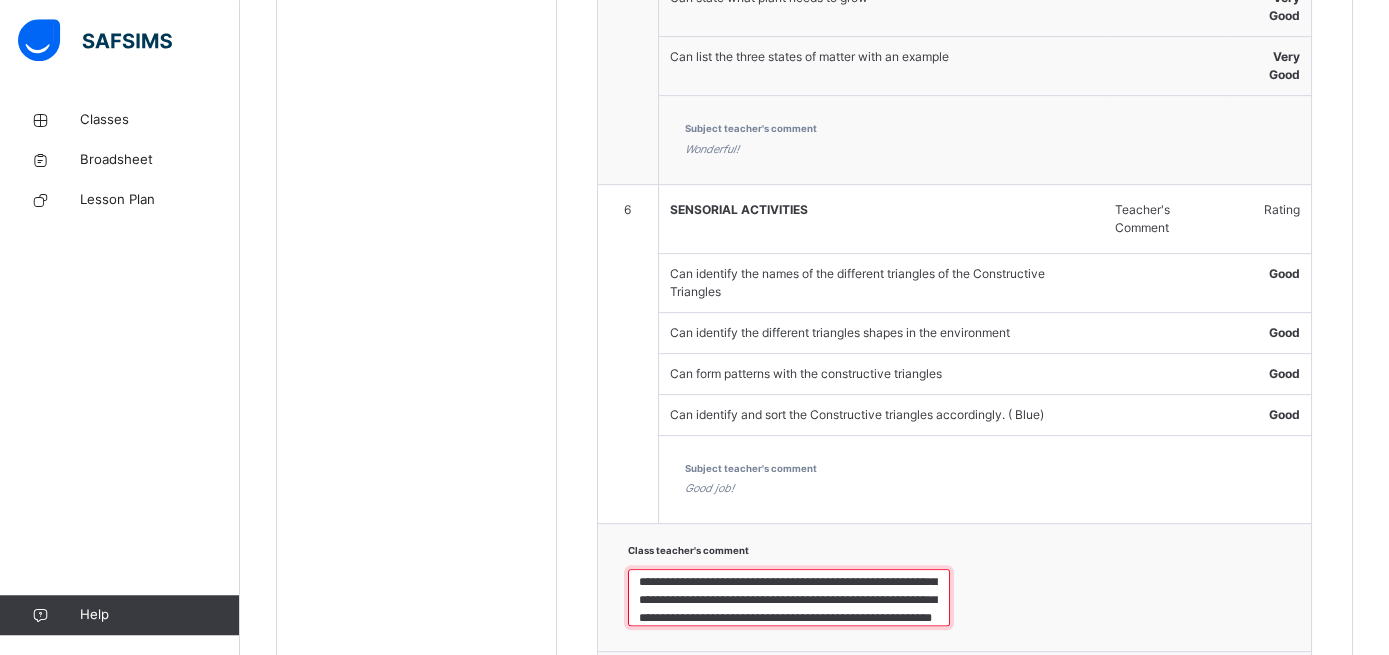 type on "**********" 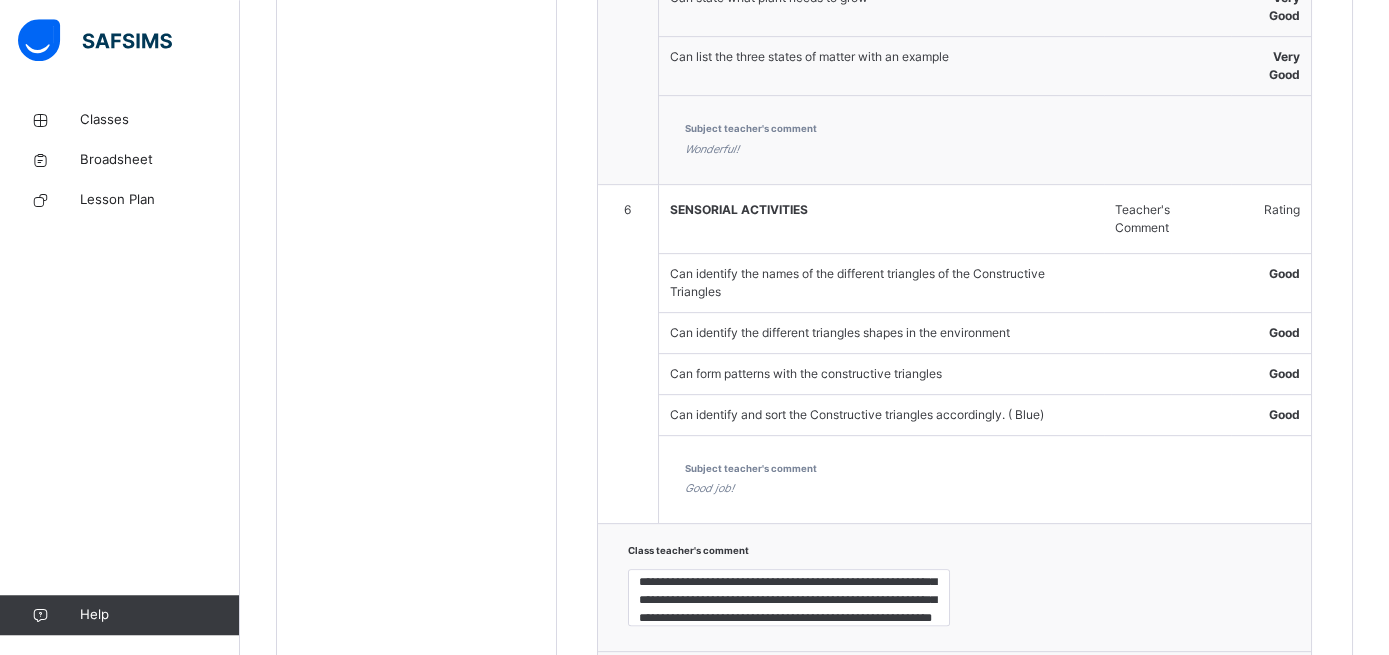 click on "UPDATE REPORT" at bounding box center (1216, 688) 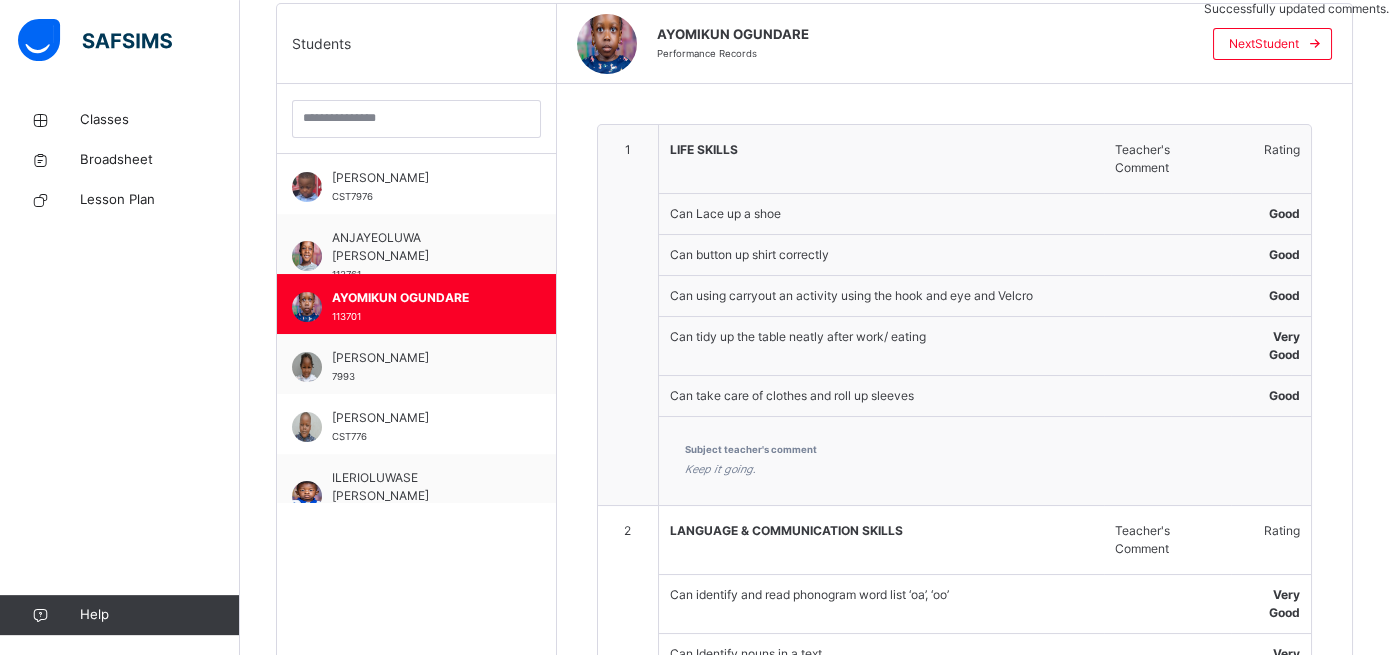 scroll, scrollTop: 529, scrollLeft: 0, axis: vertical 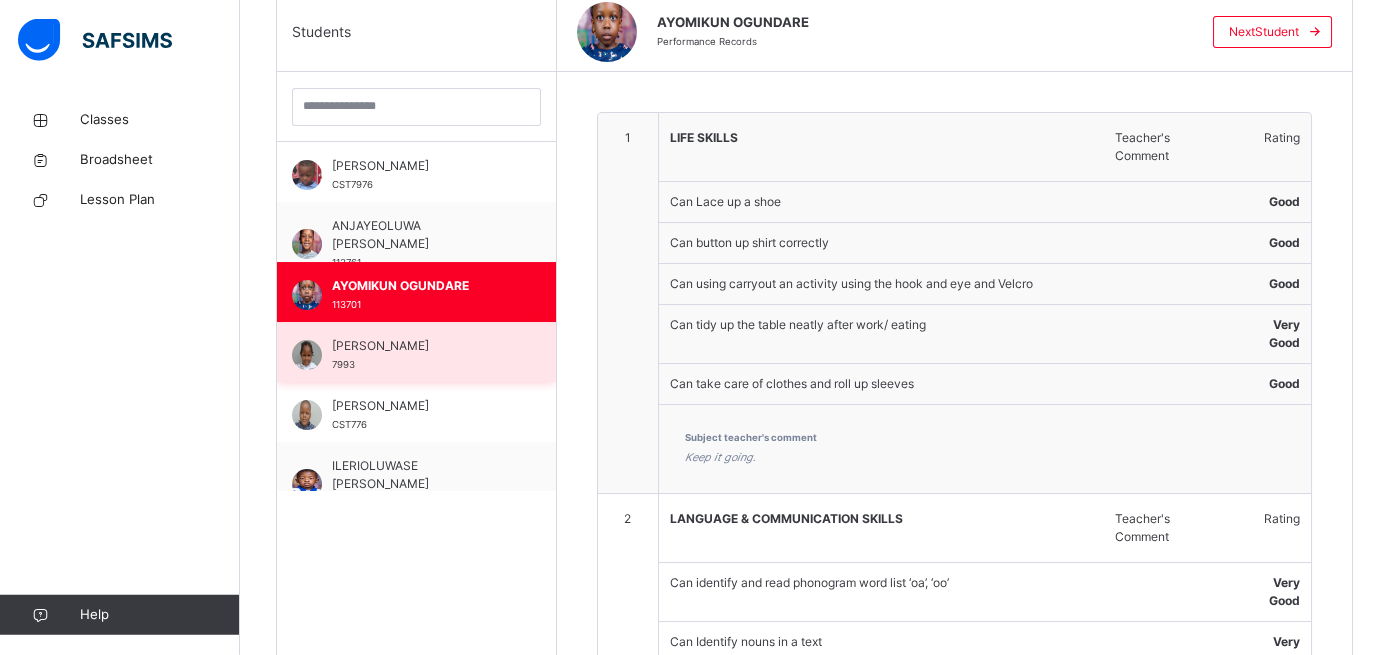 click on "[PERSON_NAME]" at bounding box center (421, 346) 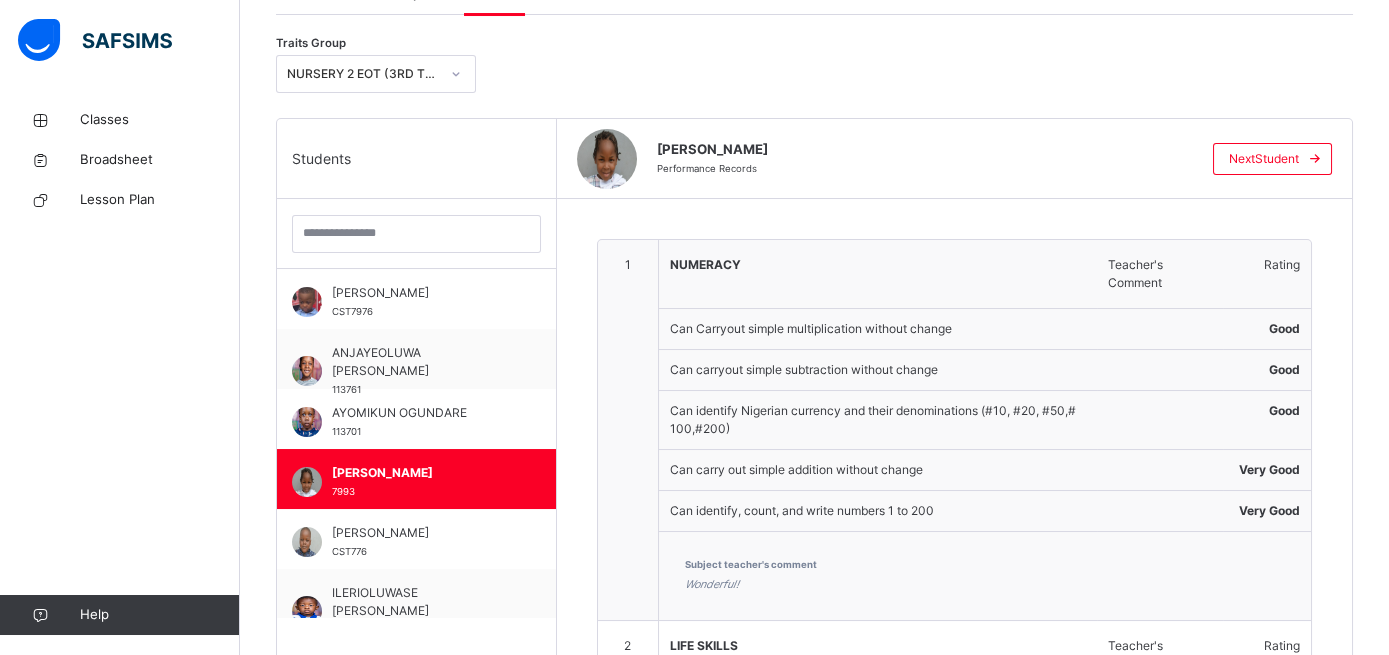 scroll, scrollTop: 420, scrollLeft: 0, axis: vertical 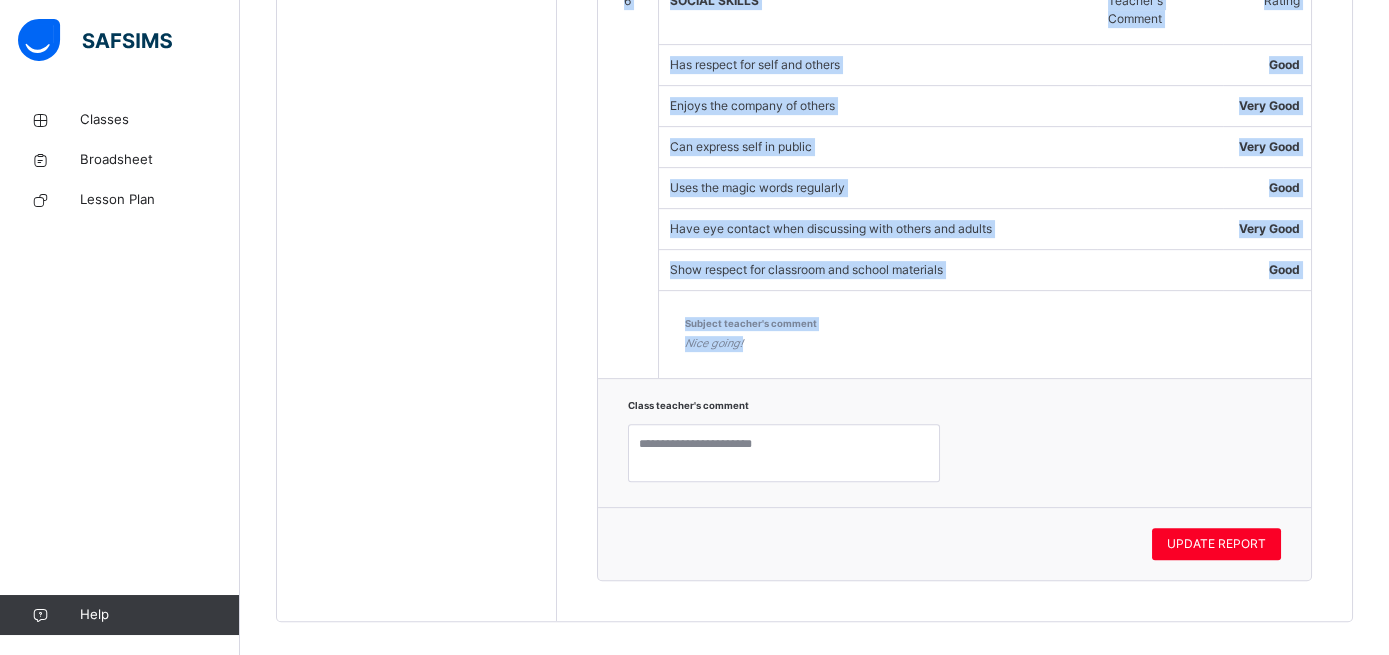 drag, startPoint x: 657, startPoint y: 126, endPoint x: 1014, endPoint y: 329, distance: 410.67993 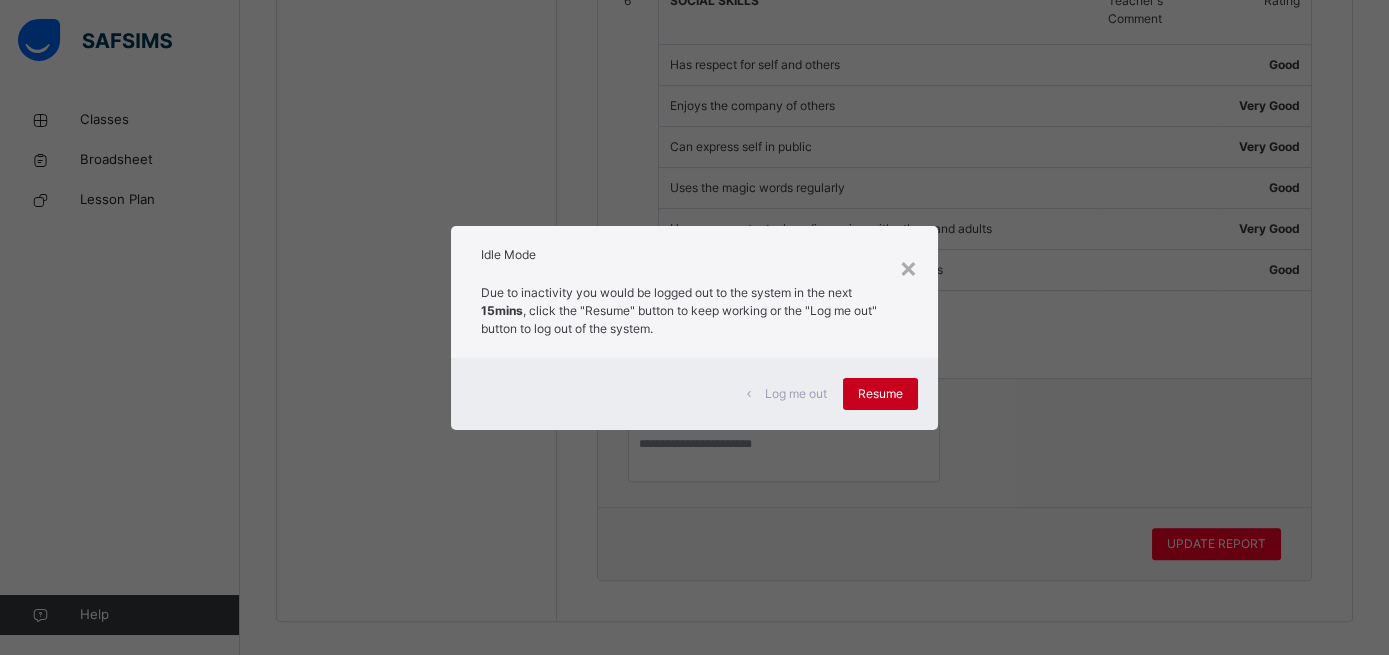 click on "Resume" at bounding box center (880, 394) 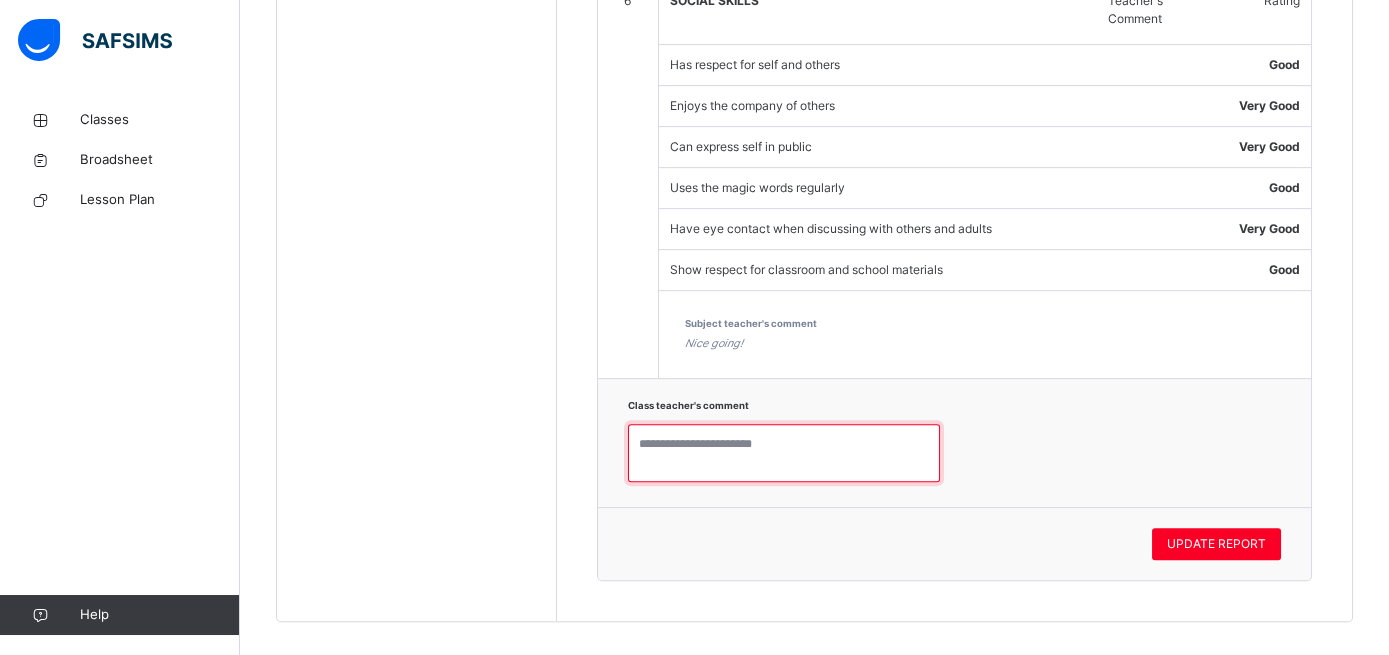 click at bounding box center [784, 453] 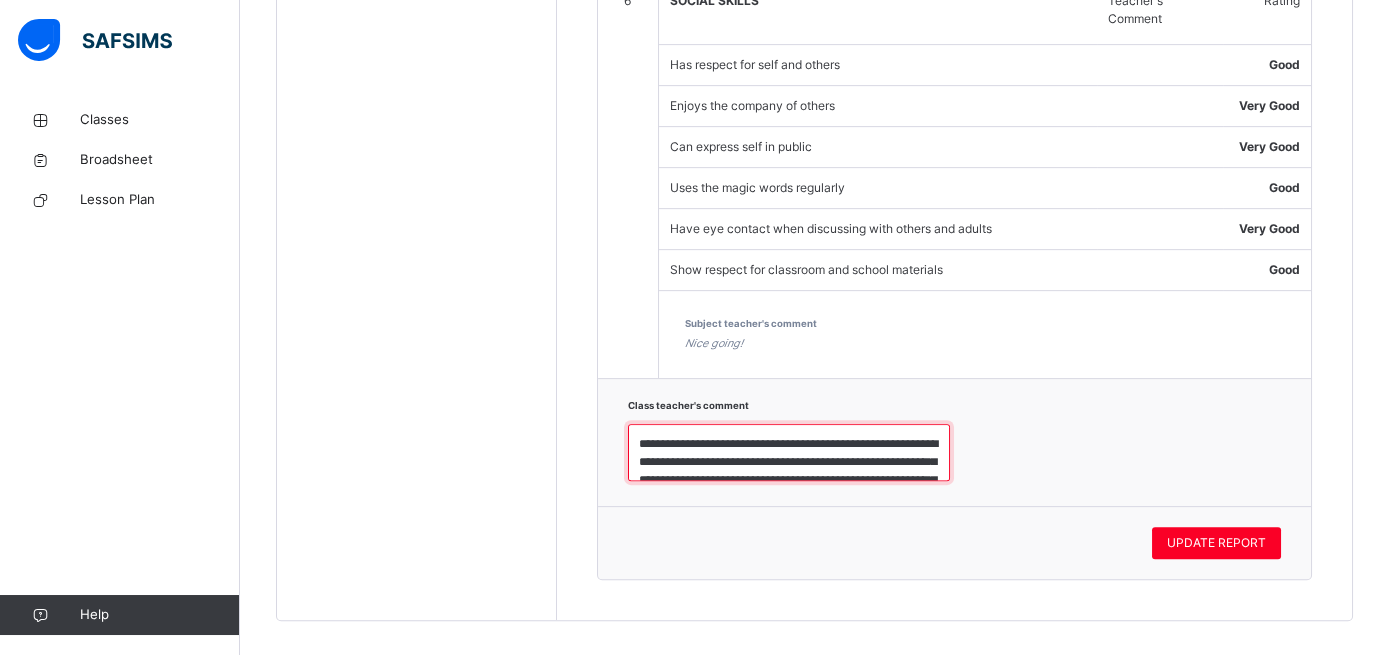 scroll, scrollTop: 187, scrollLeft: 0, axis: vertical 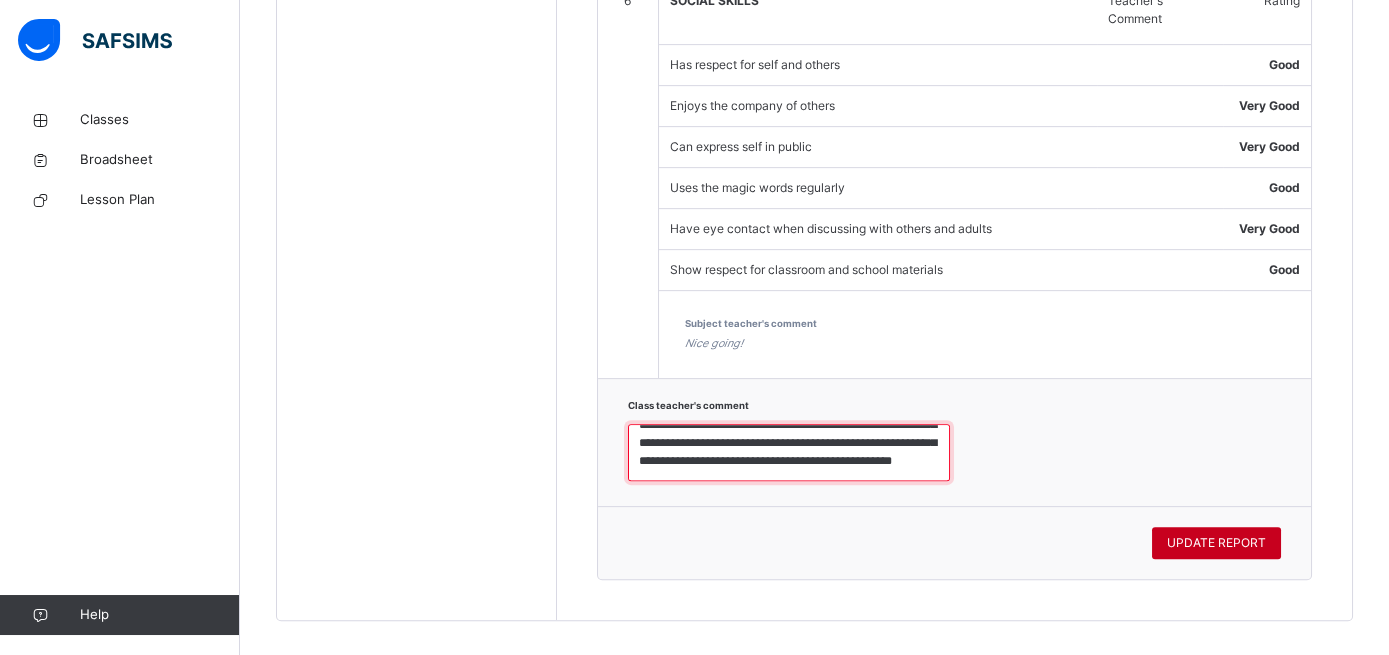 type on "**********" 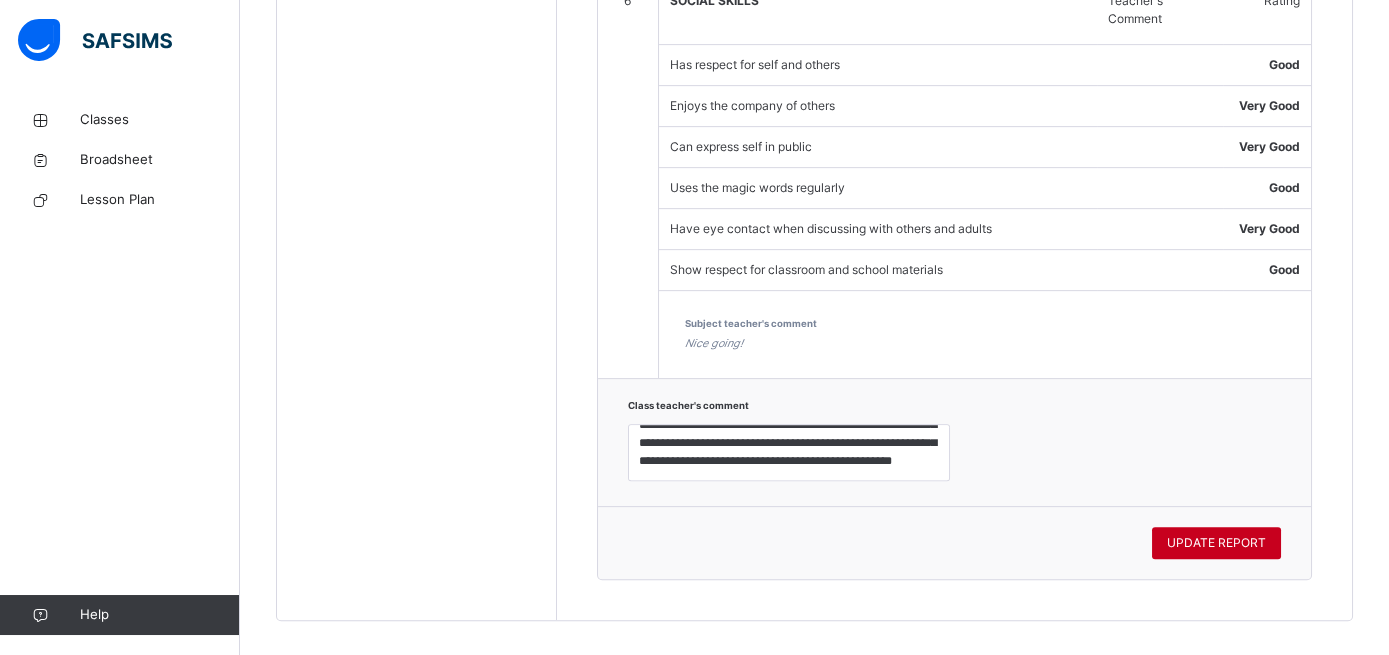 click on "UPDATE REPORT" at bounding box center (1216, 543) 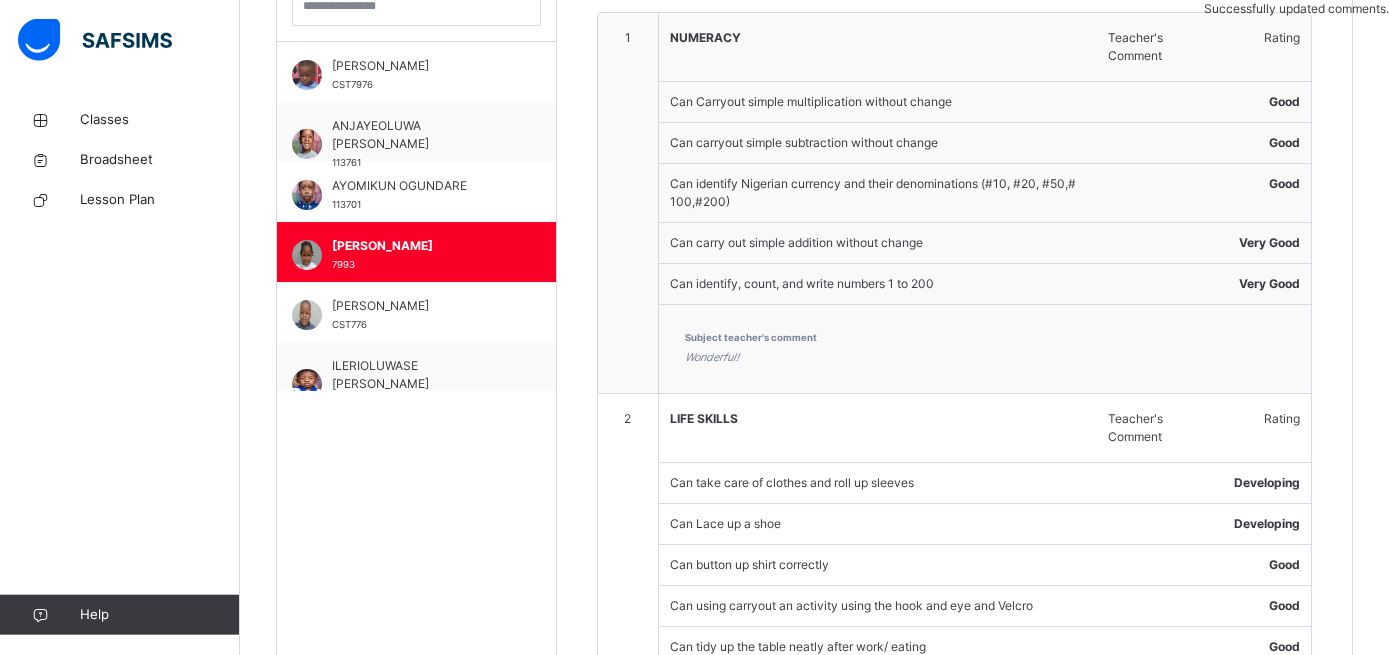 scroll, scrollTop: 621, scrollLeft: 0, axis: vertical 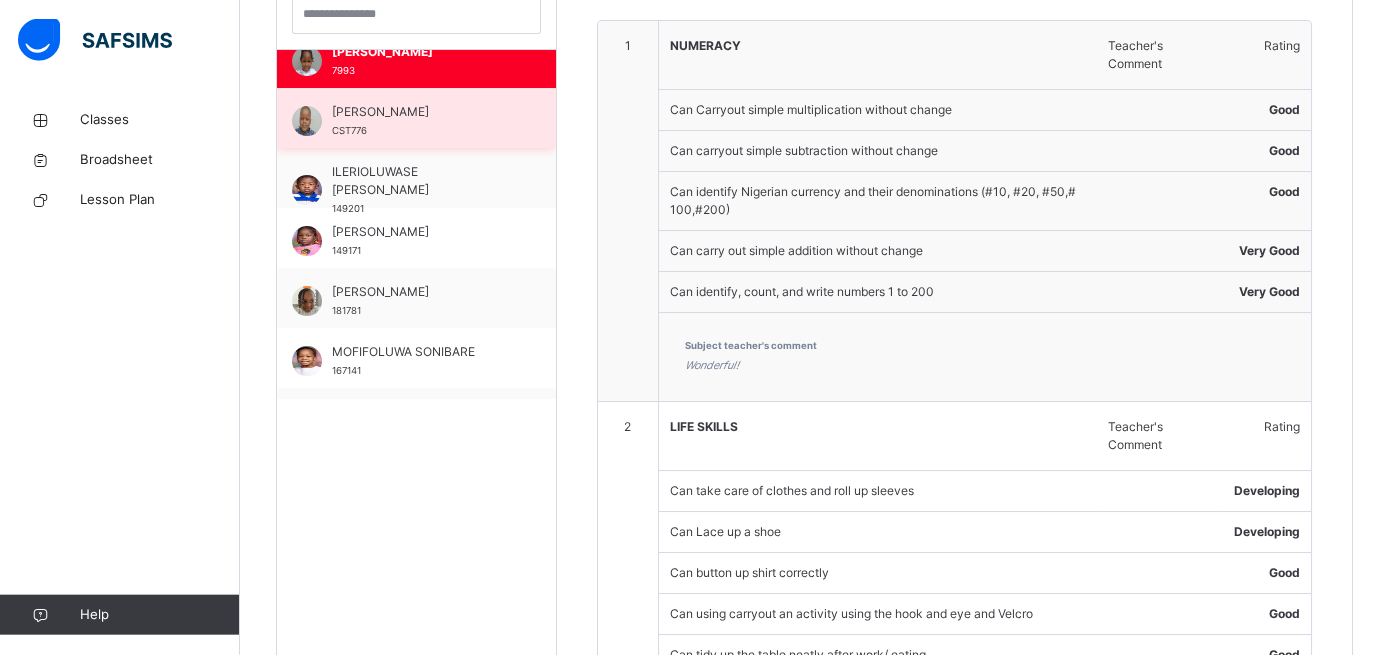 click on "[PERSON_NAME]" at bounding box center [421, 112] 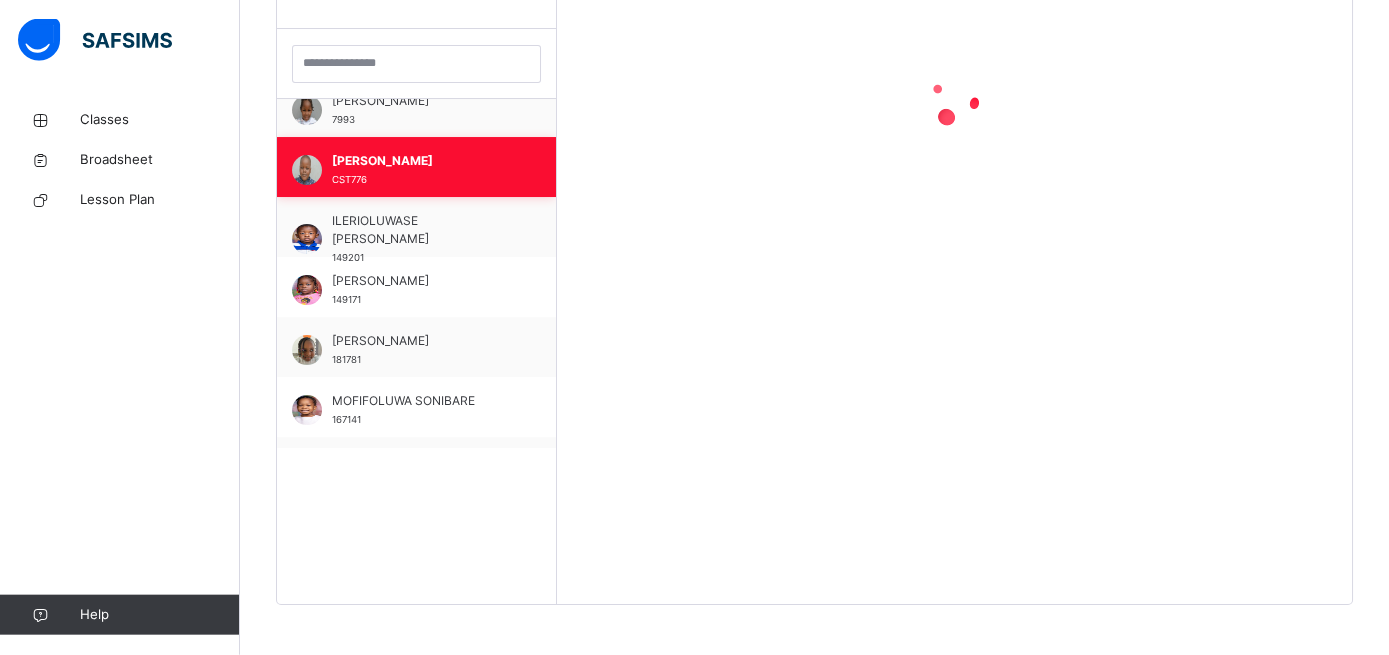 scroll, scrollTop: 571, scrollLeft: 0, axis: vertical 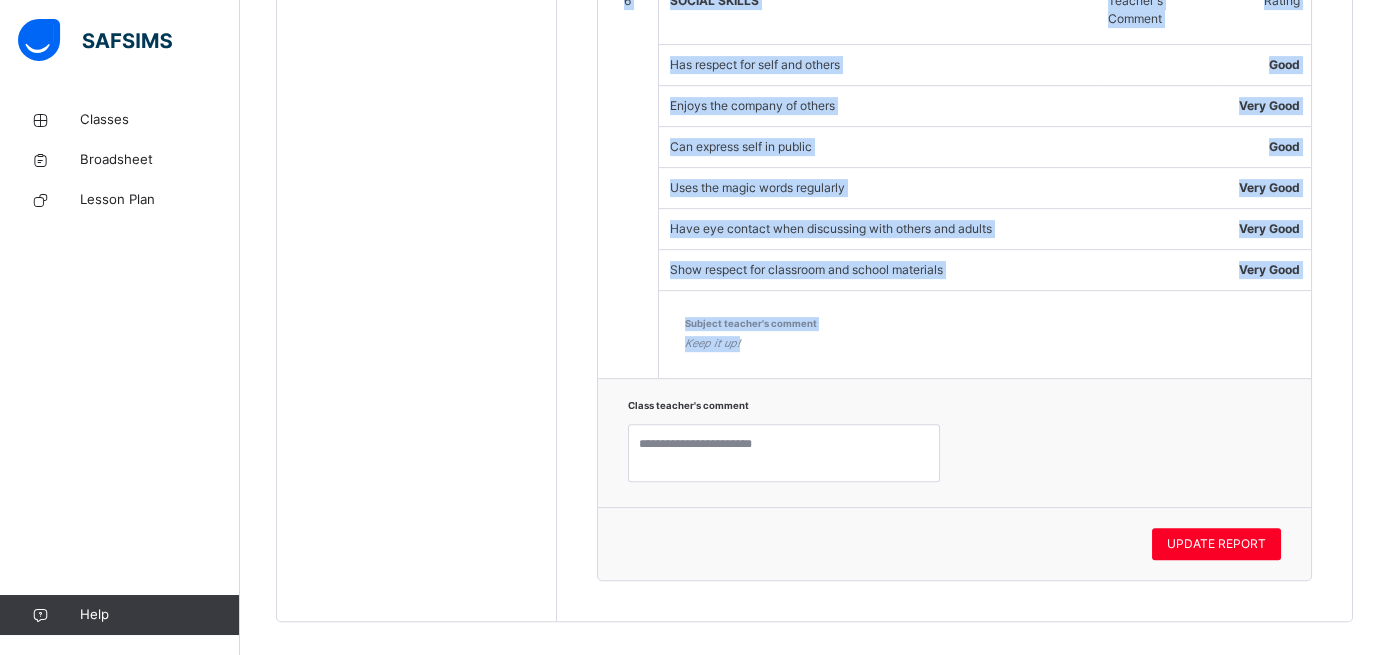 drag, startPoint x: 673, startPoint y: 230, endPoint x: 1000, endPoint y: 338, distance: 344.37335 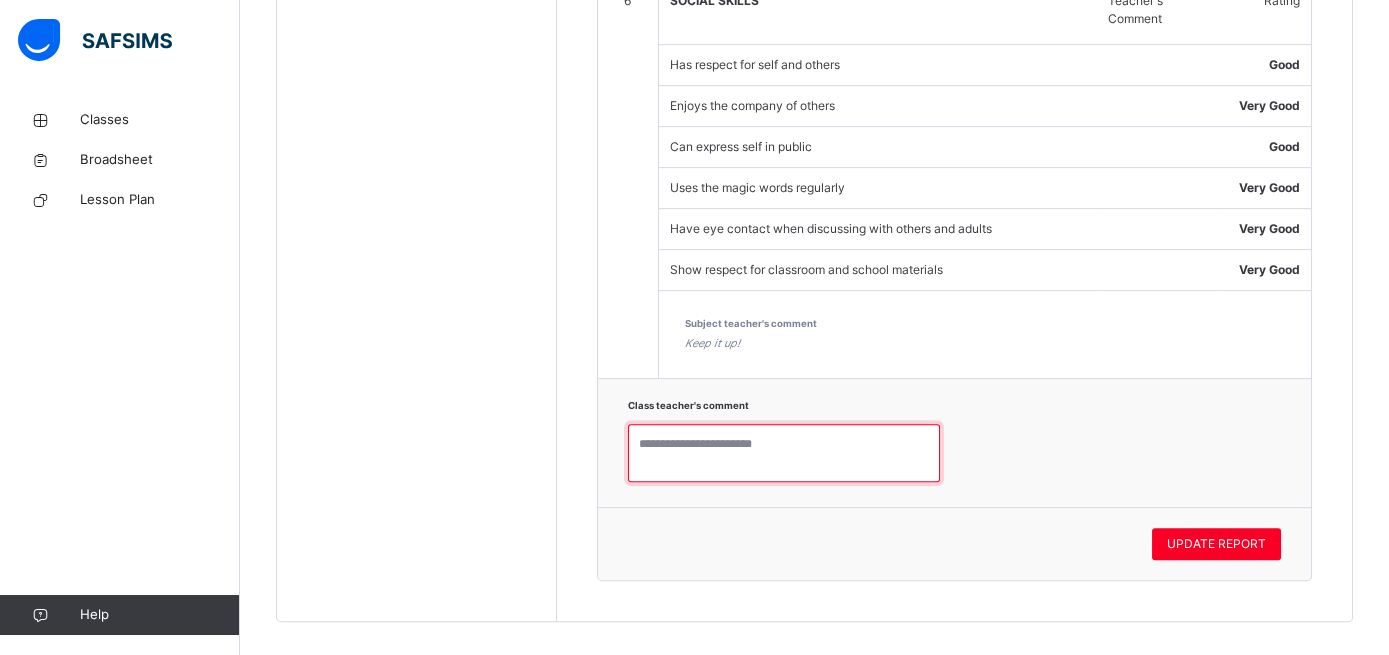 click at bounding box center [784, 453] 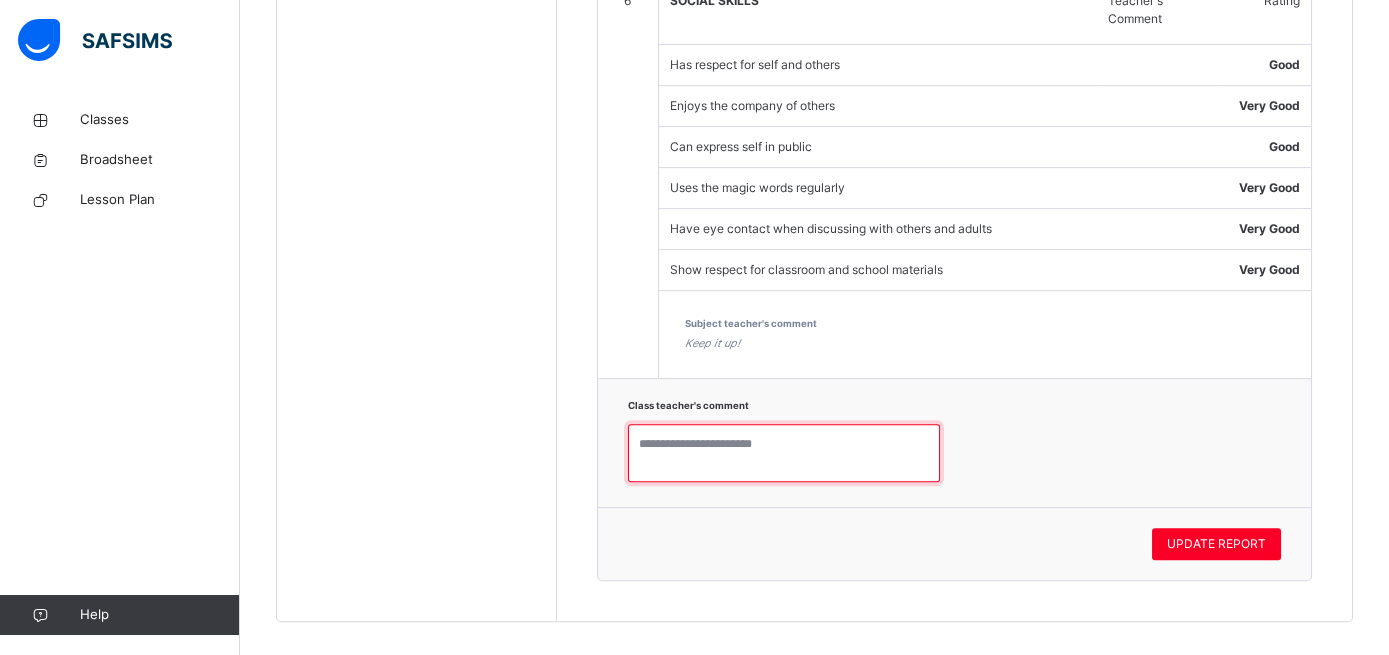 paste on "**********" 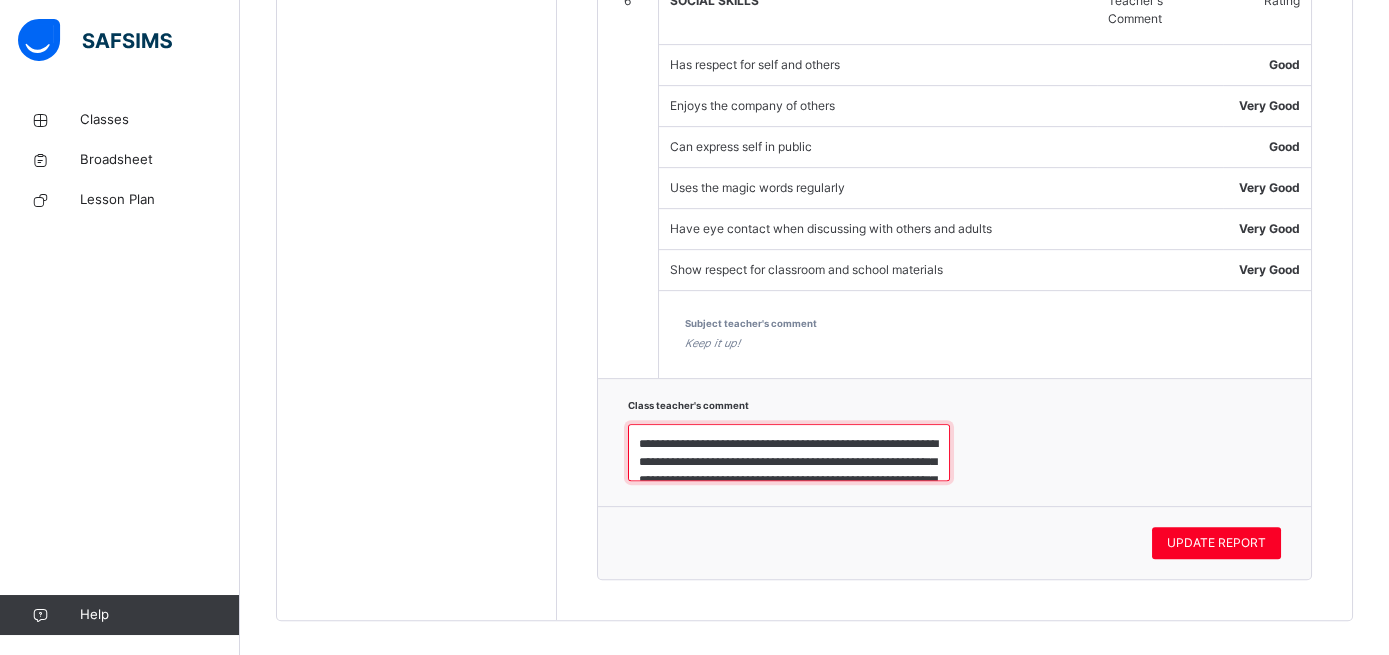 scroll, scrollTop: 187, scrollLeft: 0, axis: vertical 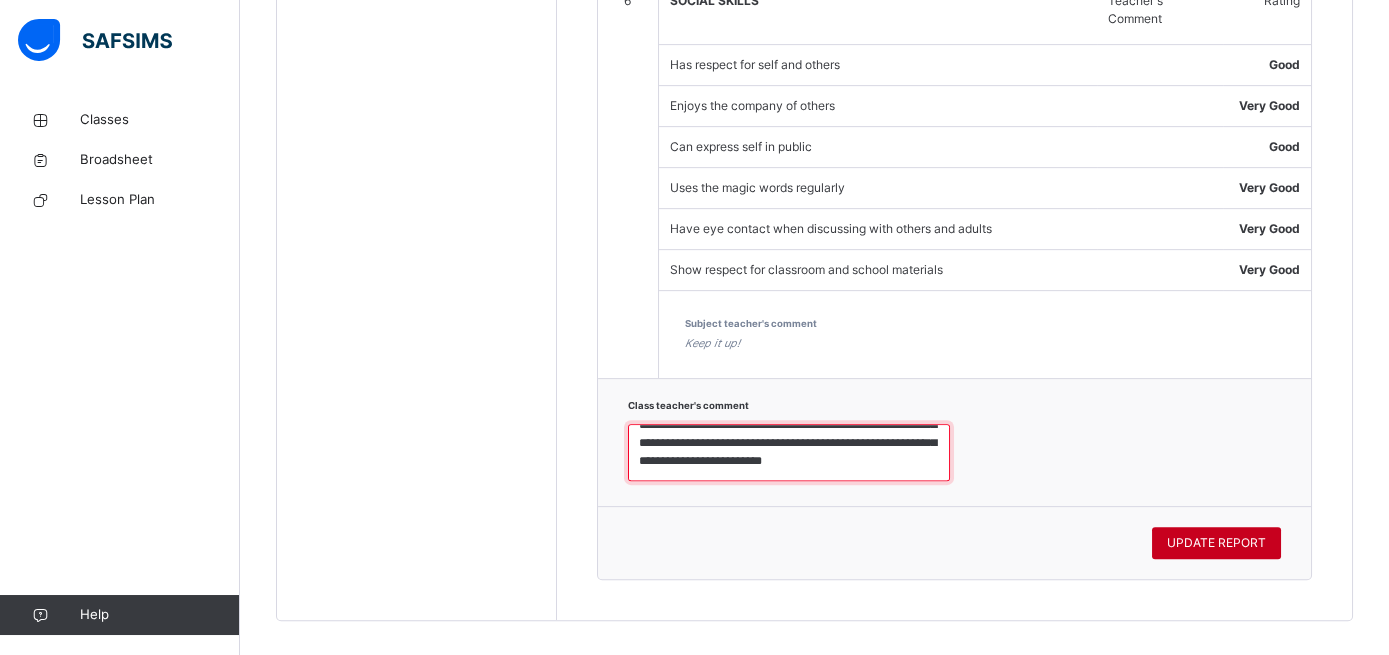 type on "**********" 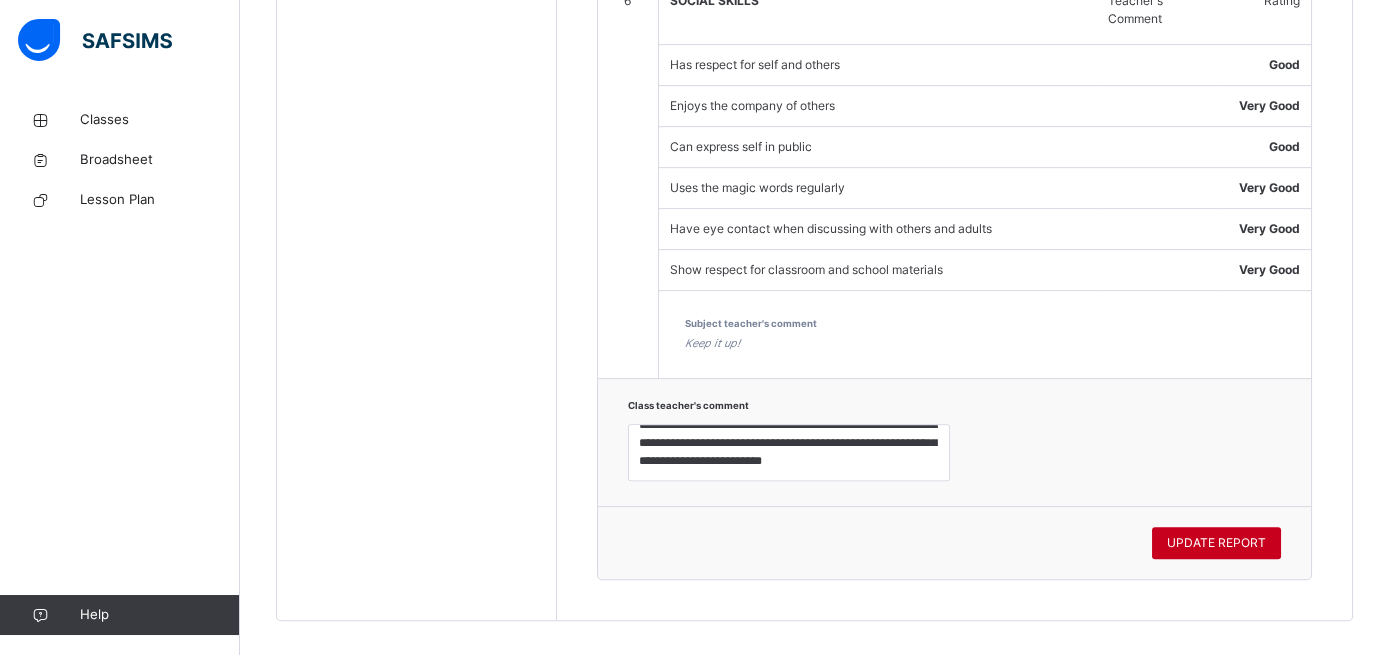 click on "UPDATE REPORT" at bounding box center [1216, 543] 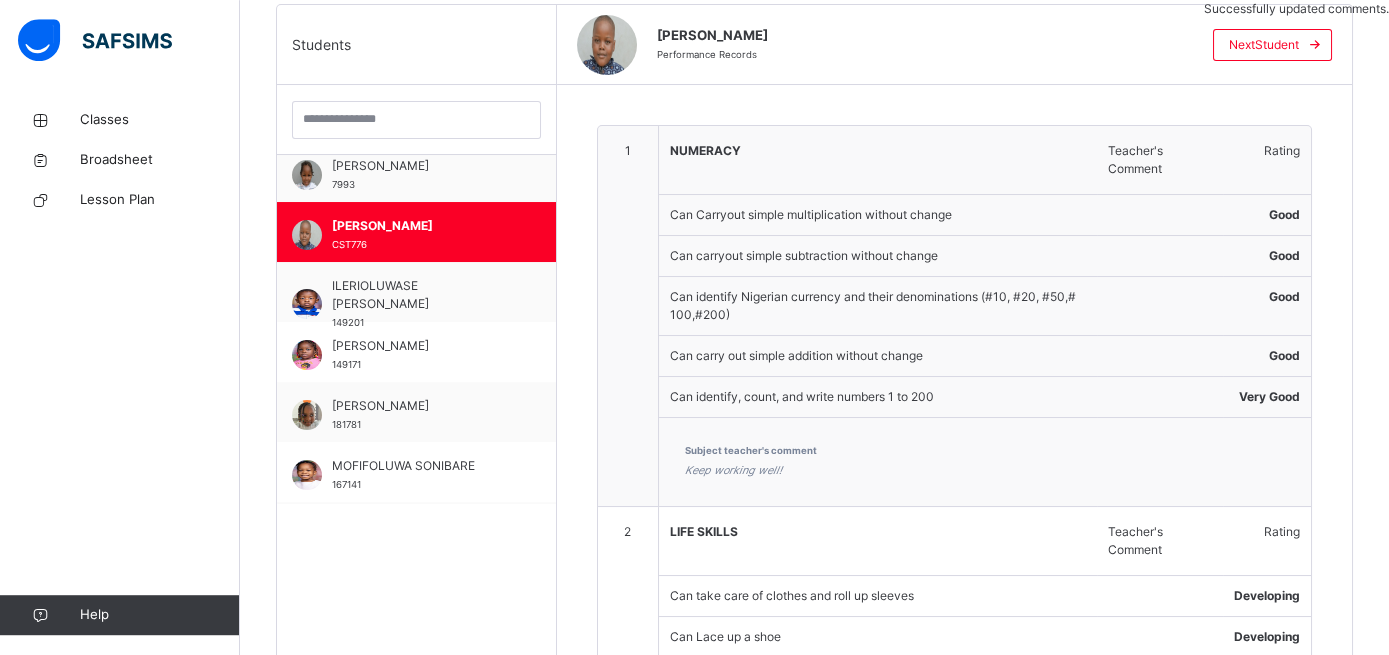 scroll, scrollTop: 508, scrollLeft: 0, axis: vertical 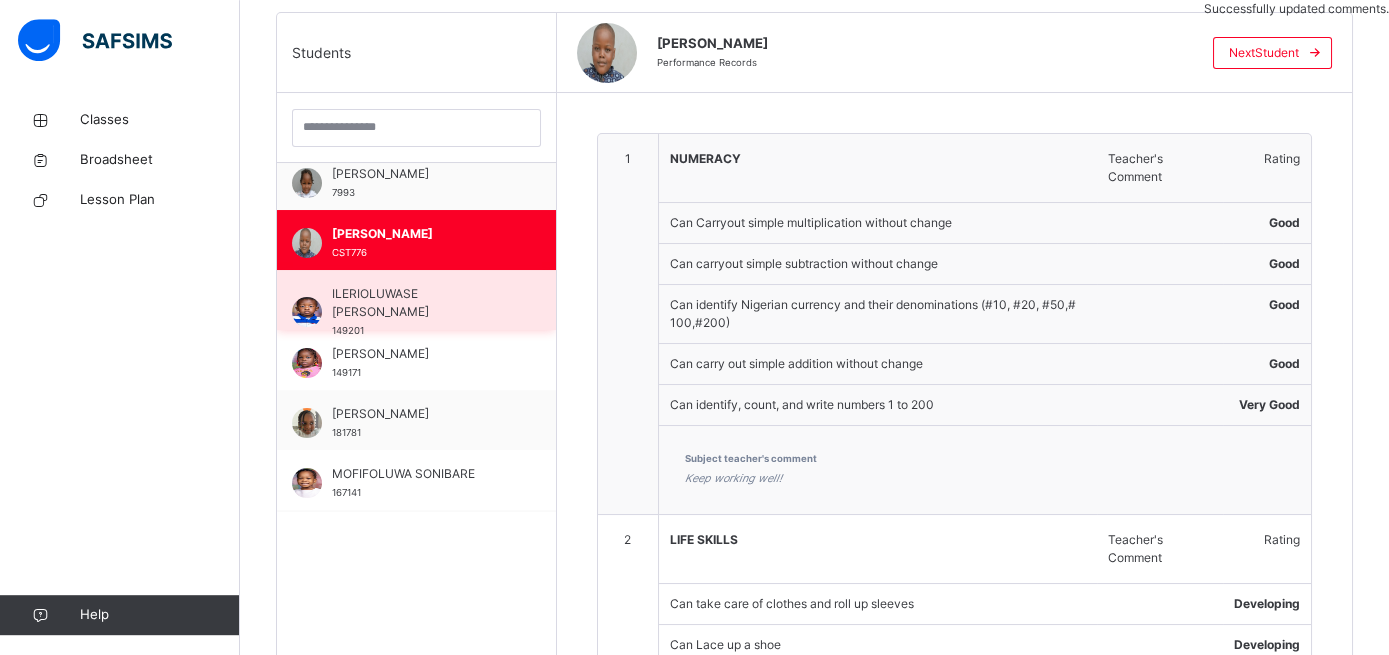 click on "ILERIOLUWASE [PERSON_NAME]" at bounding box center [421, 303] 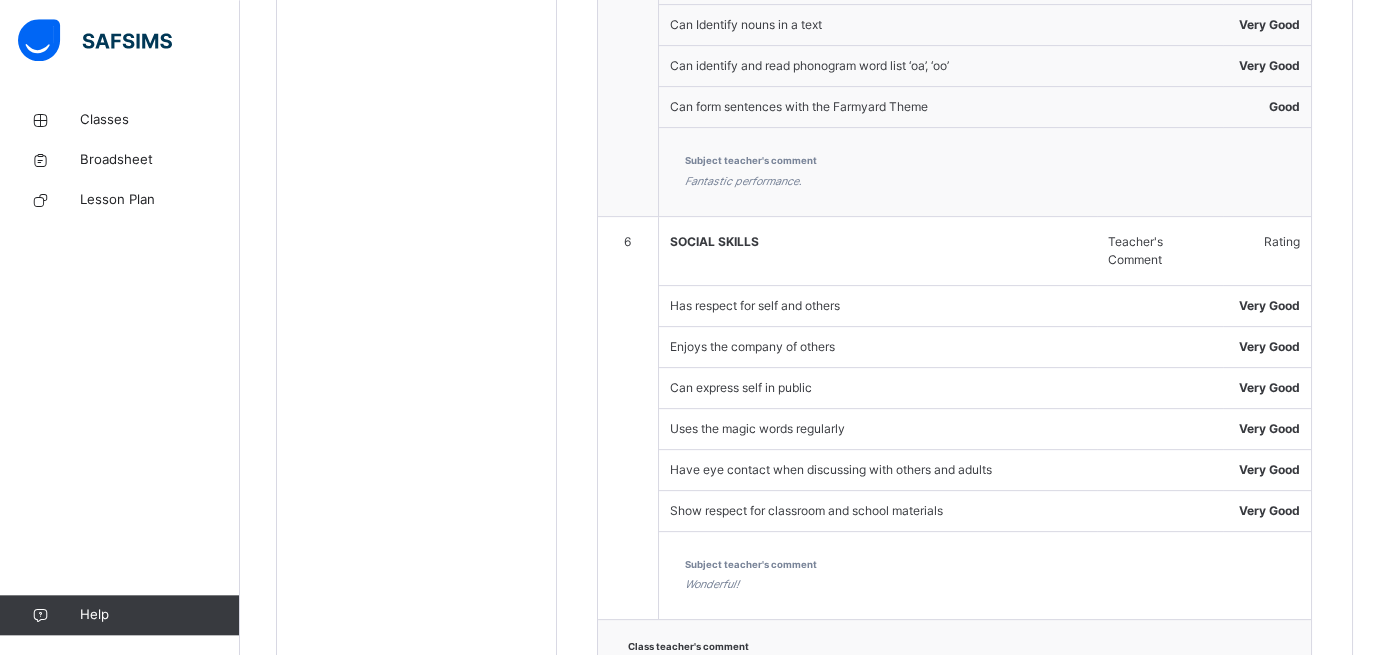 scroll, scrollTop: 2404, scrollLeft: 0, axis: vertical 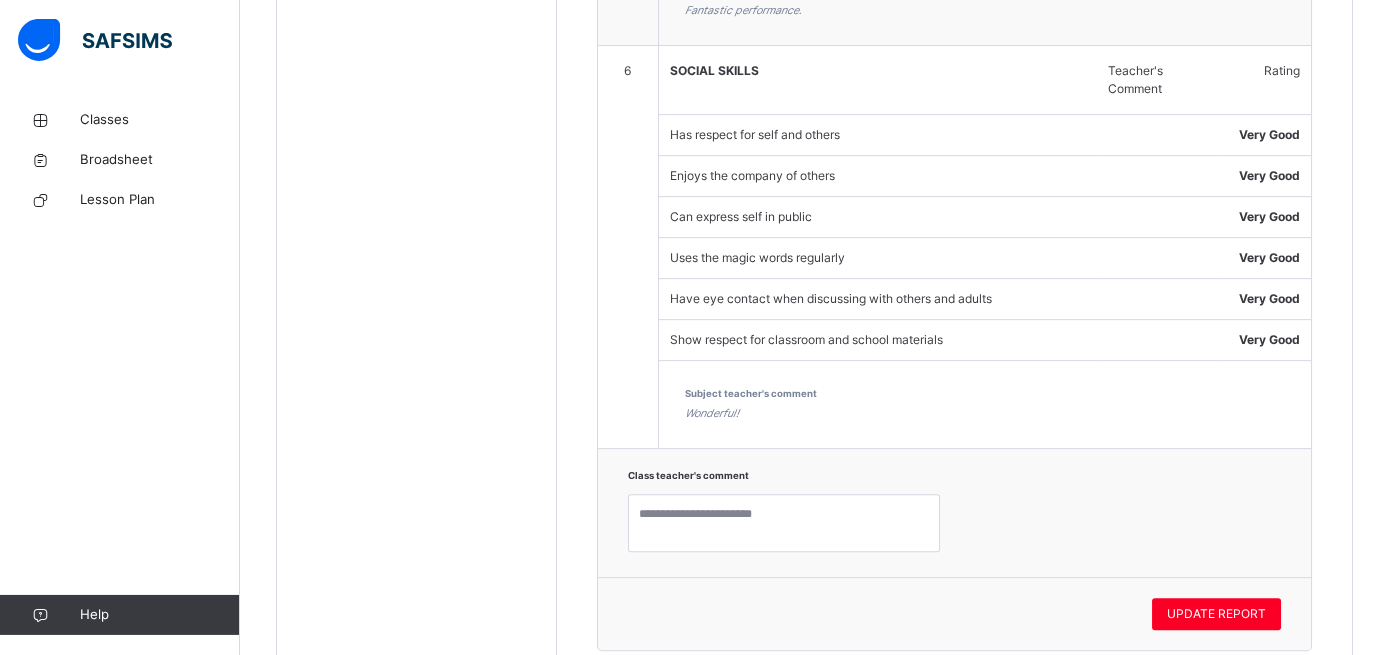 click on "Wonderful!" at bounding box center [985, 414] 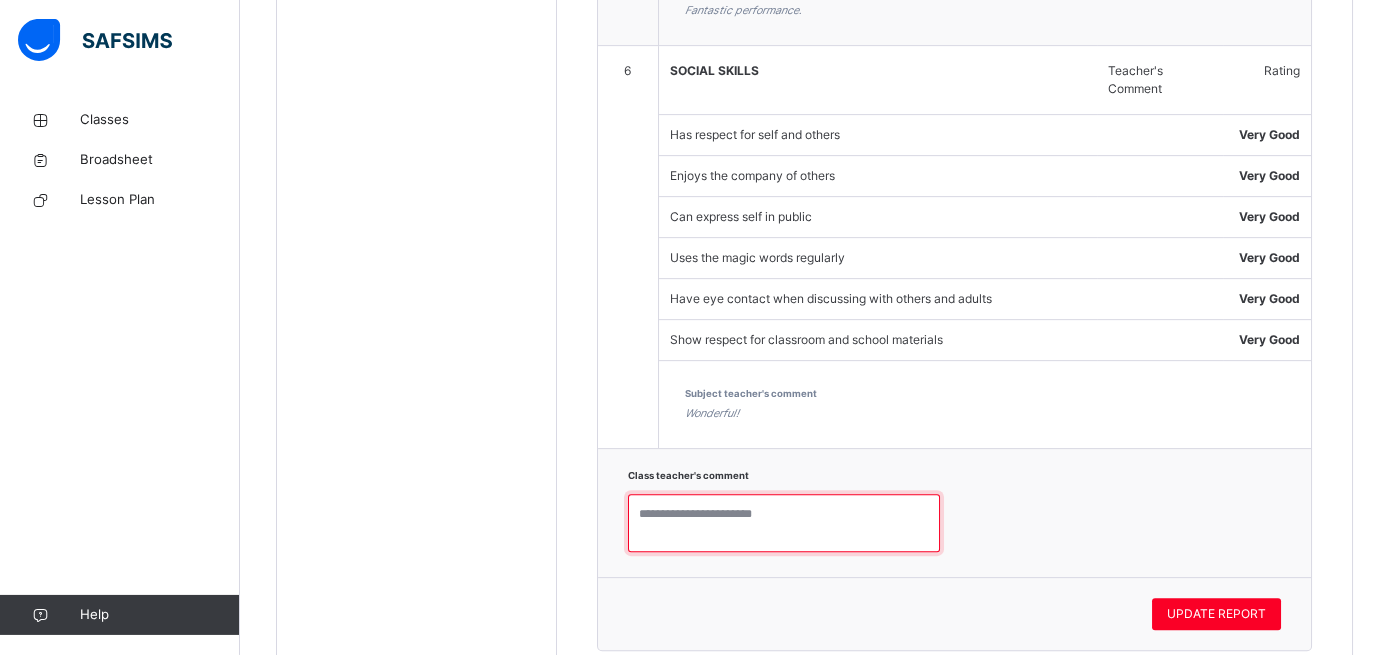 click at bounding box center [784, 523] 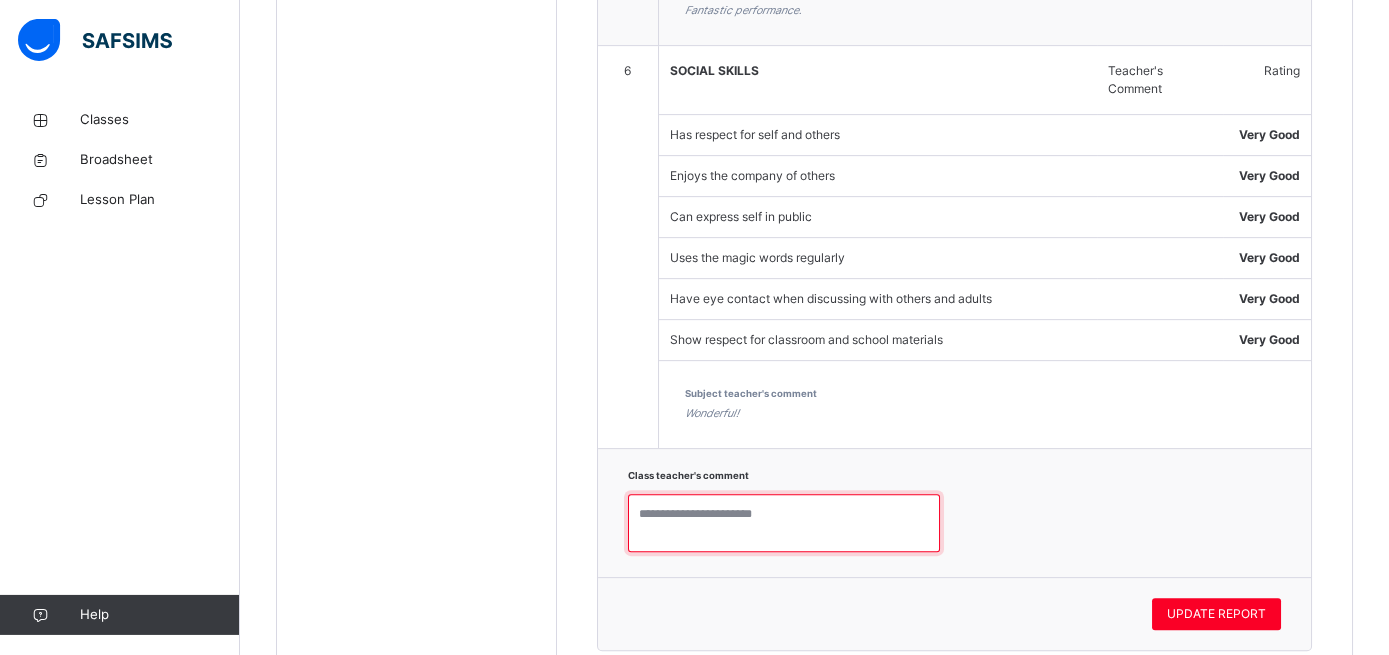 paste on "**********" 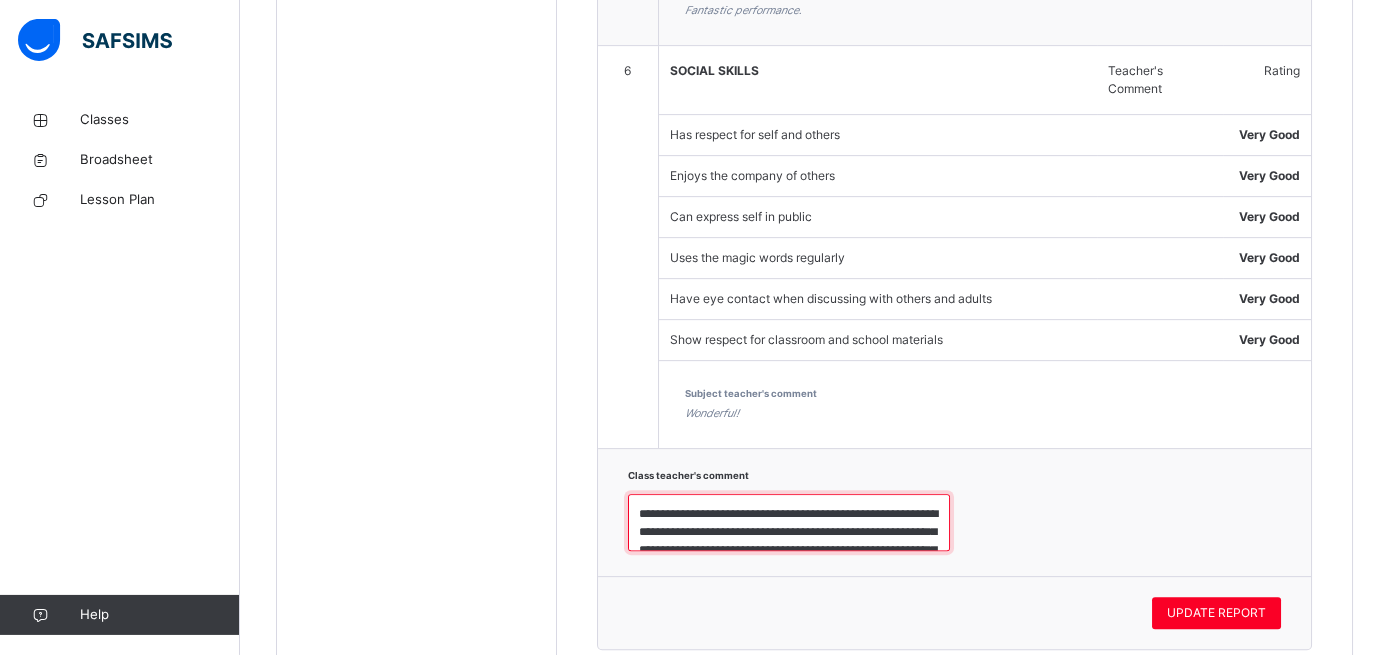 scroll, scrollTop: 114, scrollLeft: 0, axis: vertical 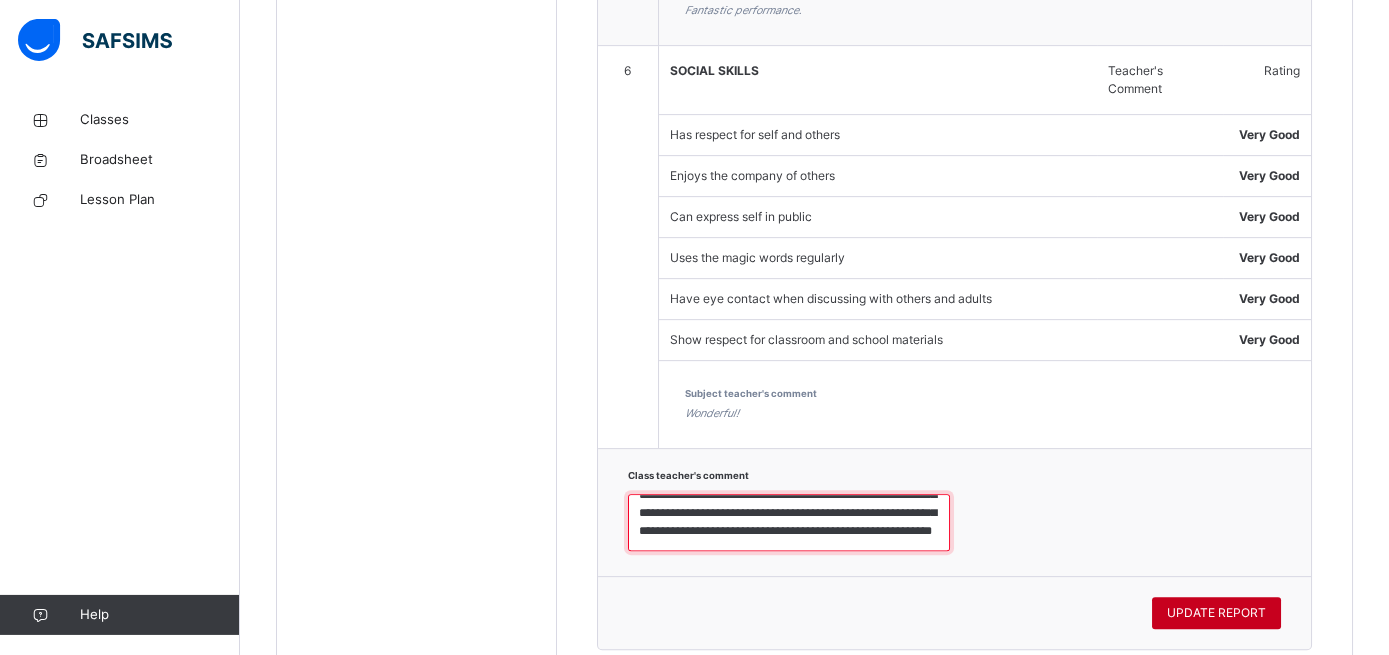 type on "**********" 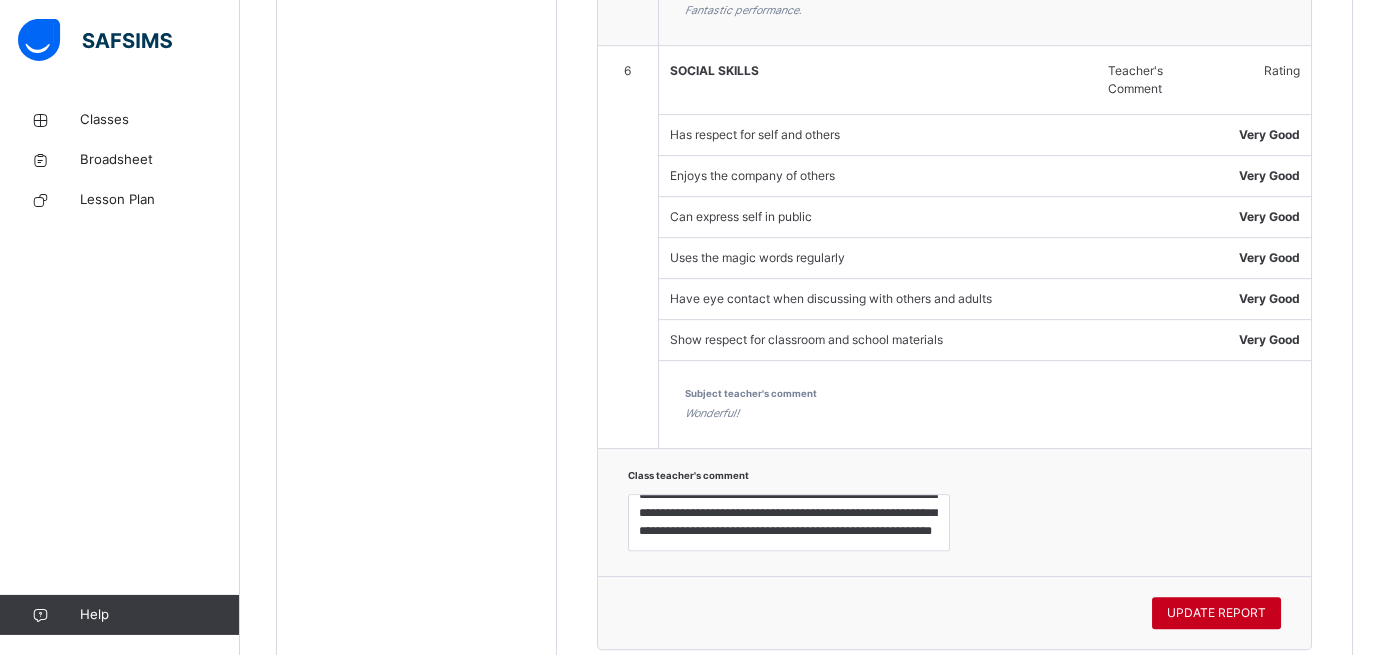 click on "UPDATE REPORT" at bounding box center (1216, 613) 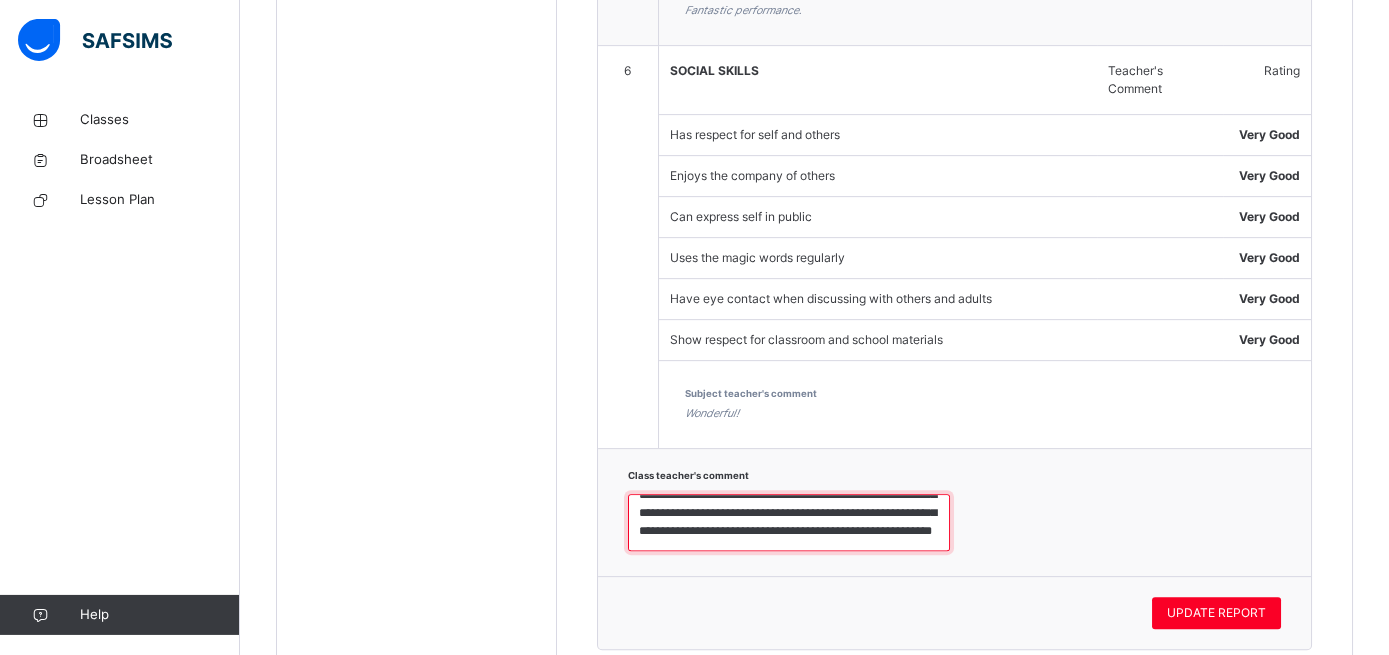 scroll, scrollTop: 70, scrollLeft: 0, axis: vertical 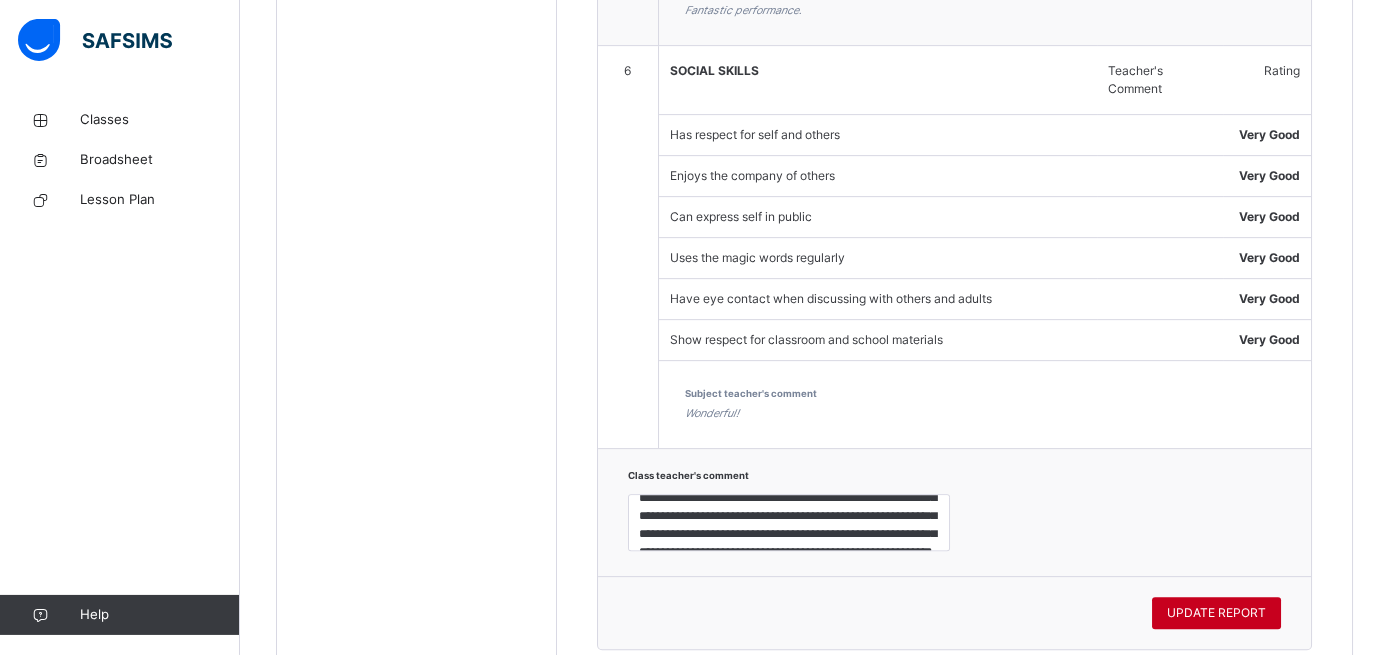 click on "UPDATE REPORT" at bounding box center (1216, 613) 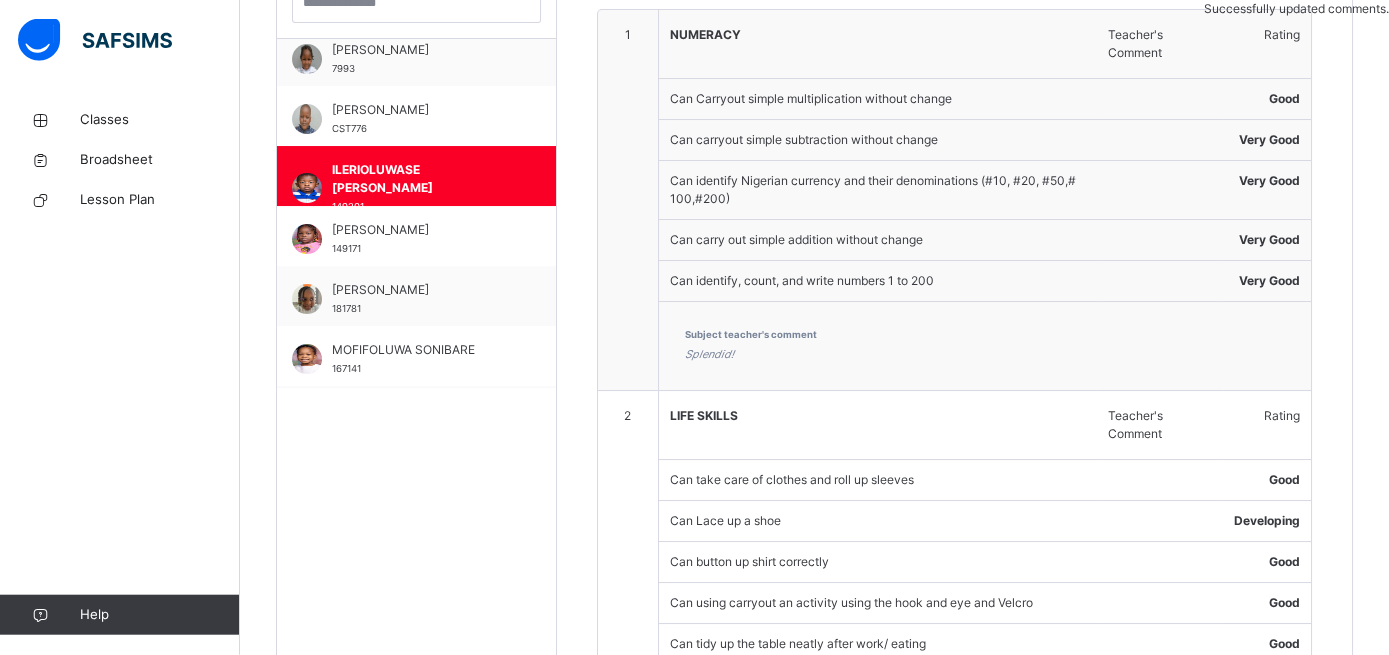 scroll, scrollTop: 618, scrollLeft: 0, axis: vertical 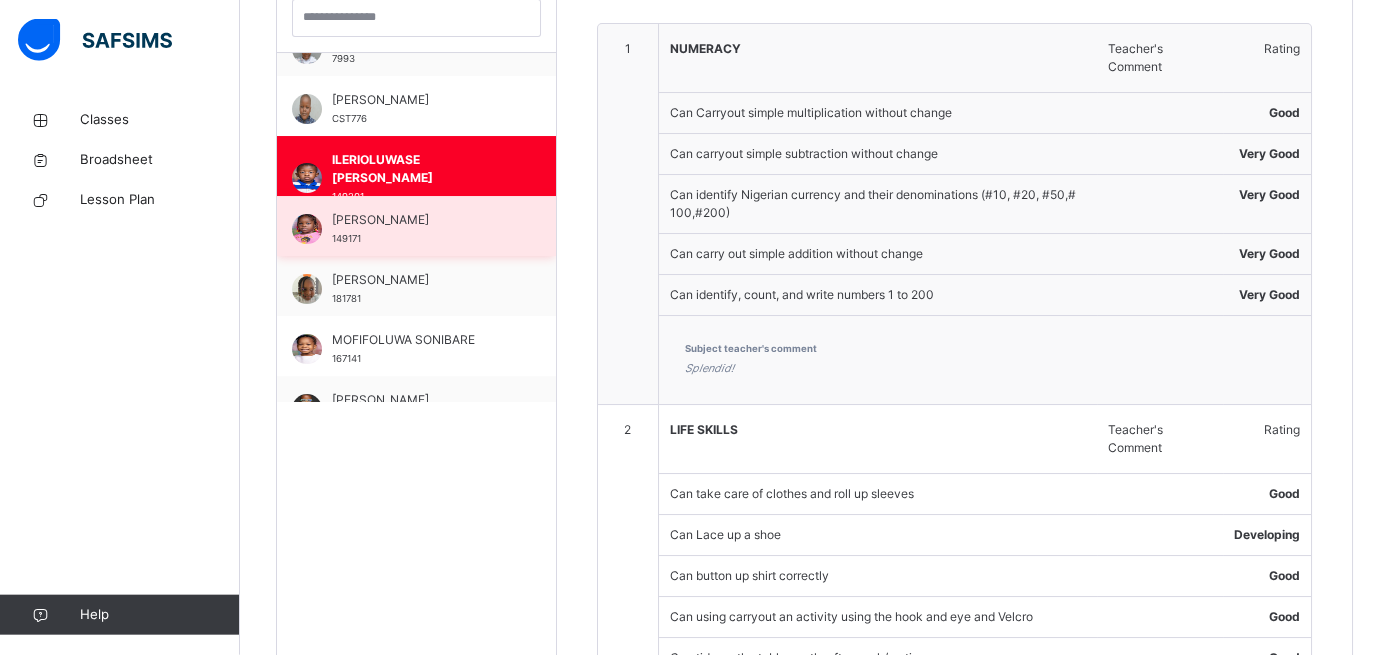click on "[PERSON_NAME]" at bounding box center (421, 220) 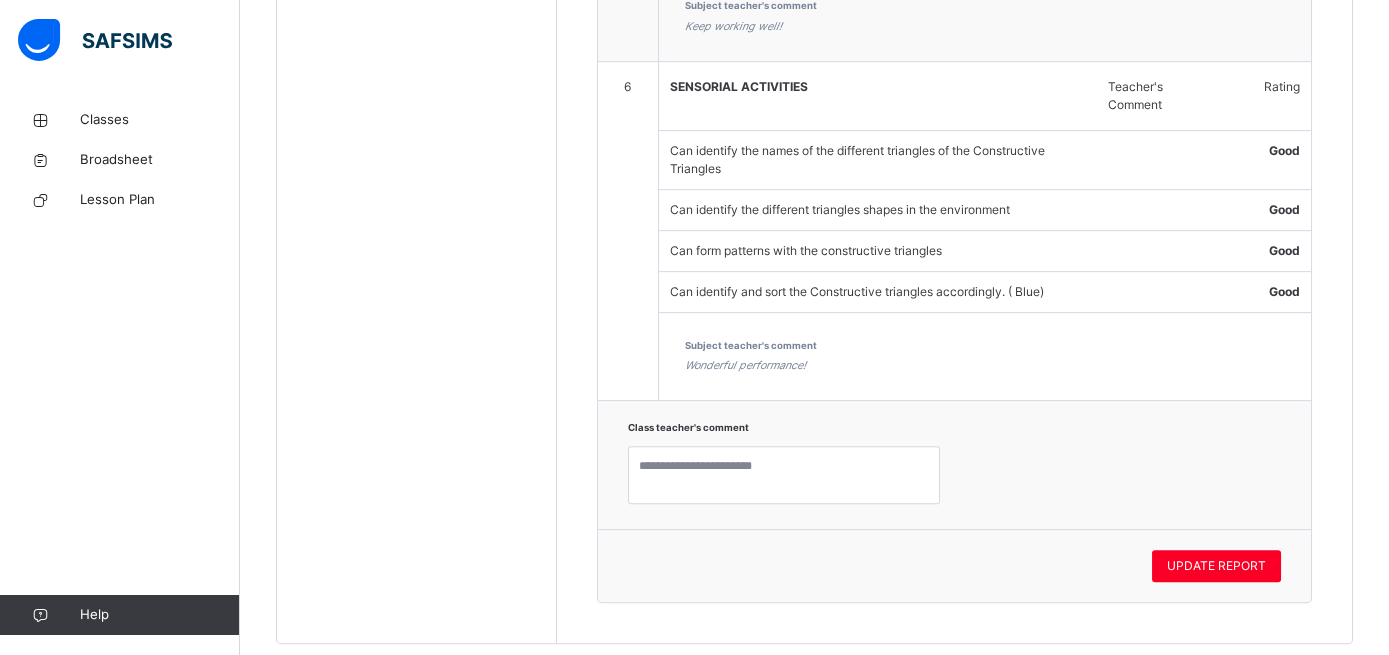 scroll, scrollTop: 2463, scrollLeft: 0, axis: vertical 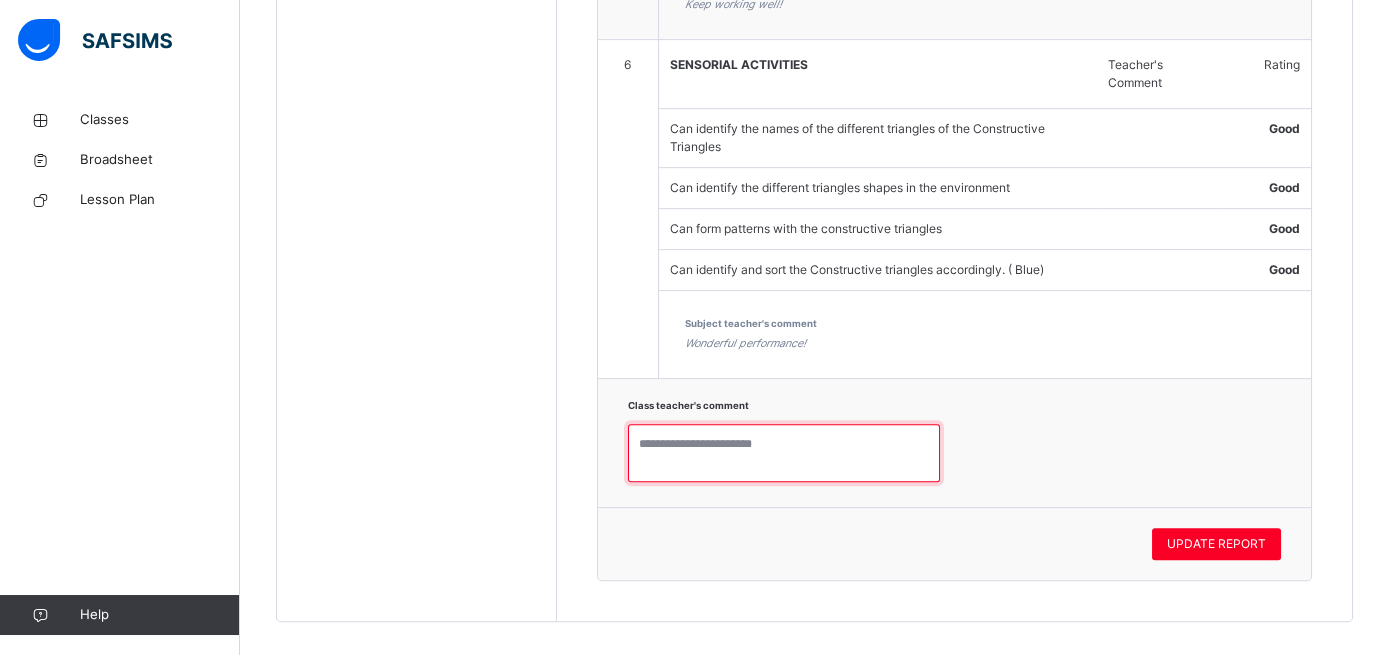 click at bounding box center (784, 453) 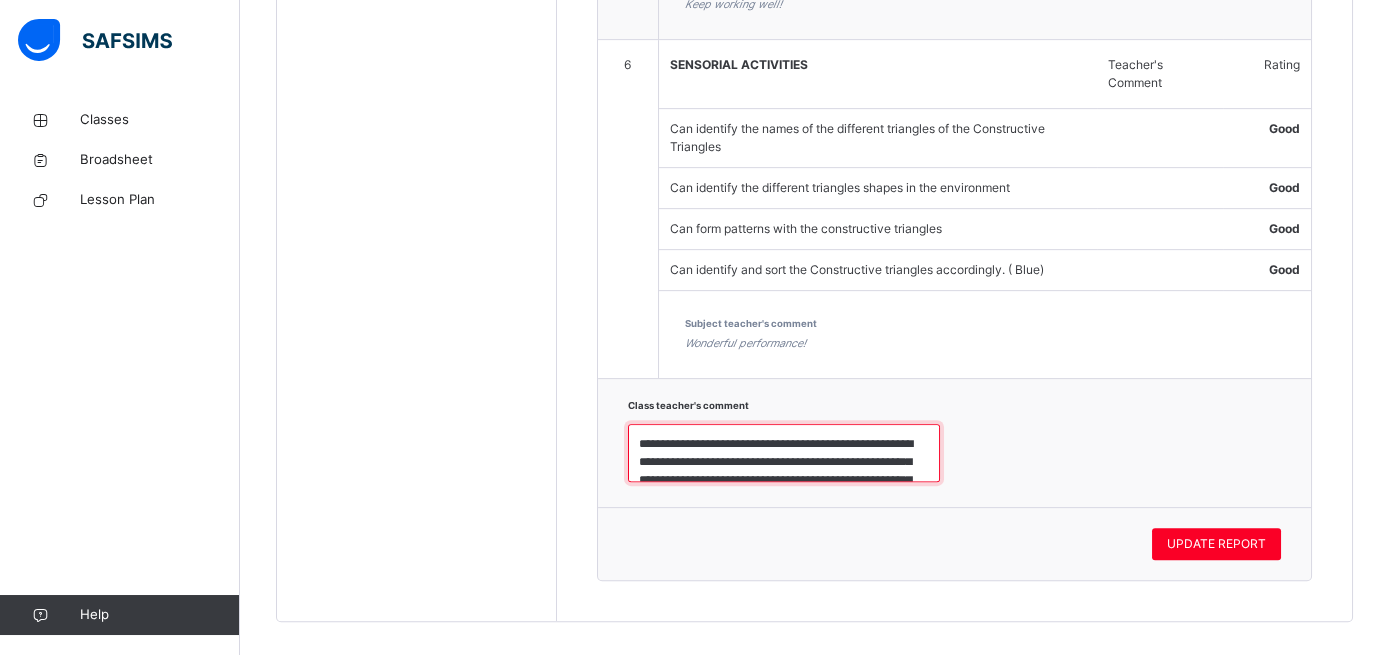 scroll, scrollTop: 78, scrollLeft: 0, axis: vertical 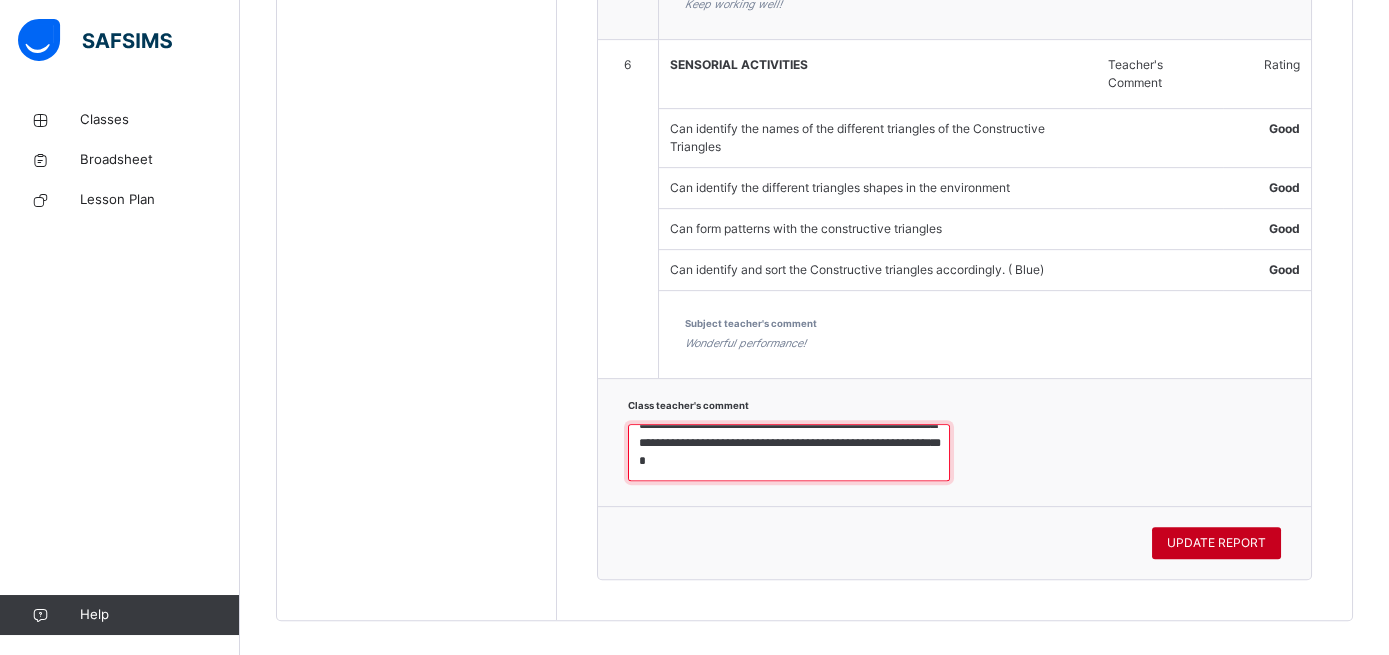 type on "**********" 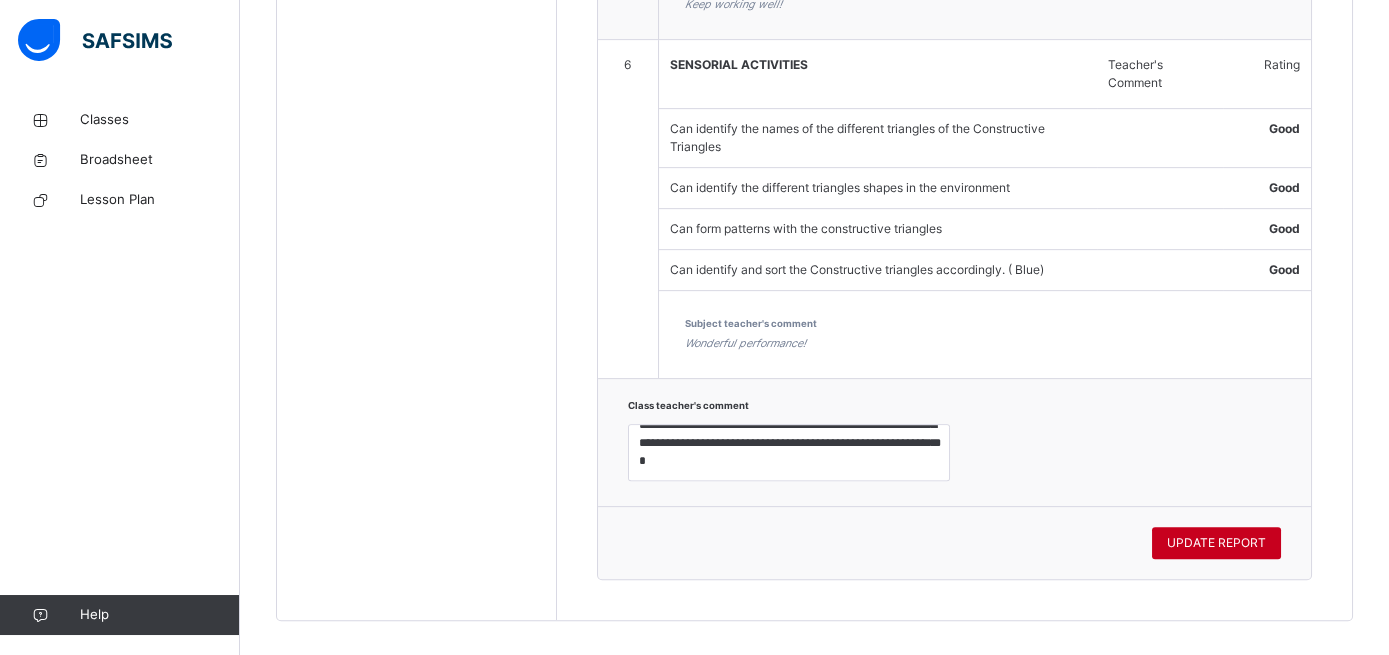 click on "UPDATE REPORT" at bounding box center (1216, 543) 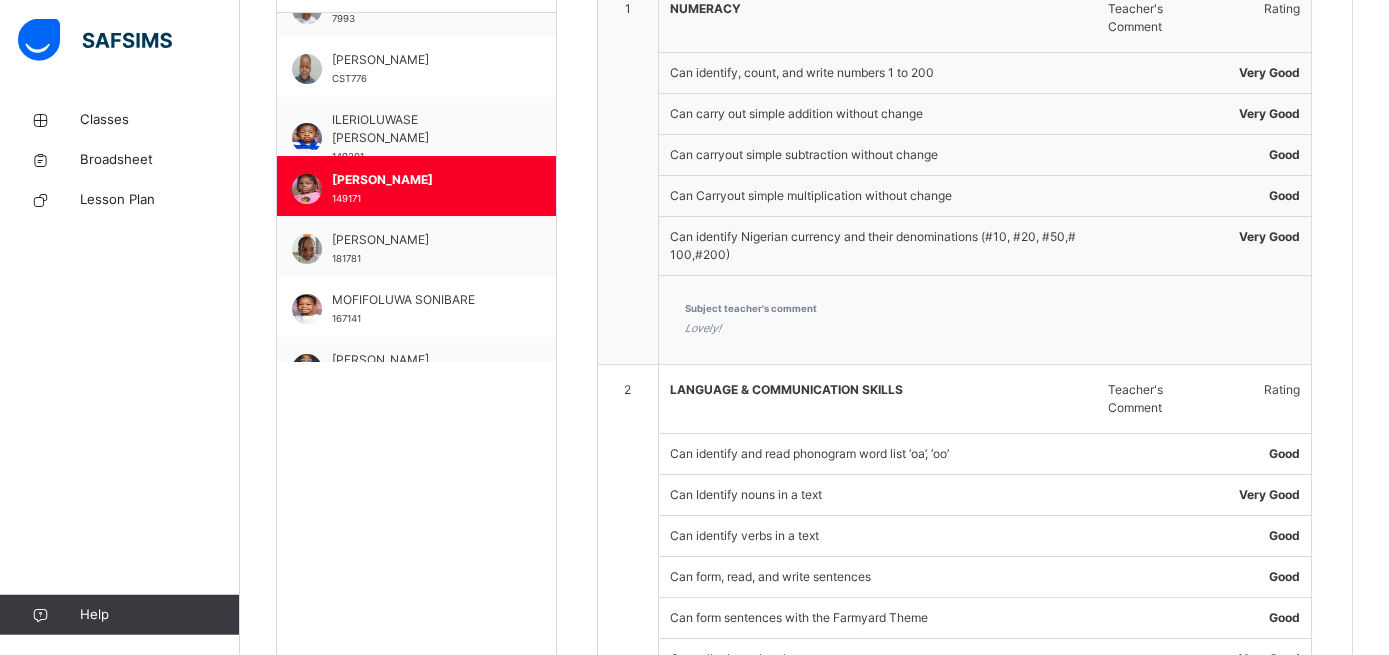 scroll, scrollTop: 654, scrollLeft: 0, axis: vertical 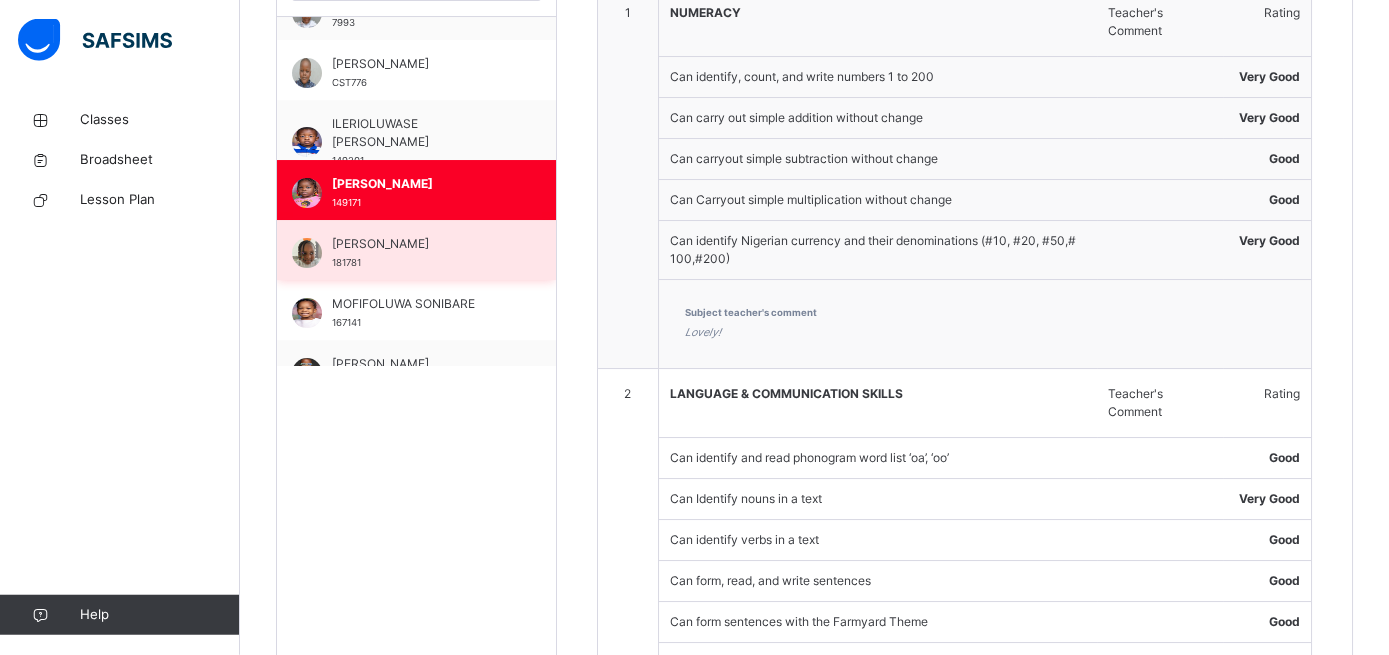 click on "[PERSON_NAME] 181781" at bounding box center (416, 250) 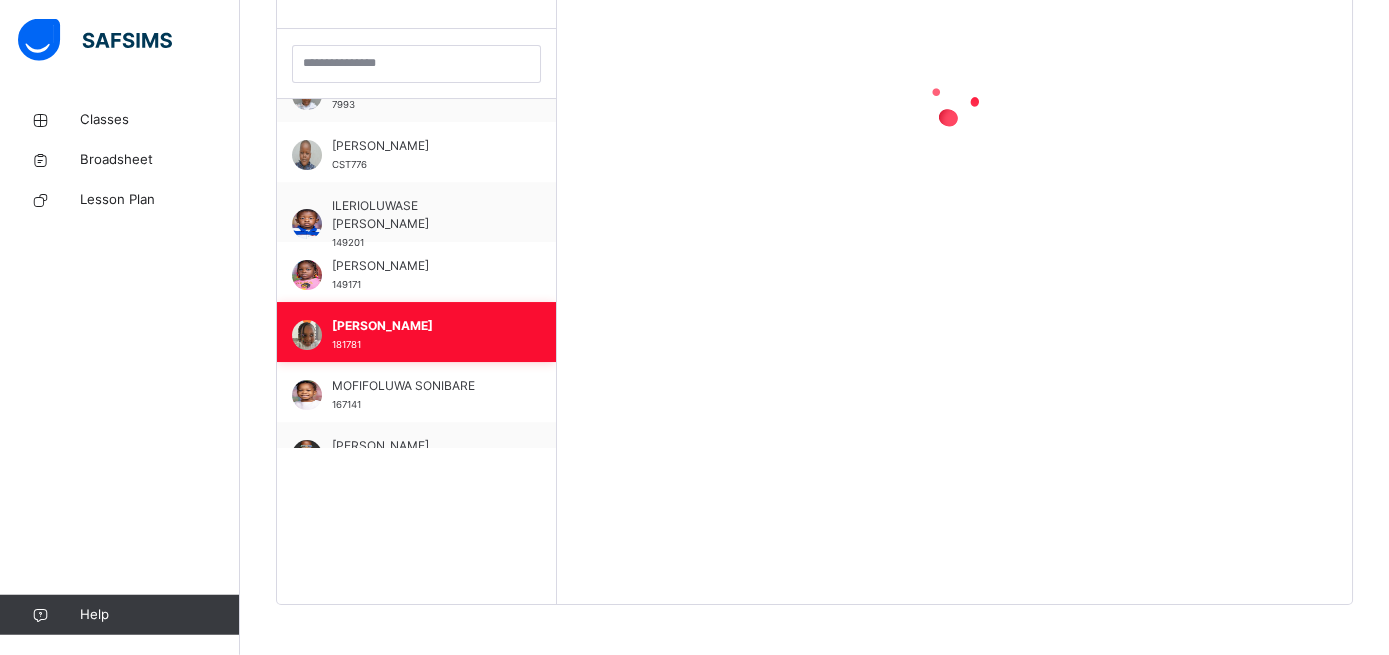 scroll, scrollTop: 571, scrollLeft: 0, axis: vertical 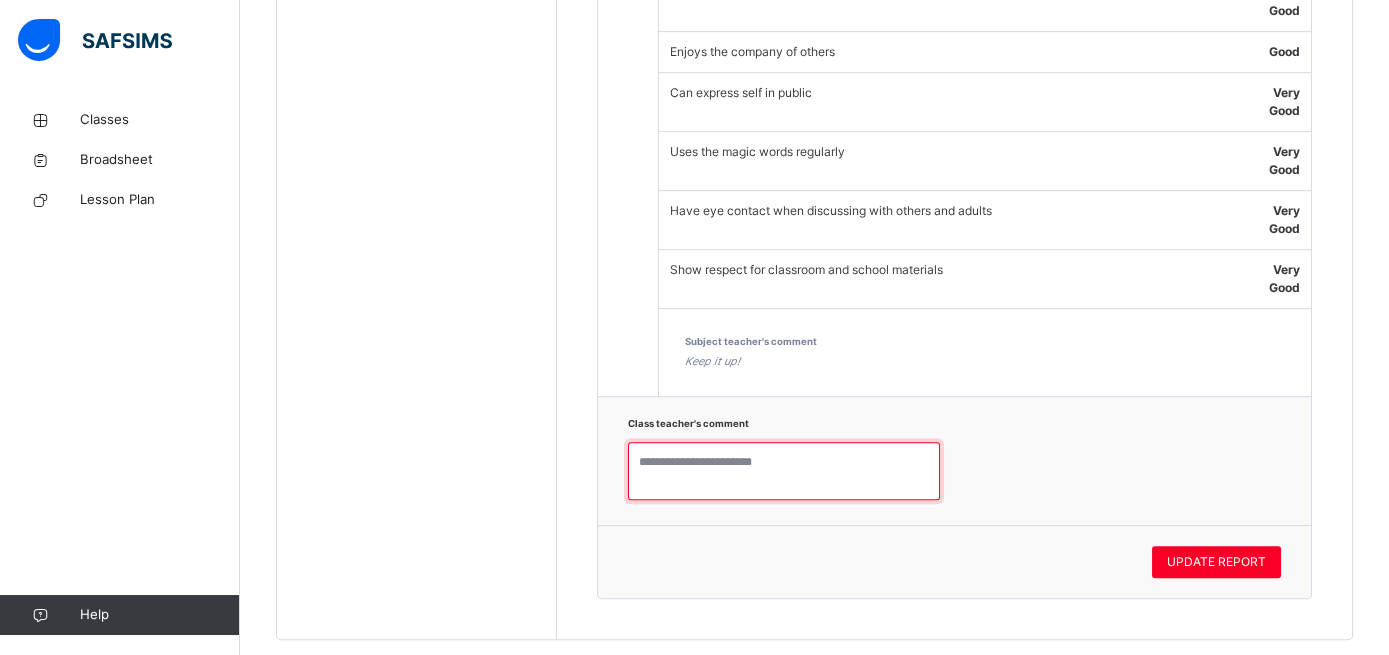 click at bounding box center [784, 471] 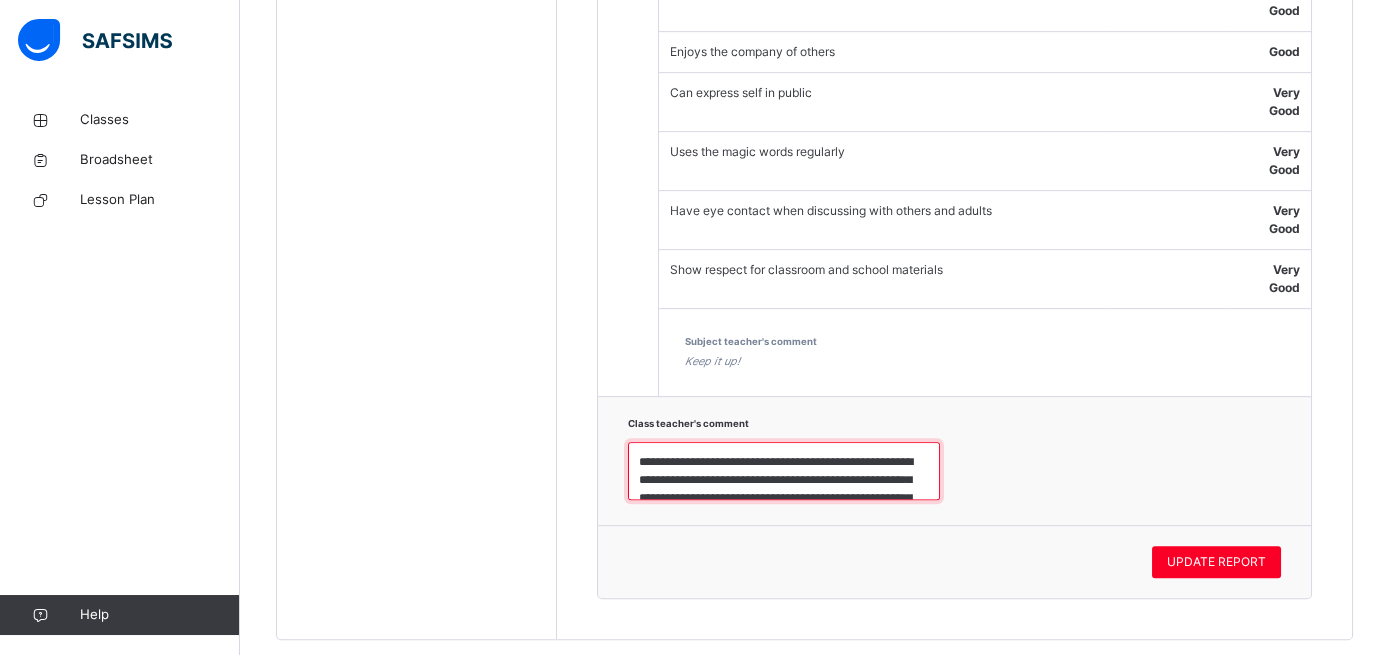 scroll, scrollTop: 97, scrollLeft: 0, axis: vertical 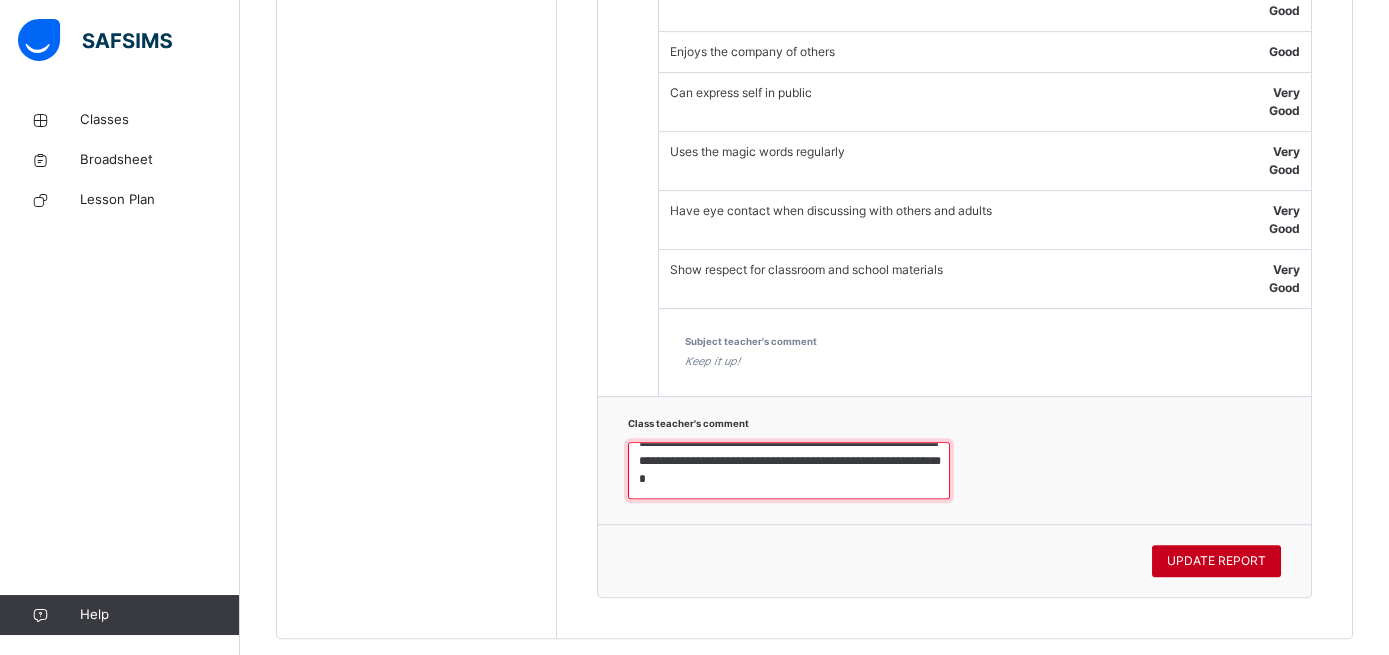 type on "**********" 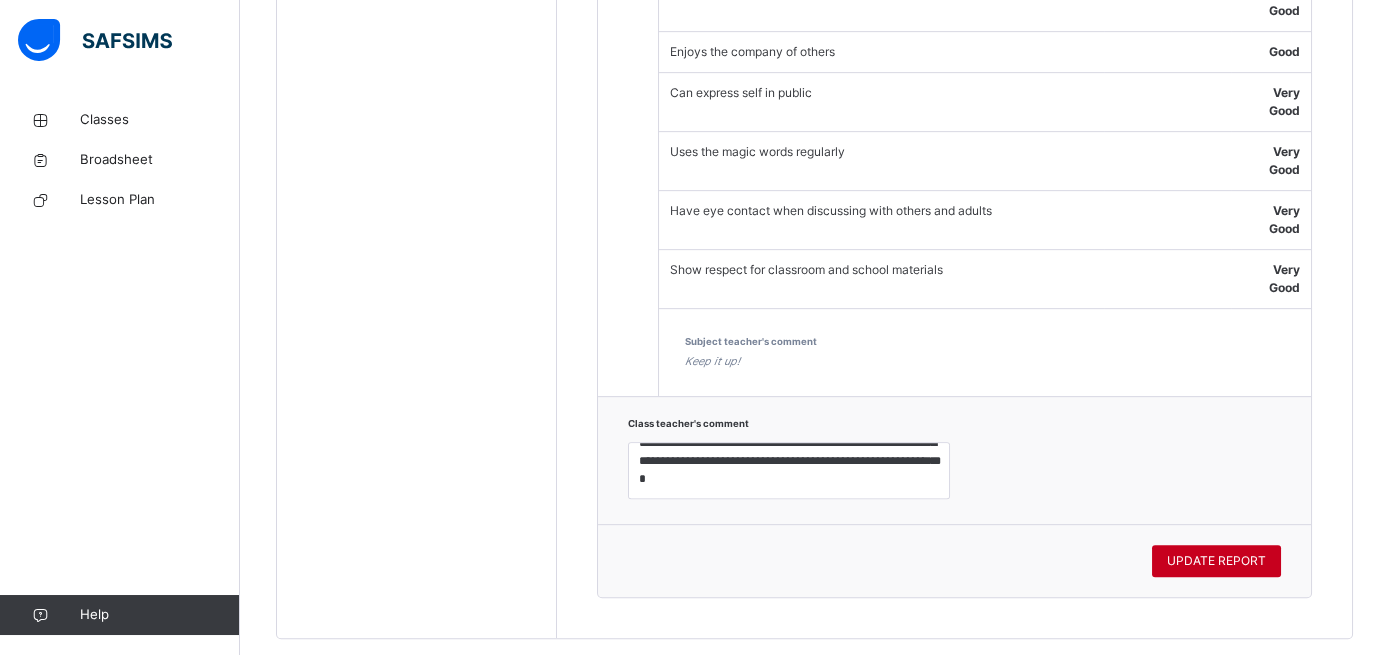 click on "UPDATE REPORT" at bounding box center (1216, 561) 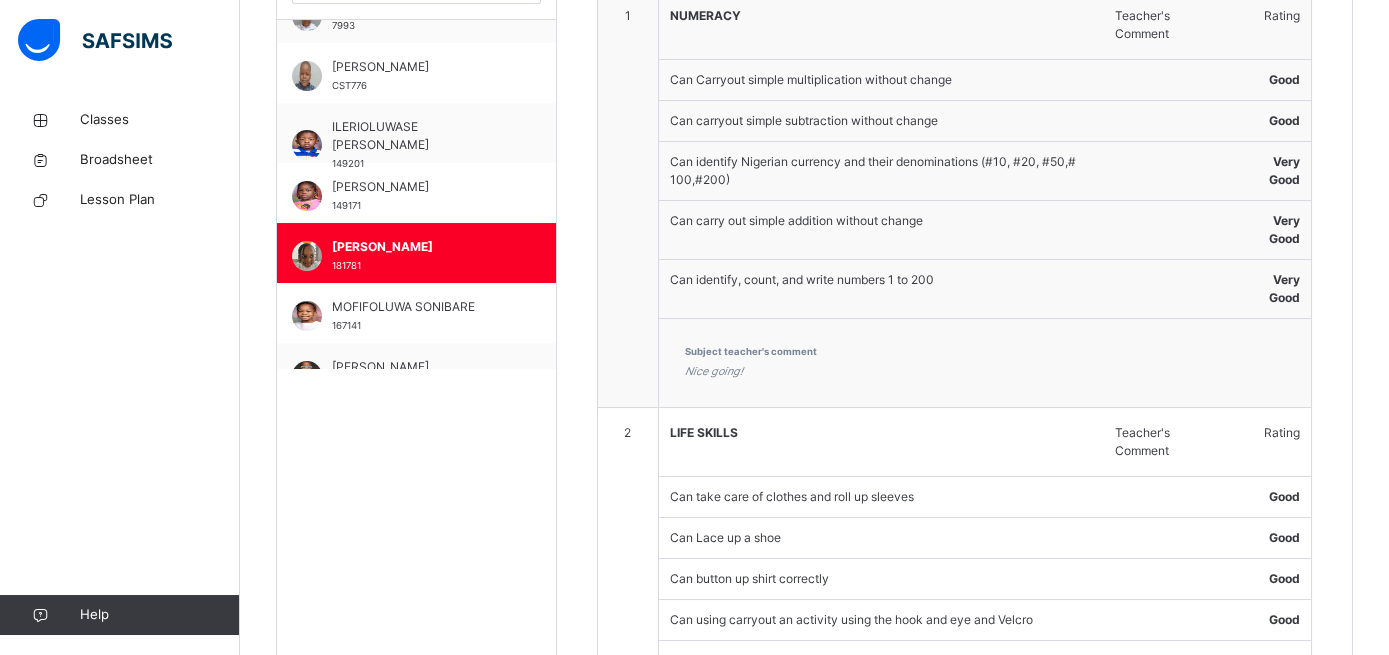 scroll, scrollTop: 648, scrollLeft: 0, axis: vertical 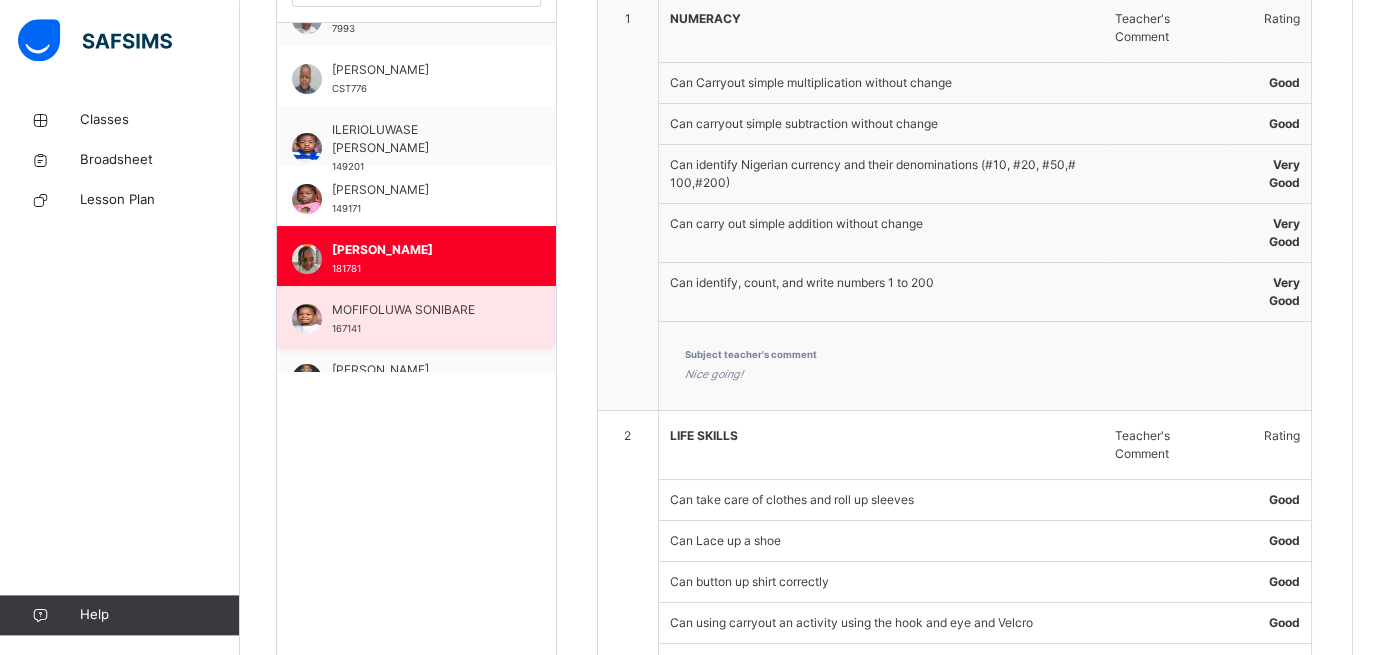 click on "MOFIFOLUWA  SONIBARE 167141" at bounding box center [416, 316] 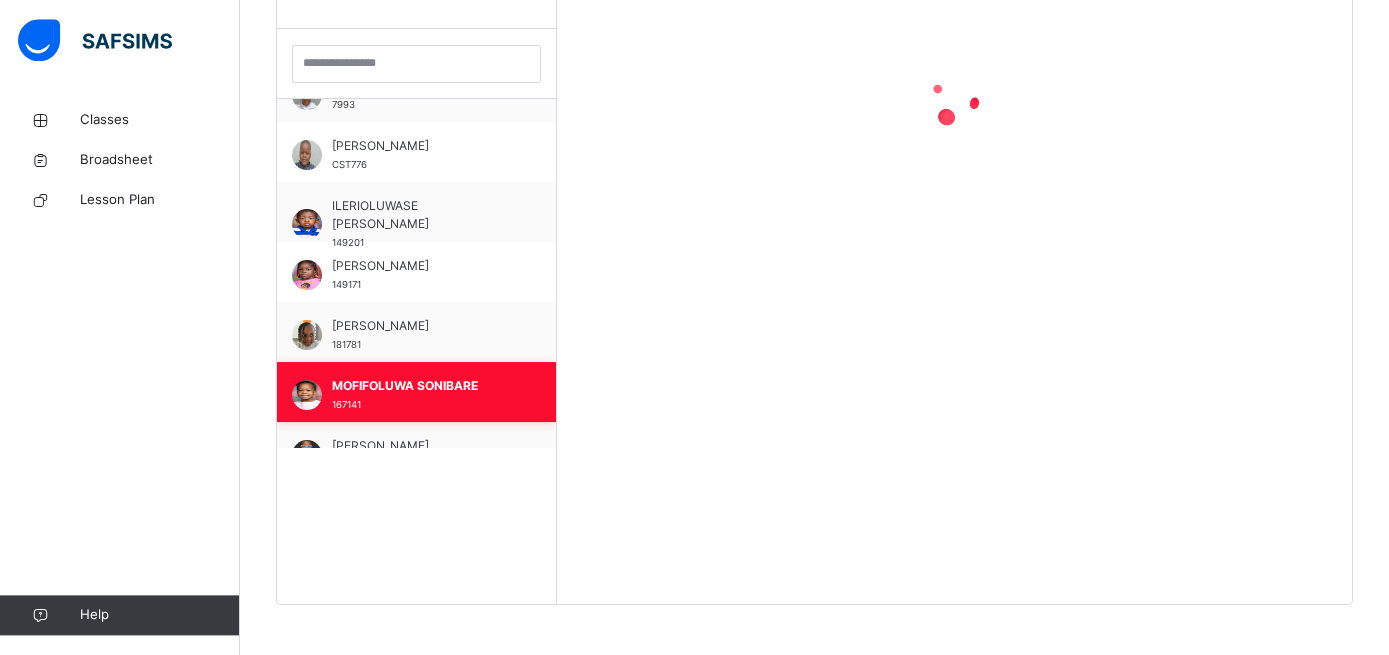 scroll, scrollTop: 571, scrollLeft: 0, axis: vertical 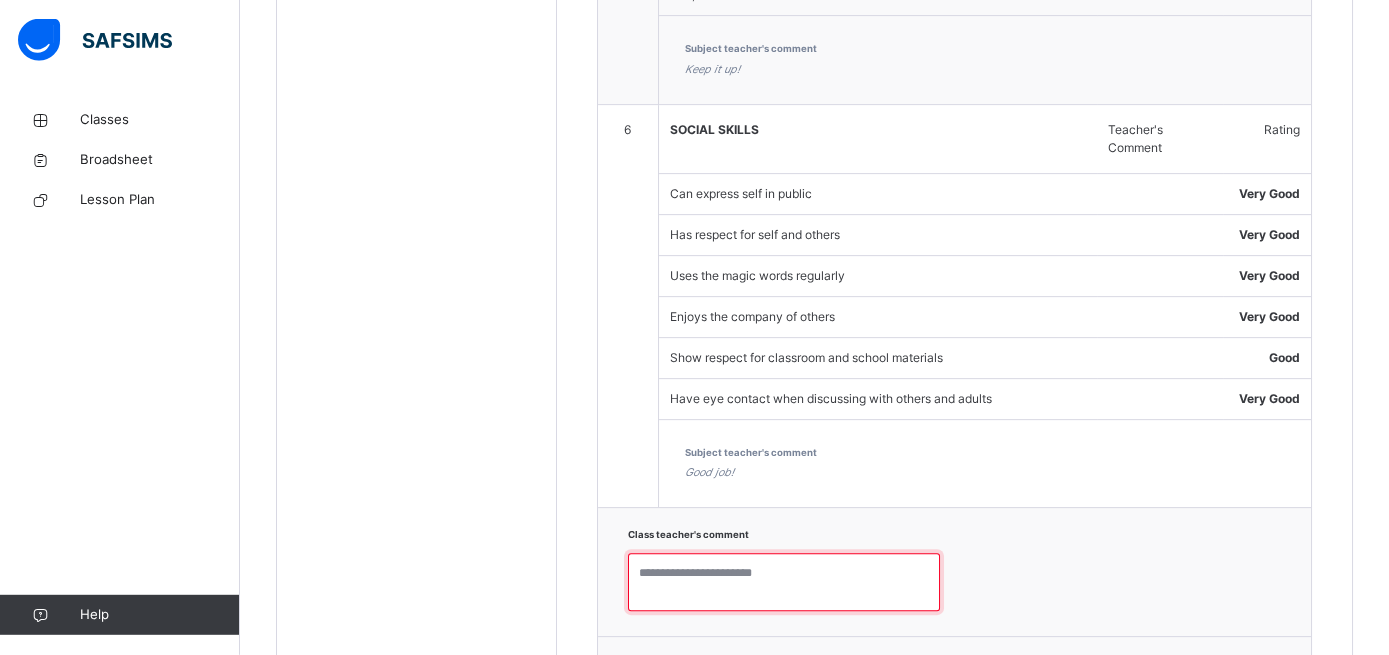 click at bounding box center (784, 582) 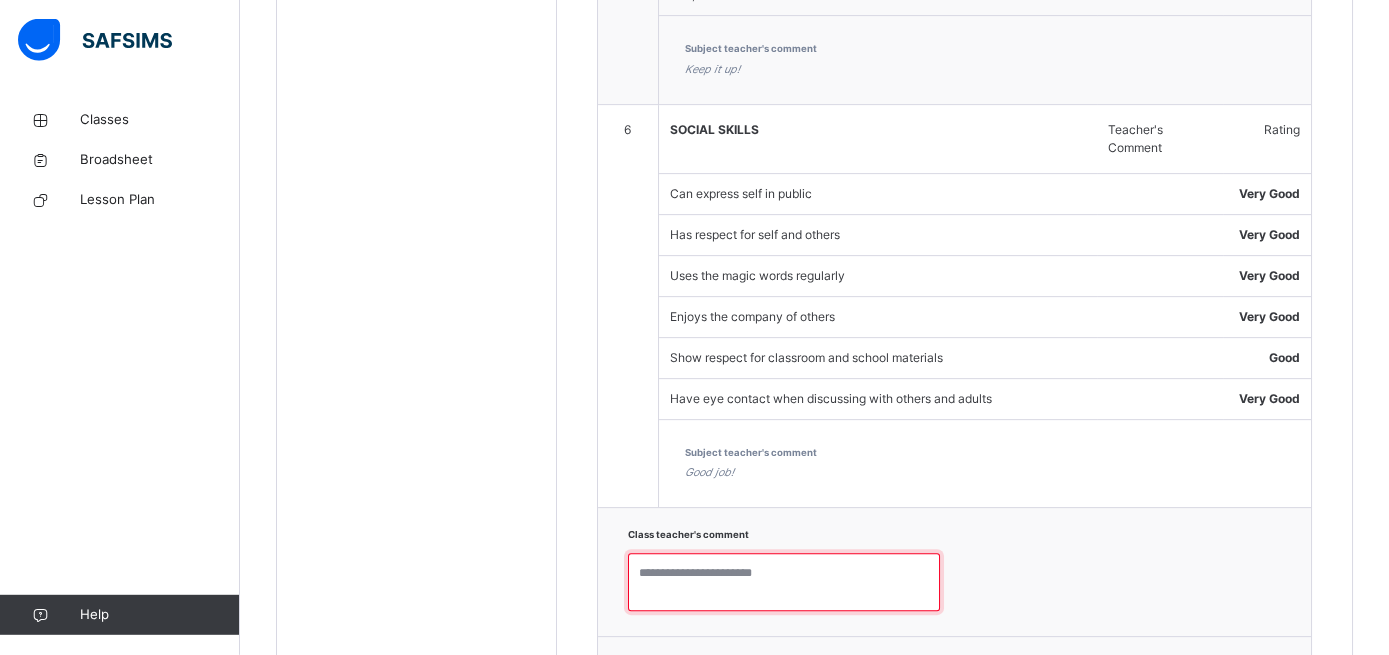paste on "**********" 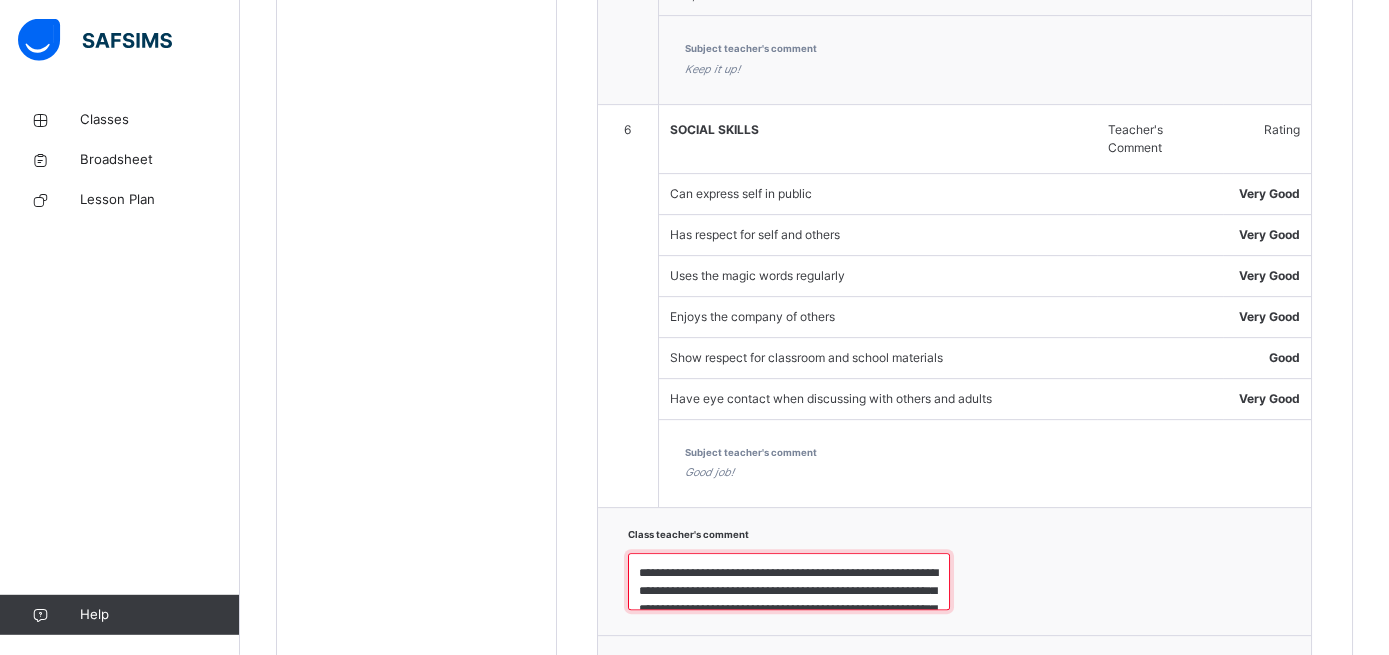 scroll, scrollTop: 133, scrollLeft: 0, axis: vertical 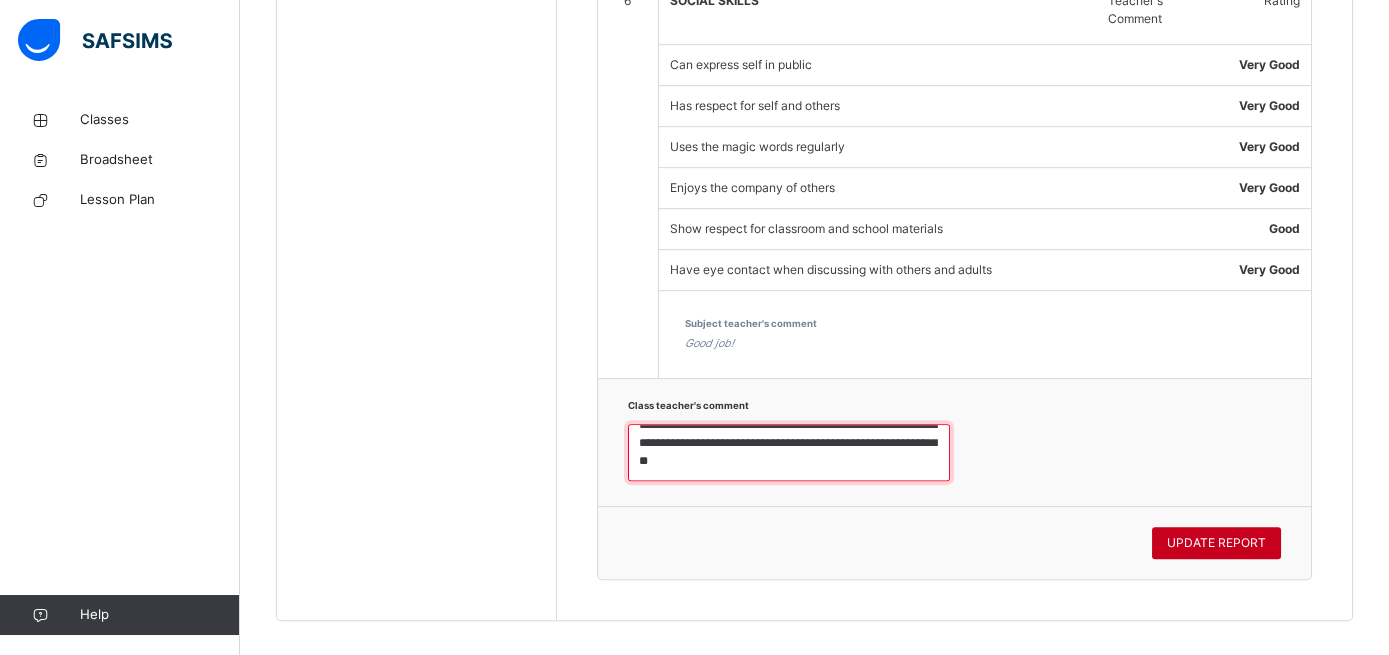 type on "**********" 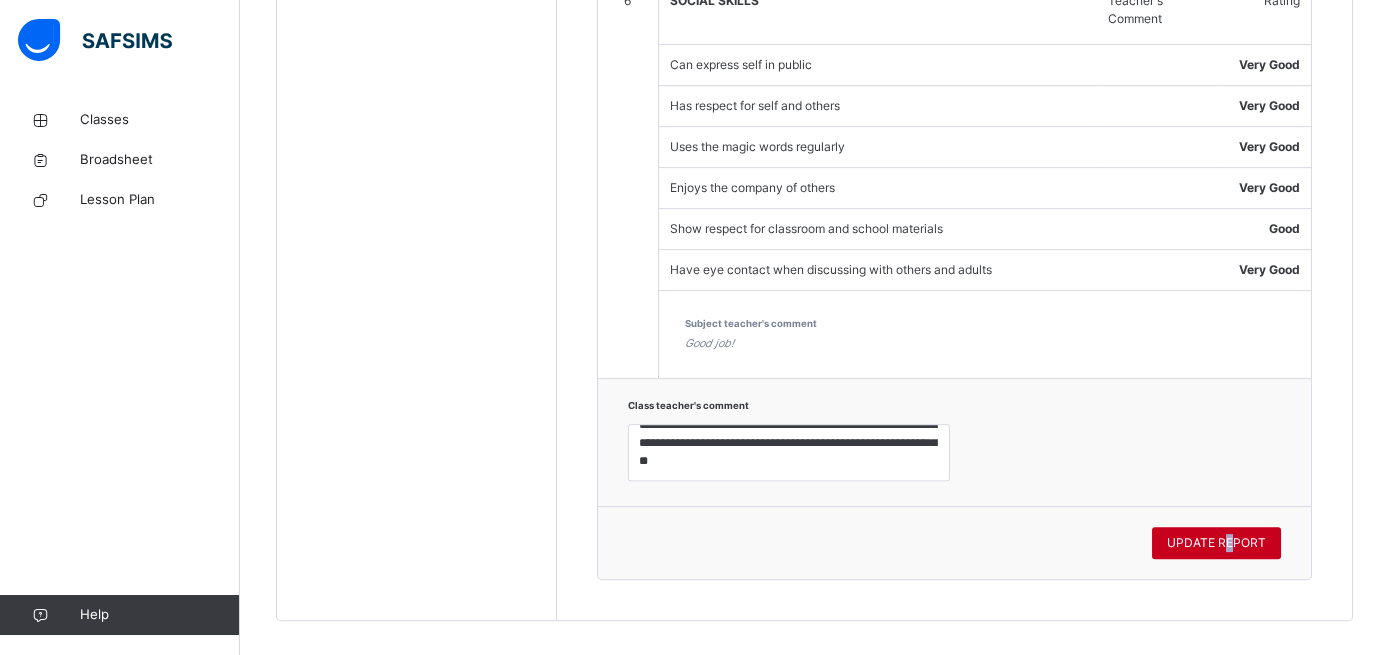 click on "UPDATE REPORT" at bounding box center [1216, 543] 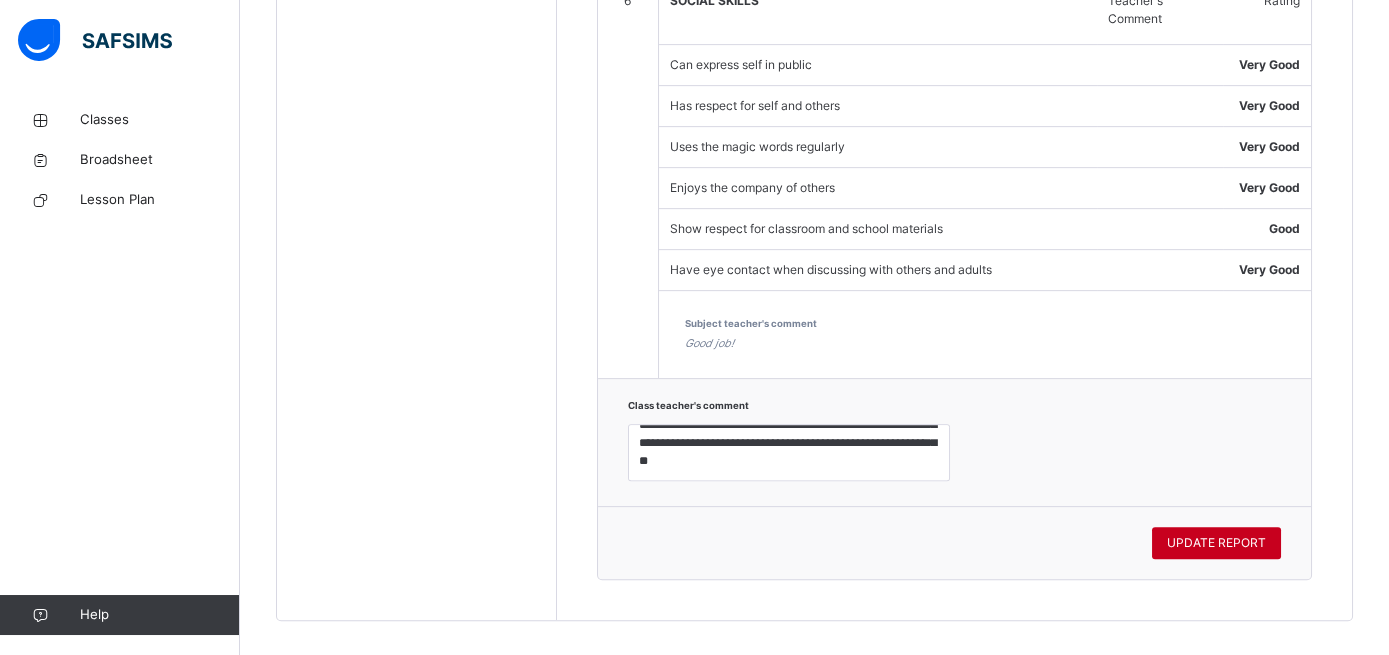 click on "UPDATE REPORT" at bounding box center (1216, 543) 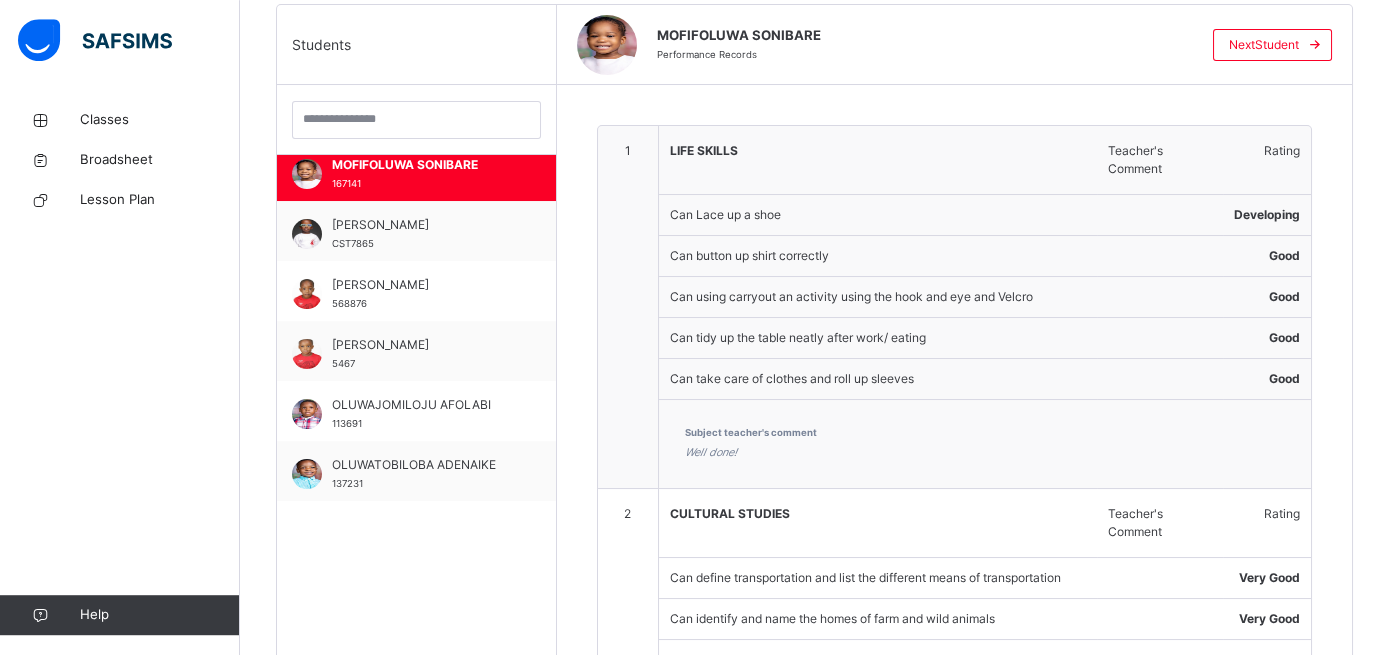 scroll, scrollTop: 501, scrollLeft: 0, axis: vertical 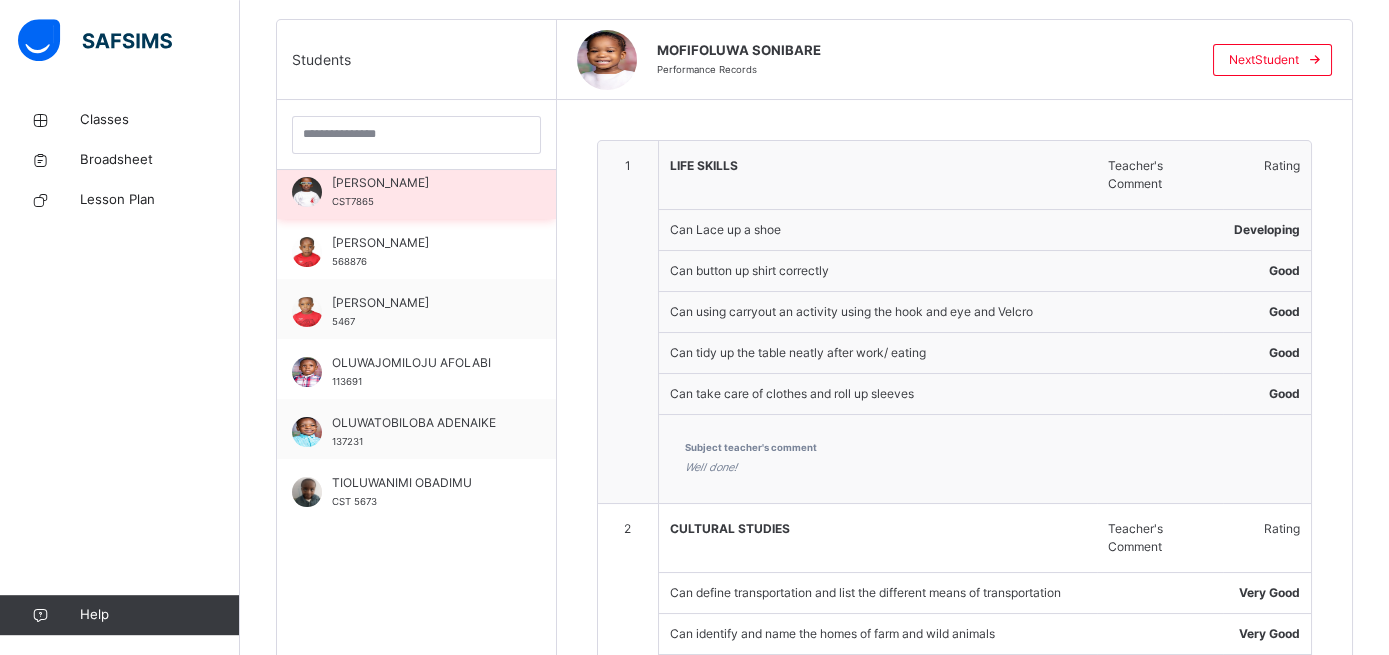 click on "[PERSON_NAME]  CST7865" at bounding box center [421, 192] 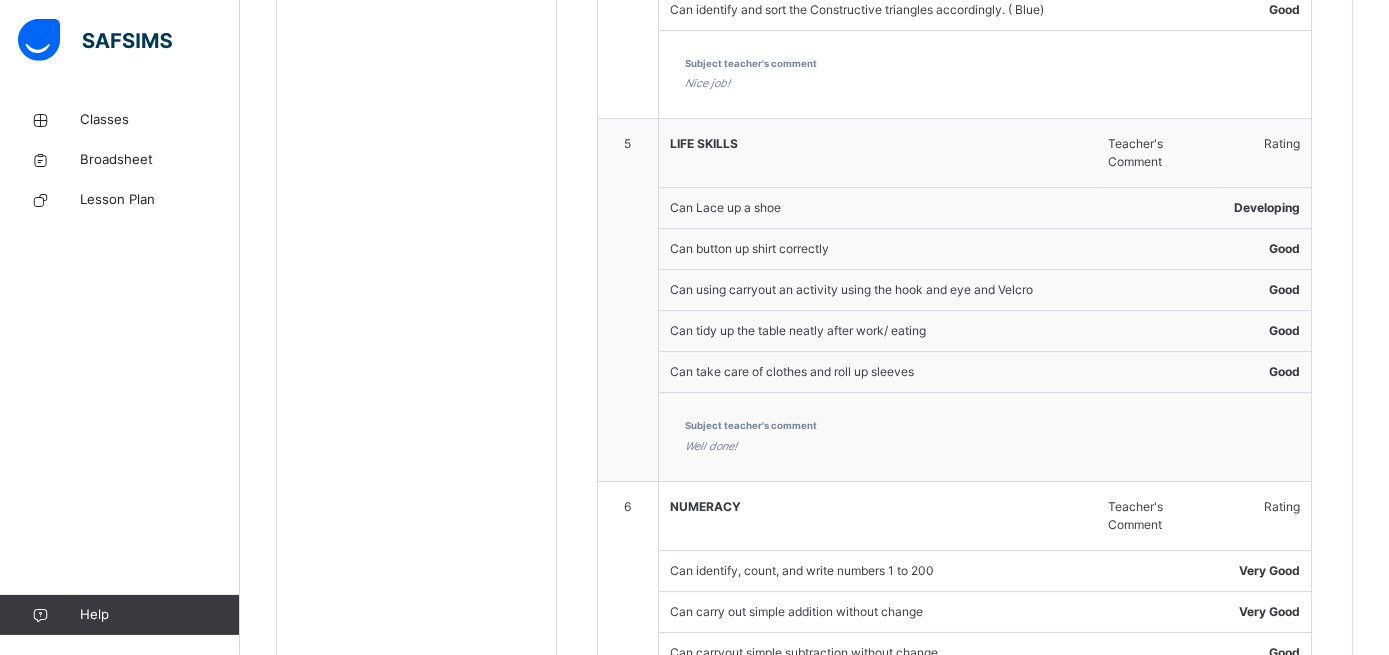 scroll, scrollTop: 2474, scrollLeft: 0, axis: vertical 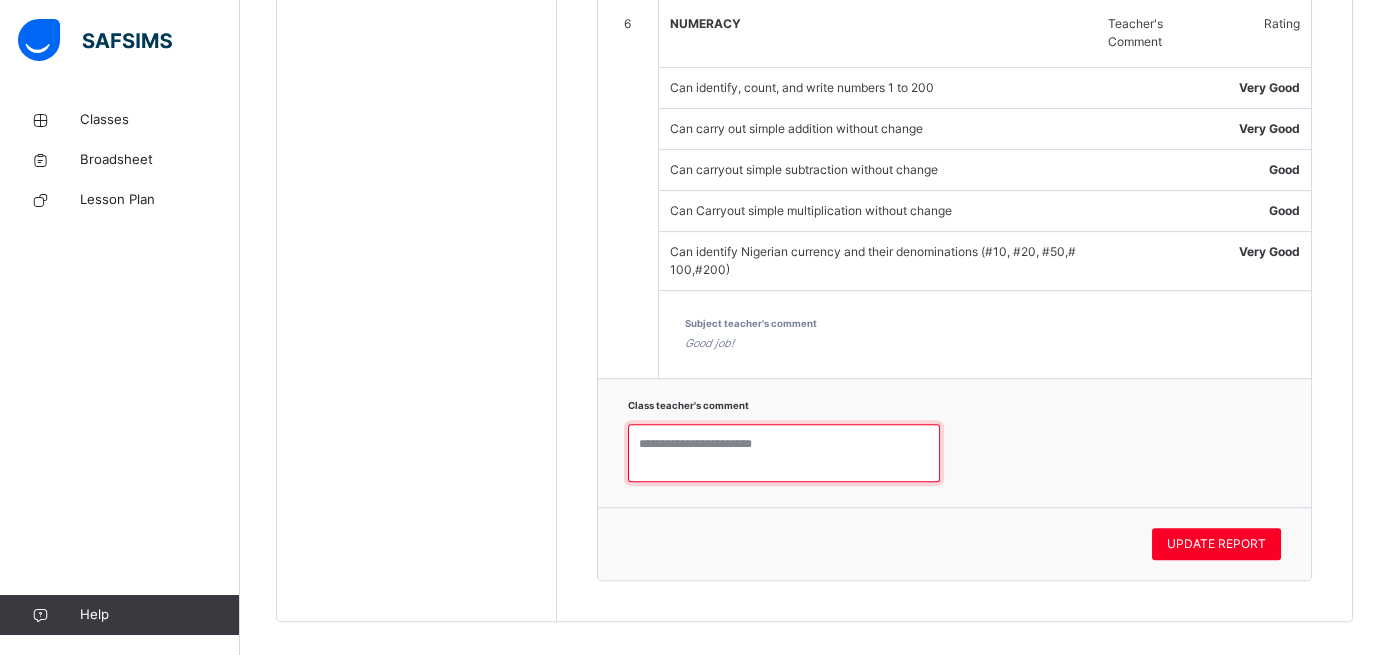 click at bounding box center [784, 453] 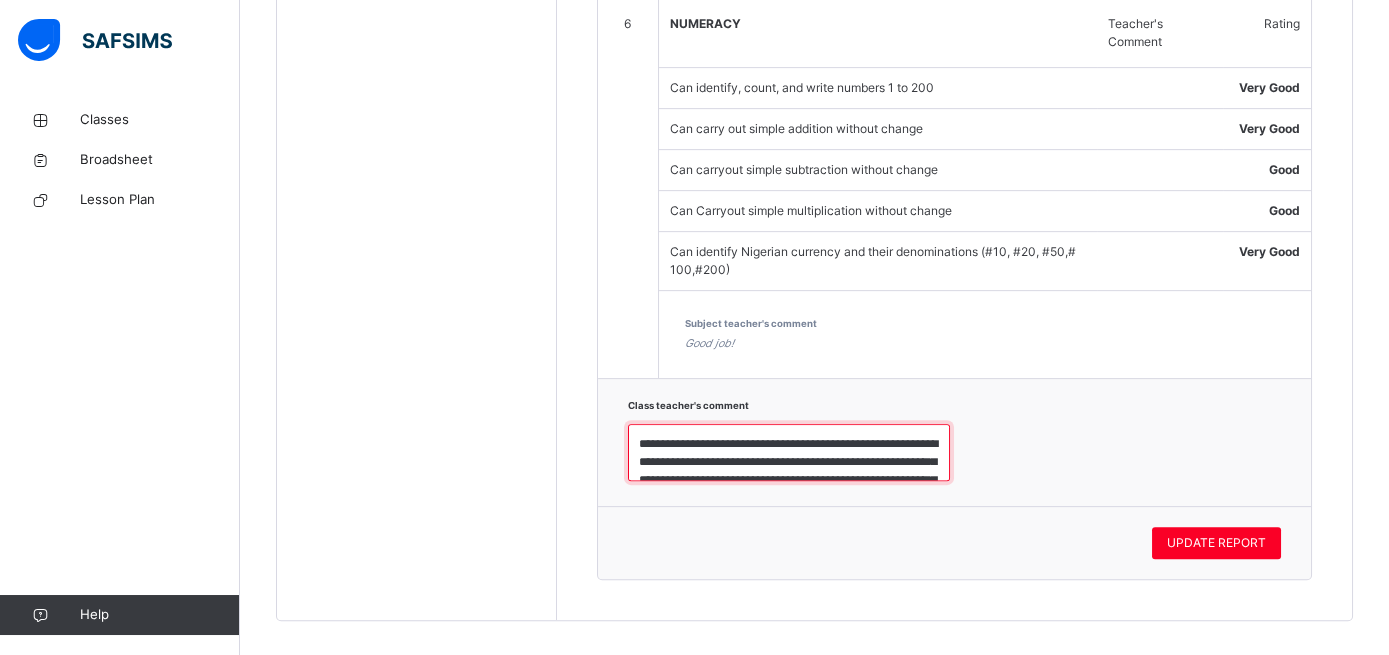 scroll, scrollTop: 150, scrollLeft: 0, axis: vertical 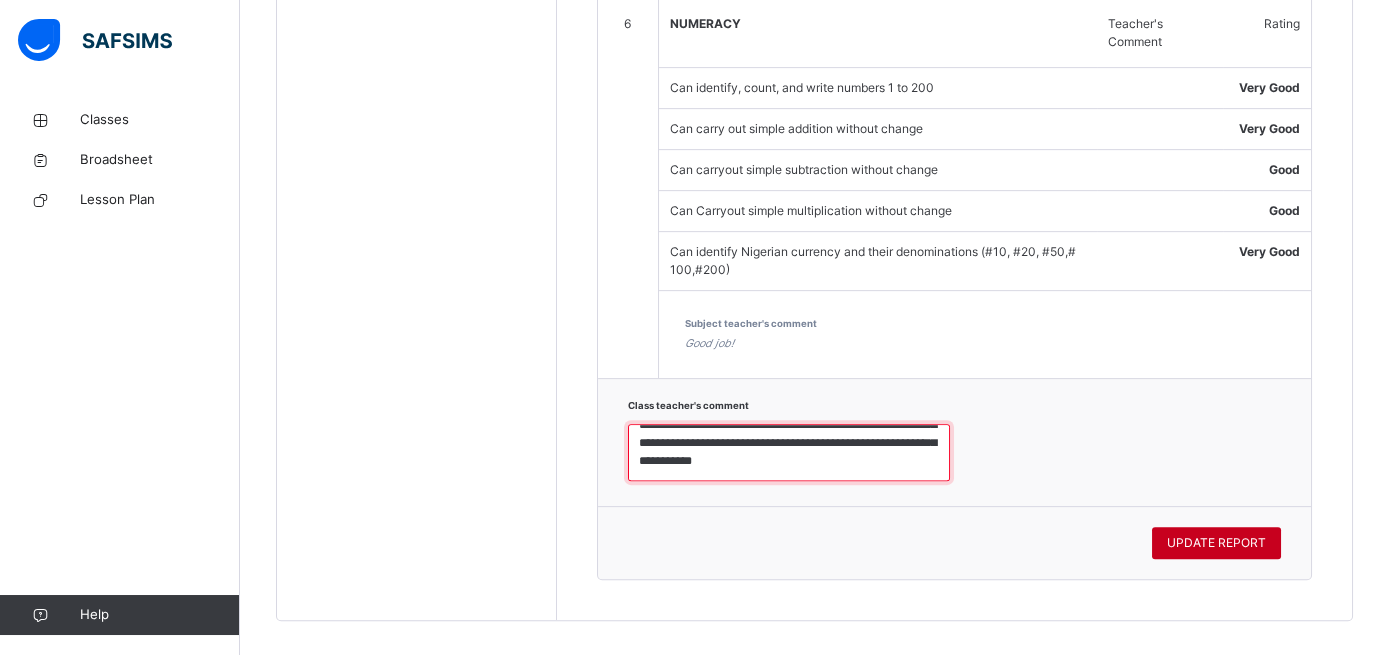 type on "**********" 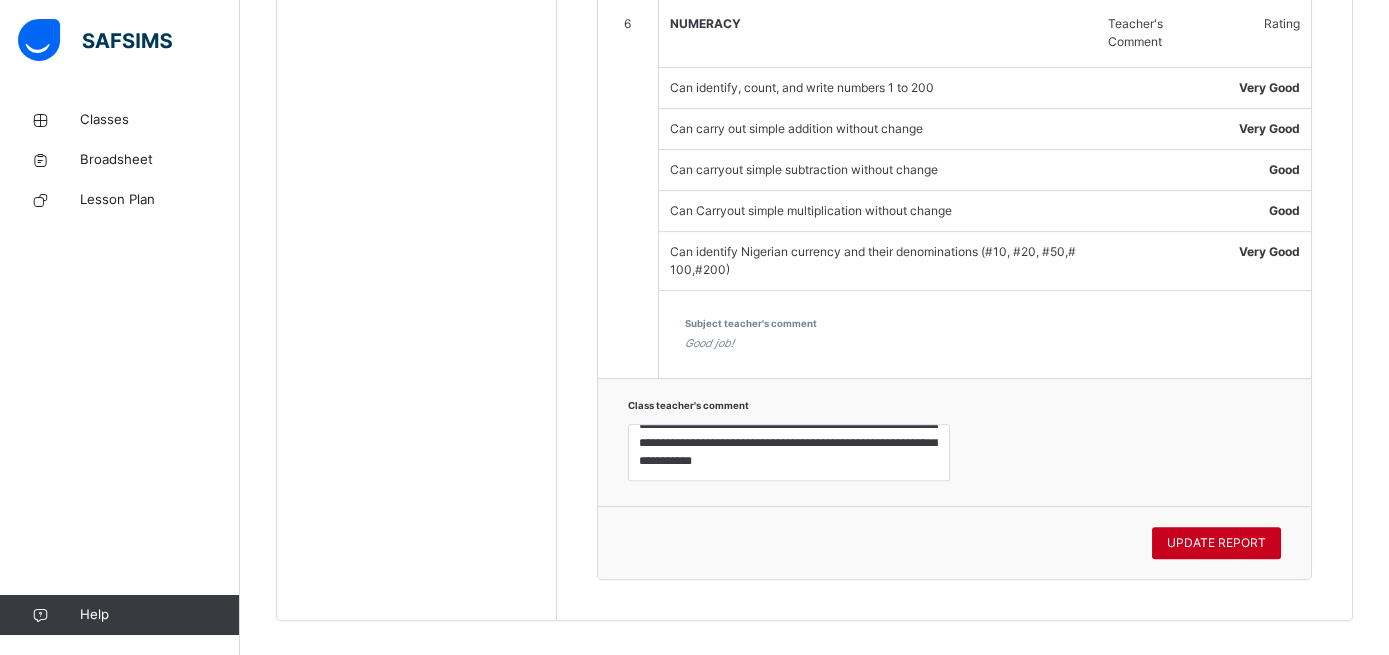 click on "UPDATE REPORT" at bounding box center [1216, 543] 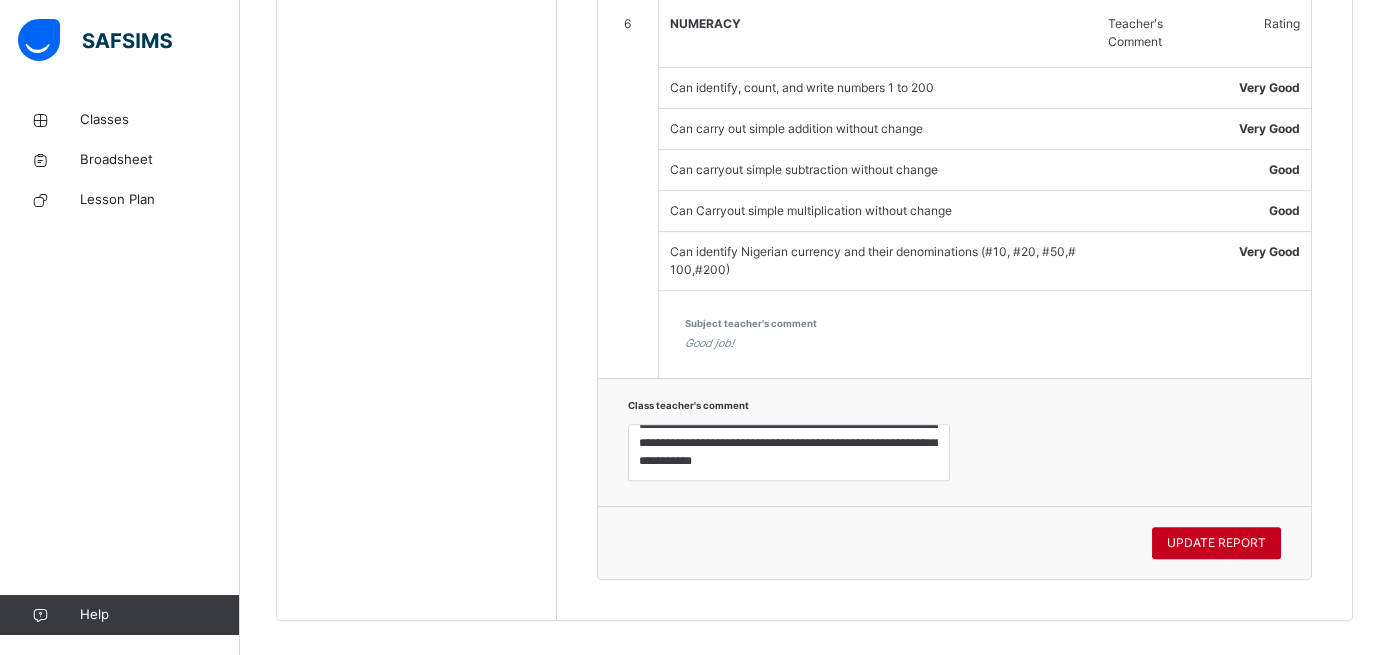 click on "UPDATE REPORT" at bounding box center (1216, 543) 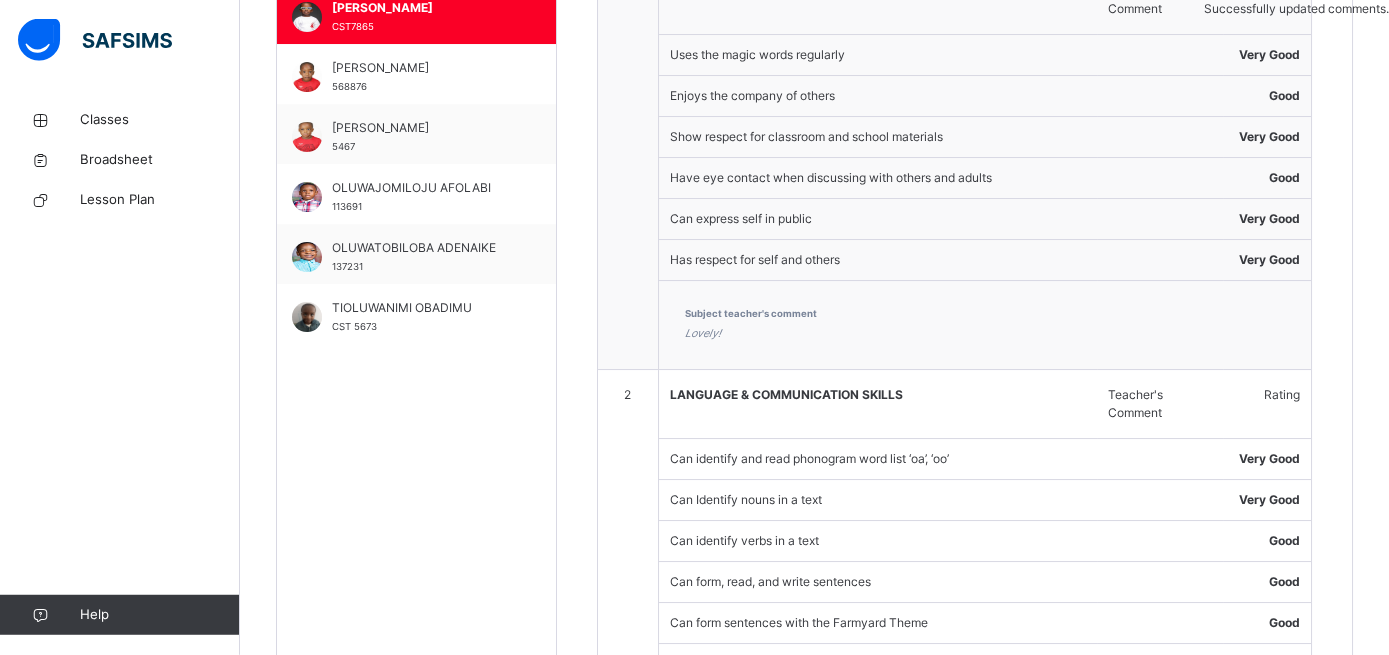 scroll, scrollTop: 658, scrollLeft: 0, axis: vertical 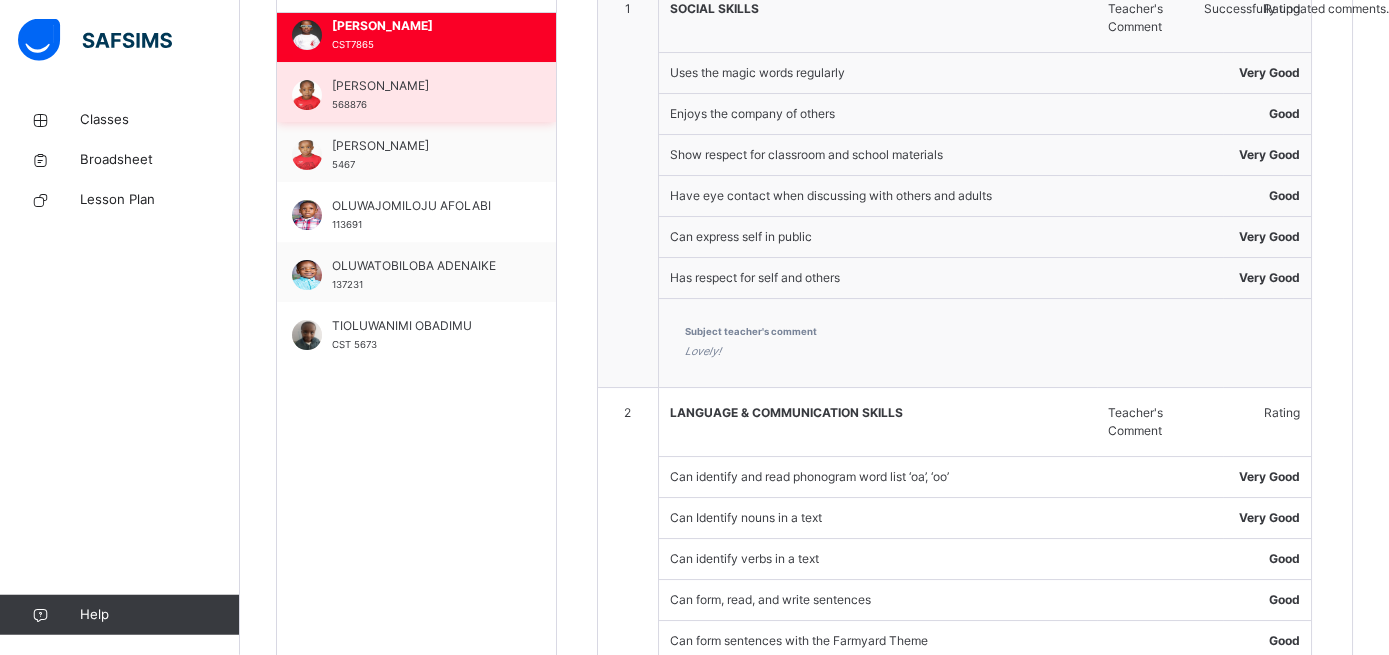 click on "[PERSON_NAME]" at bounding box center (421, 86) 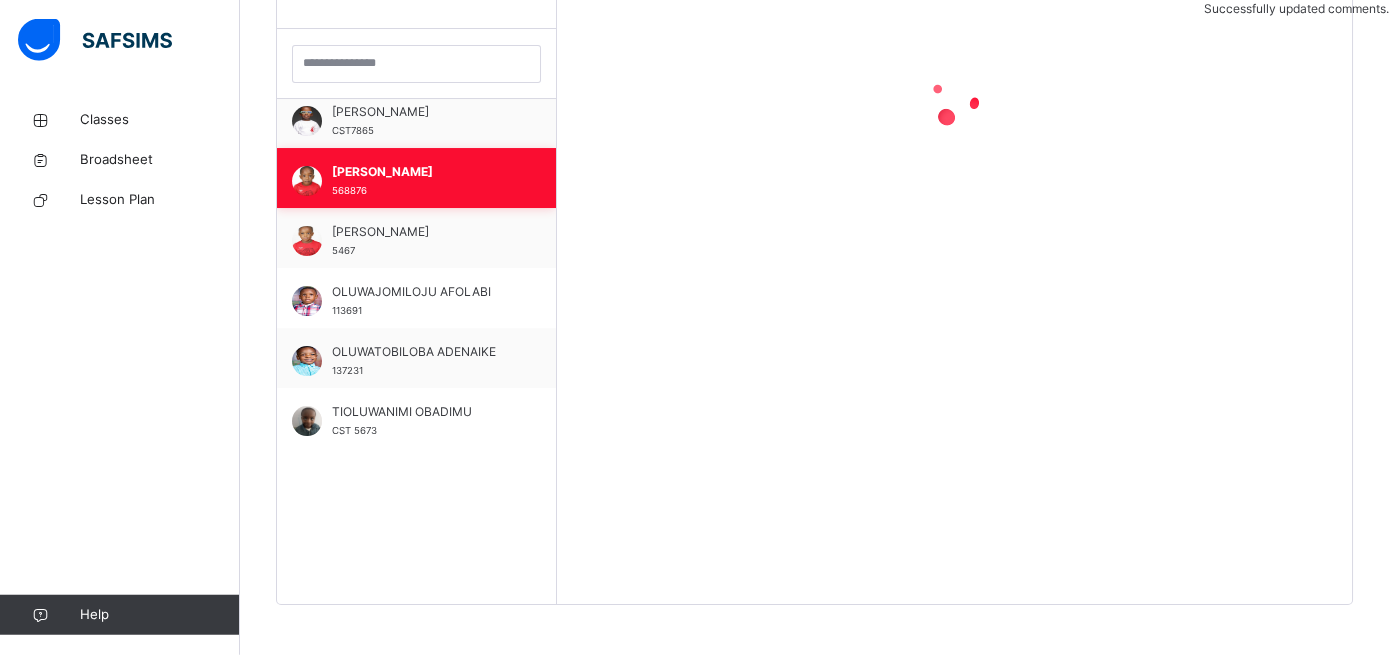 scroll, scrollTop: 571, scrollLeft: 0, axis: vertical 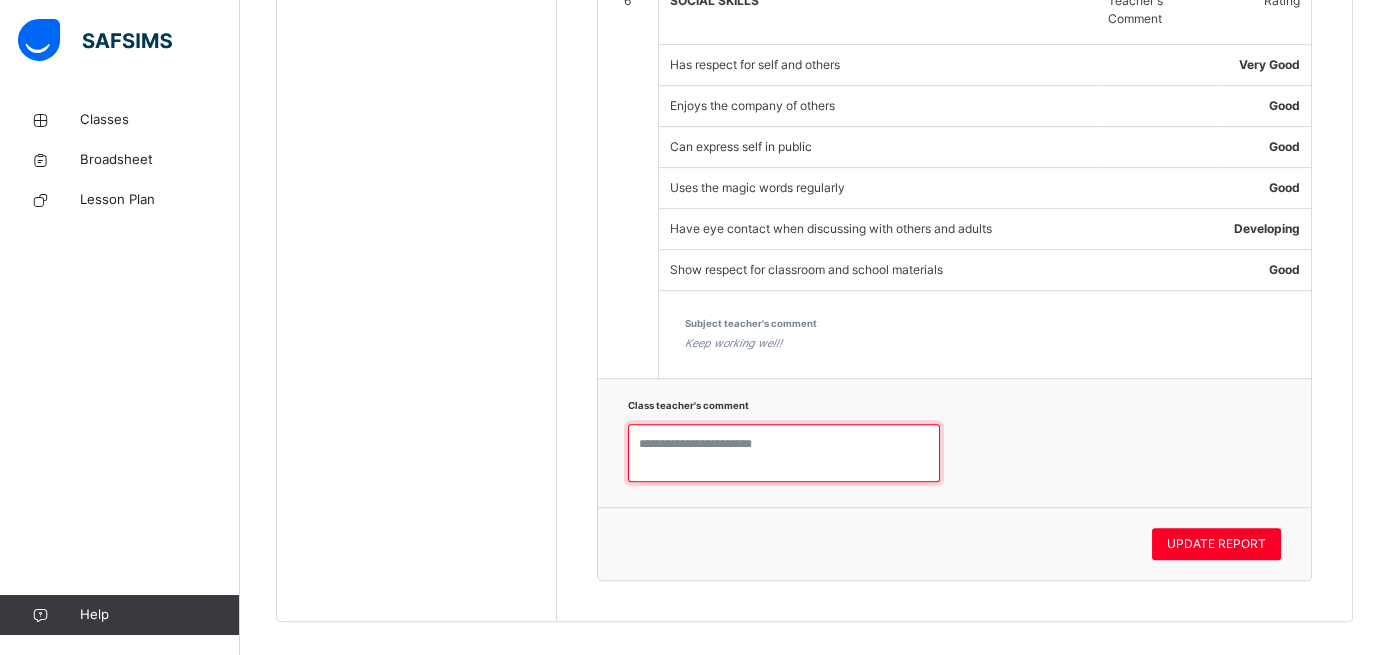 click at bounding box center [784, 453] 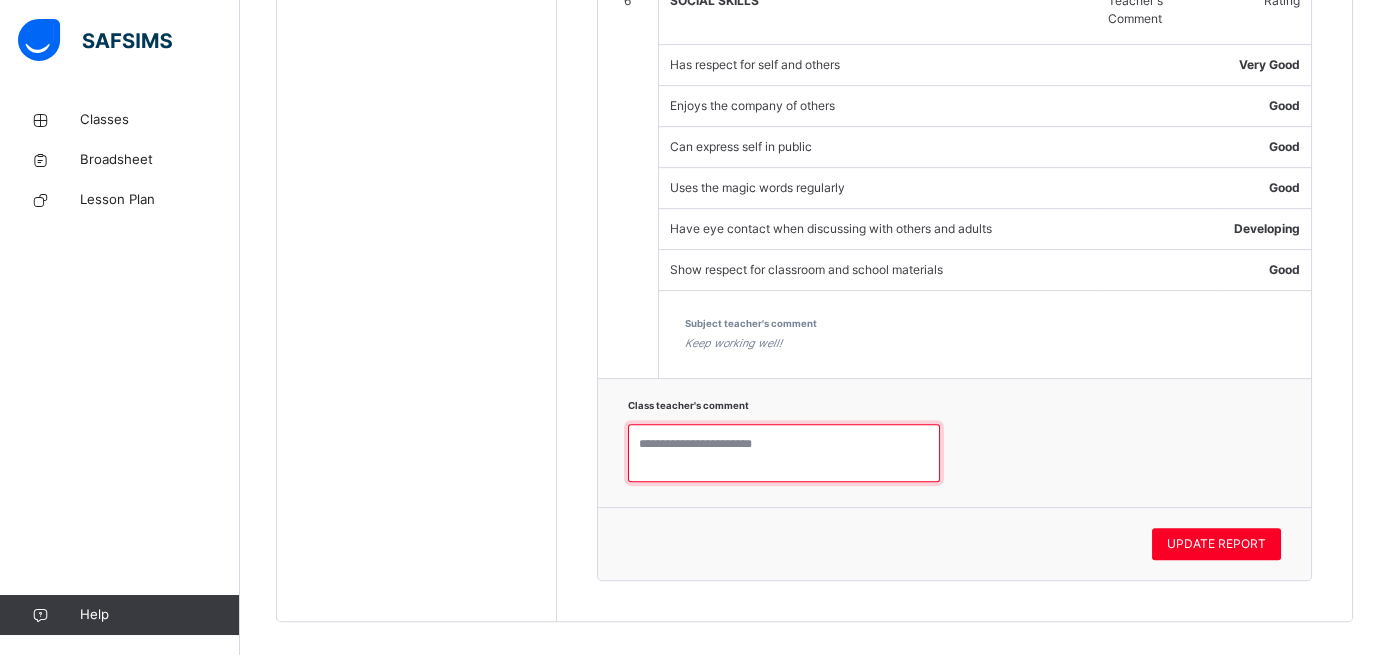 paste on "**********" 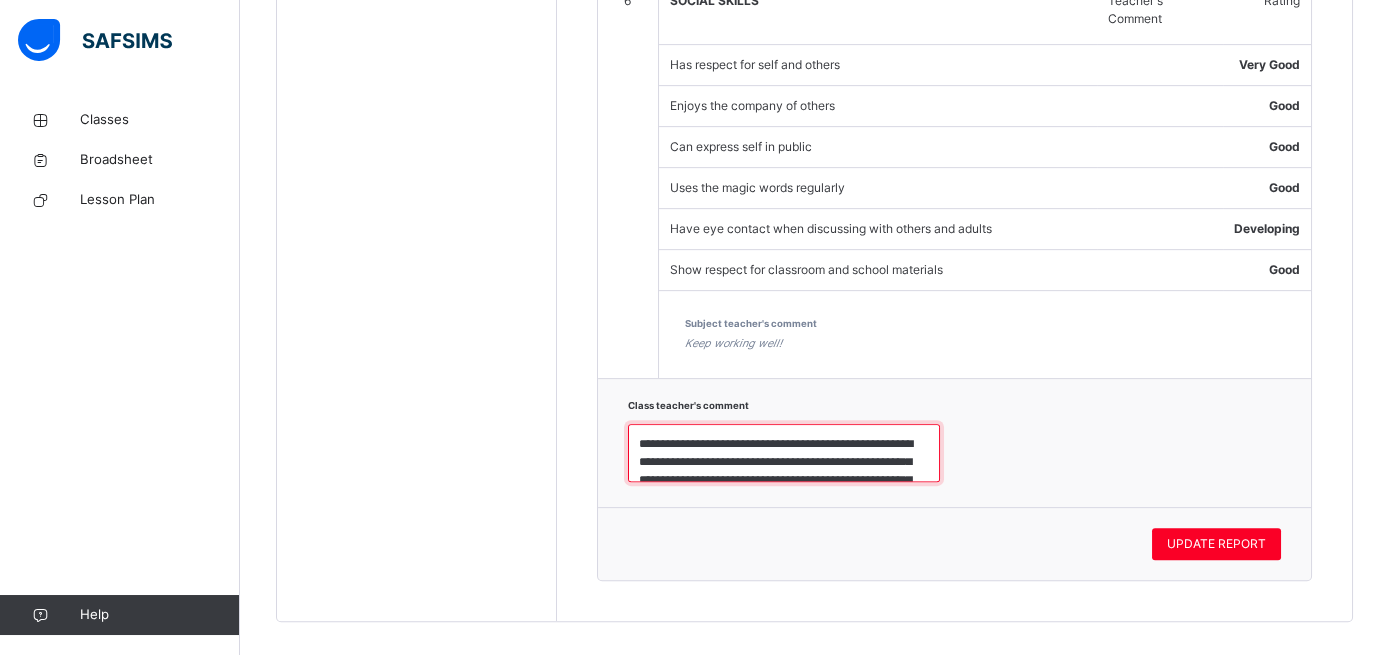 scroll, scrollTop: 133, scrollLeft: 0, axis: vertical 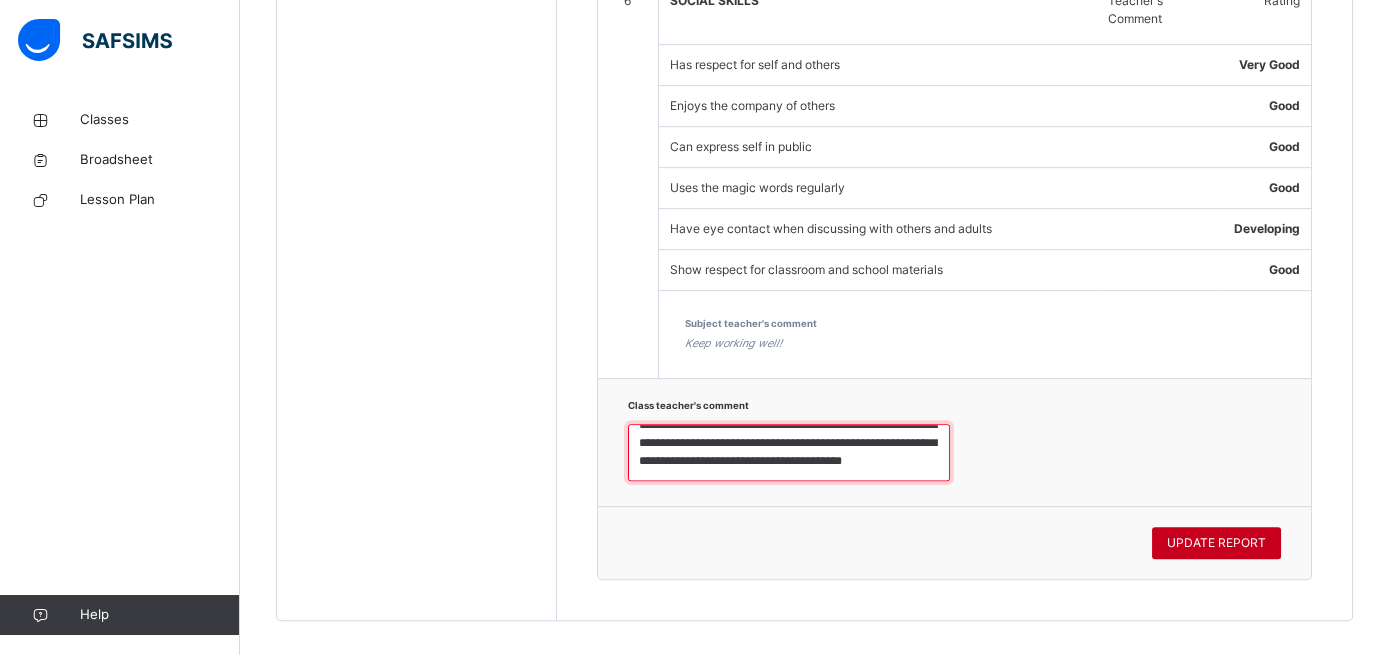 type on "**********" 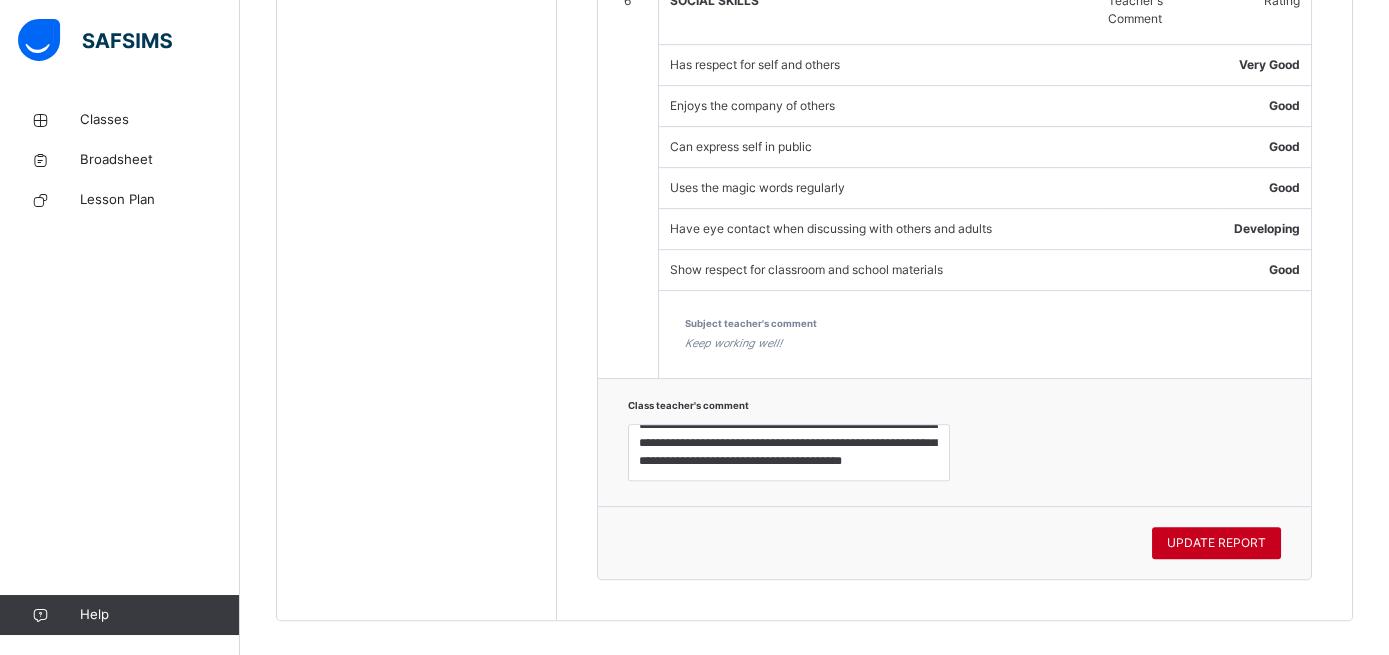 click on "UPDATE REPORT" at bounding box center (1216, 543) 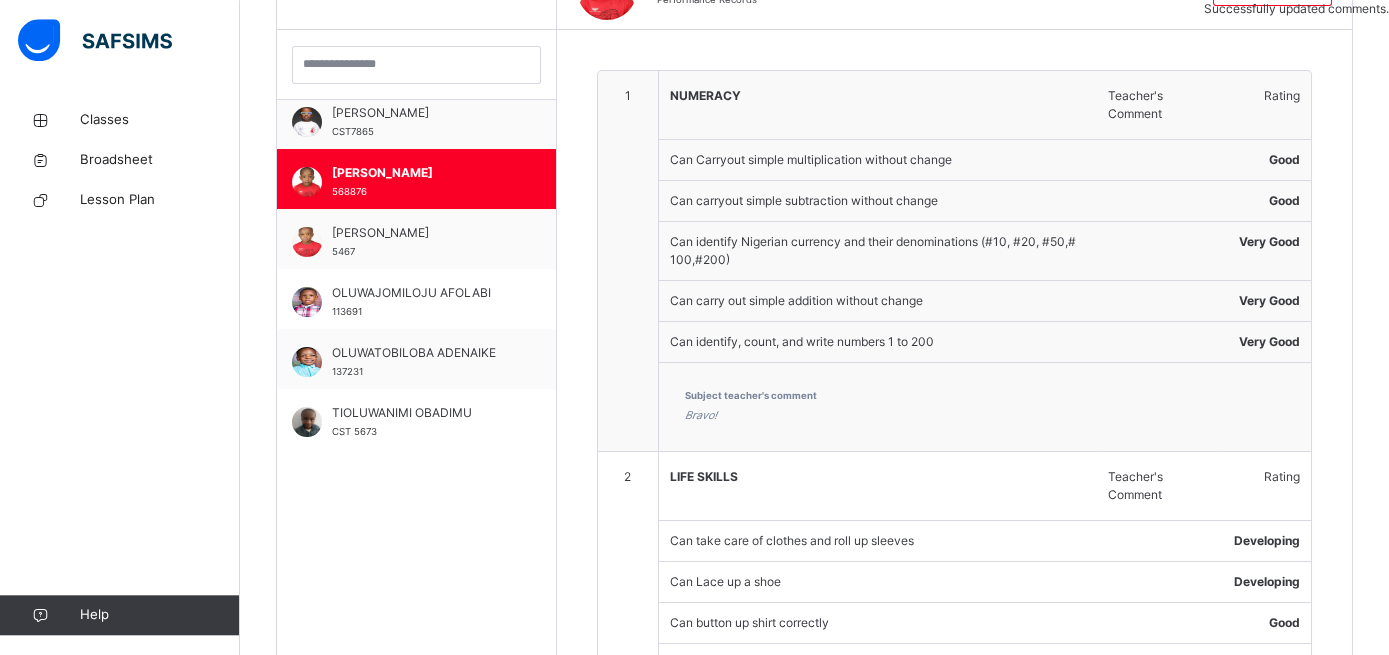 scroll, scrollTop: 567, scrollLeft: 0, axis: vertical 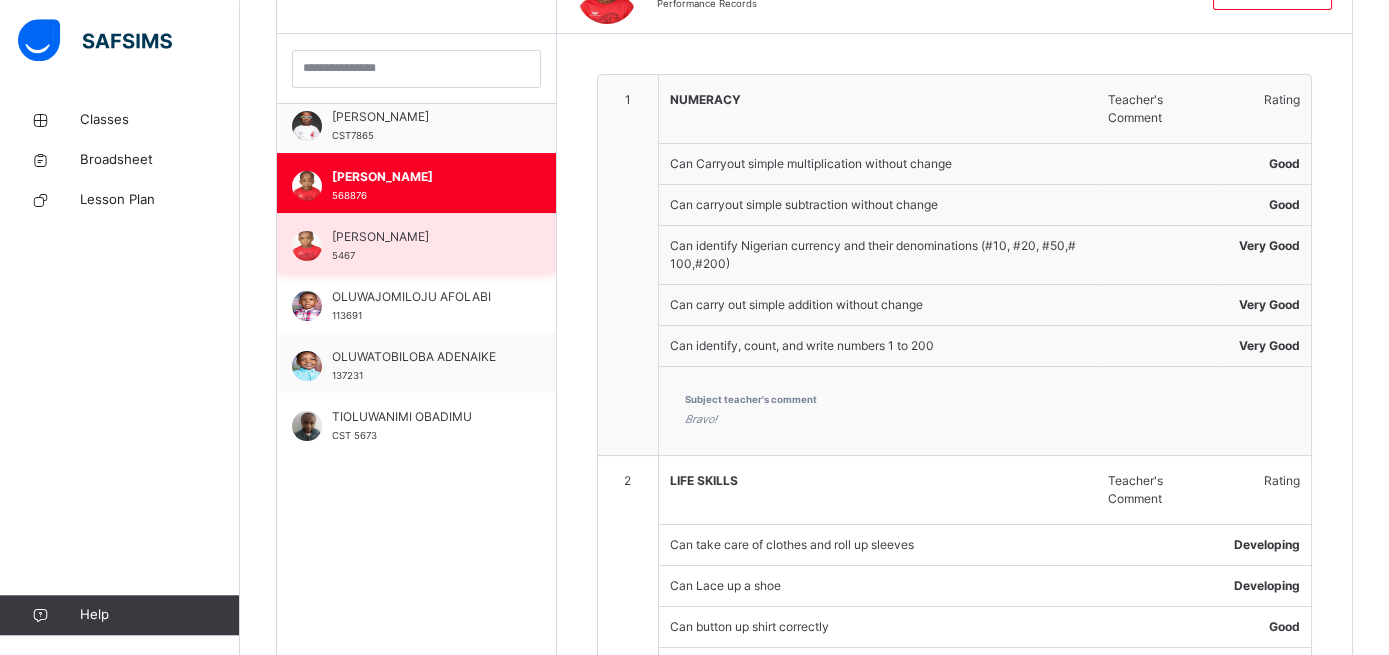 click on "[PERSON_NAME]" at bounding box center (421, 237) 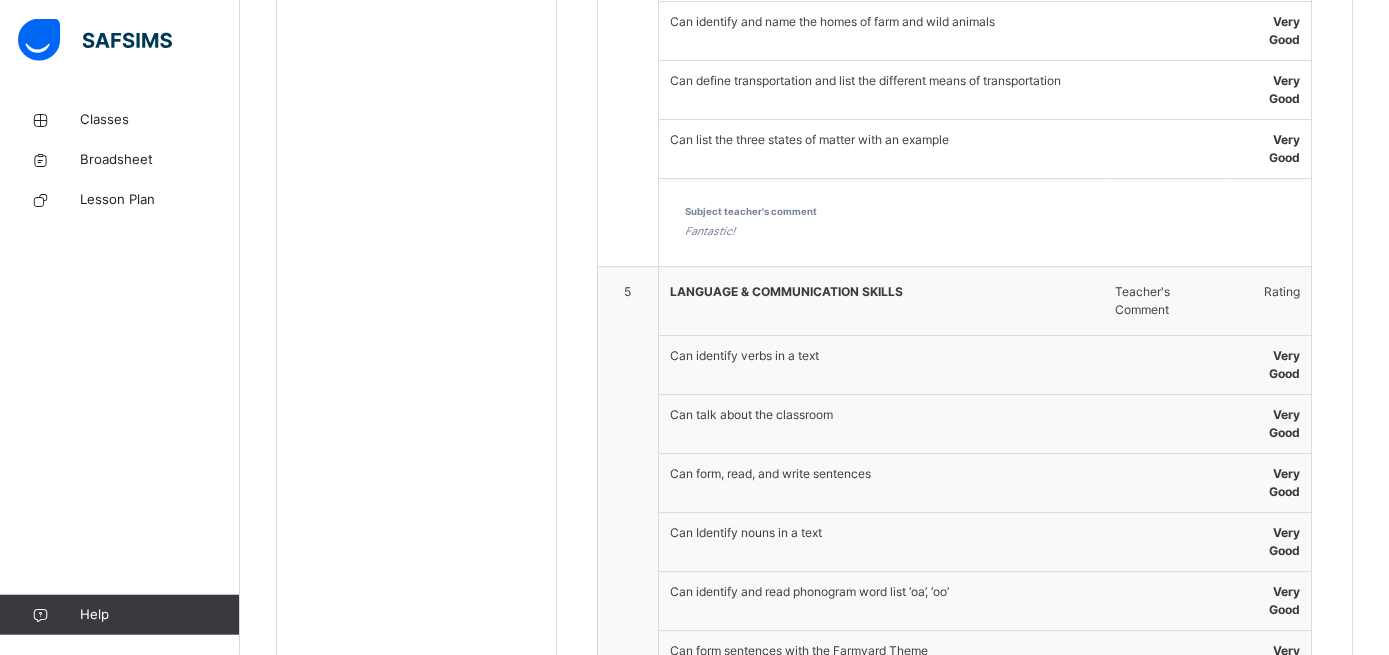scroll, scrollTop: 2816, scrollLeft: 0, axis: vertical 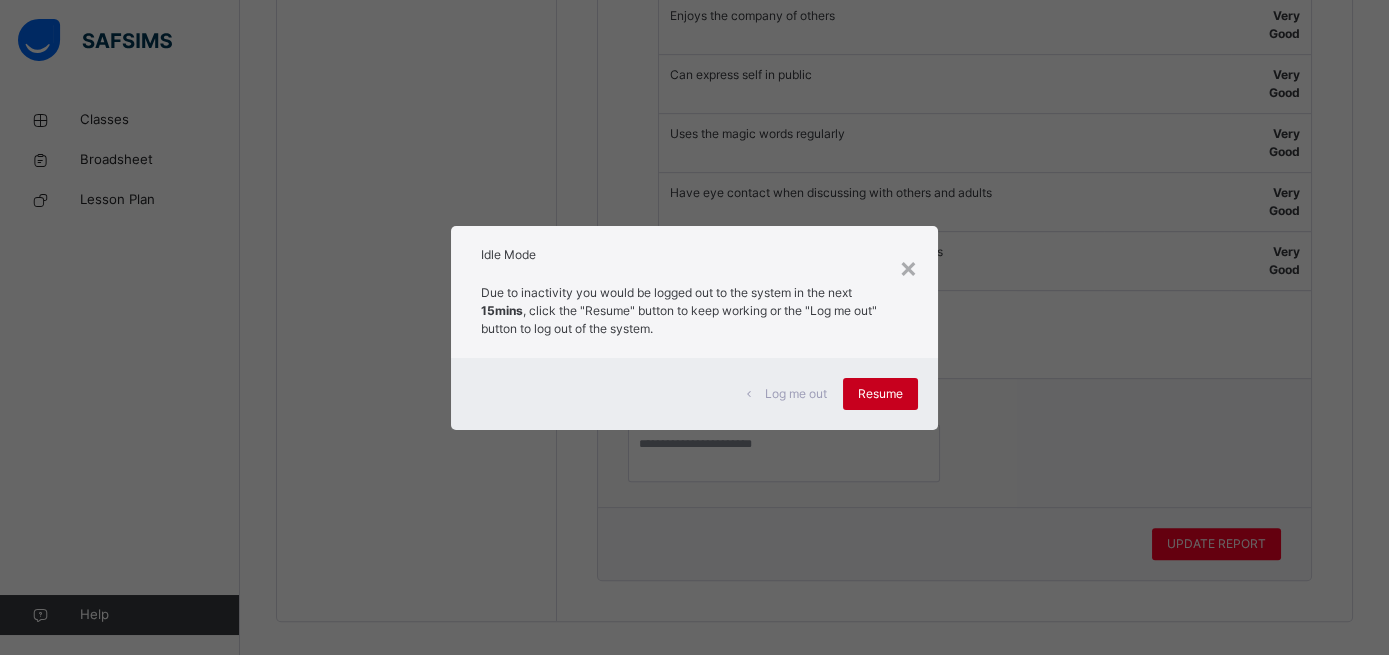 click on "Resume" at bounding box center [880, 394] 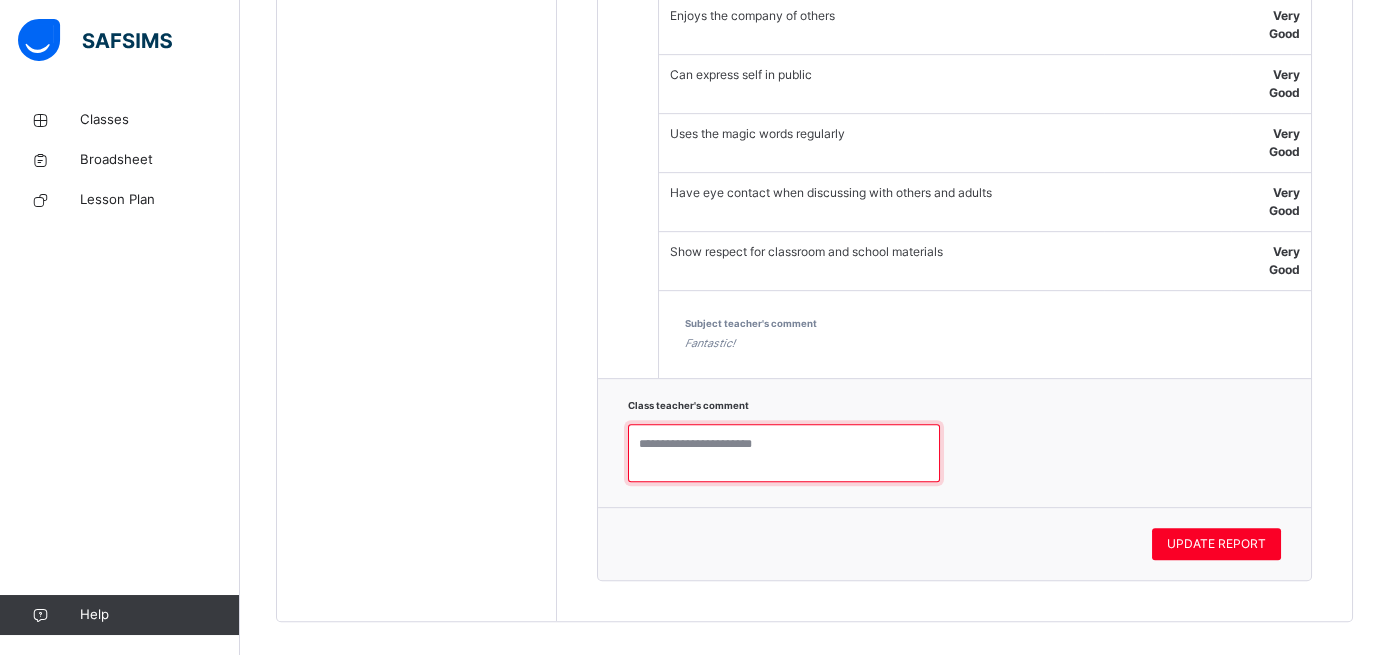 click at bounding box center [784, 453] 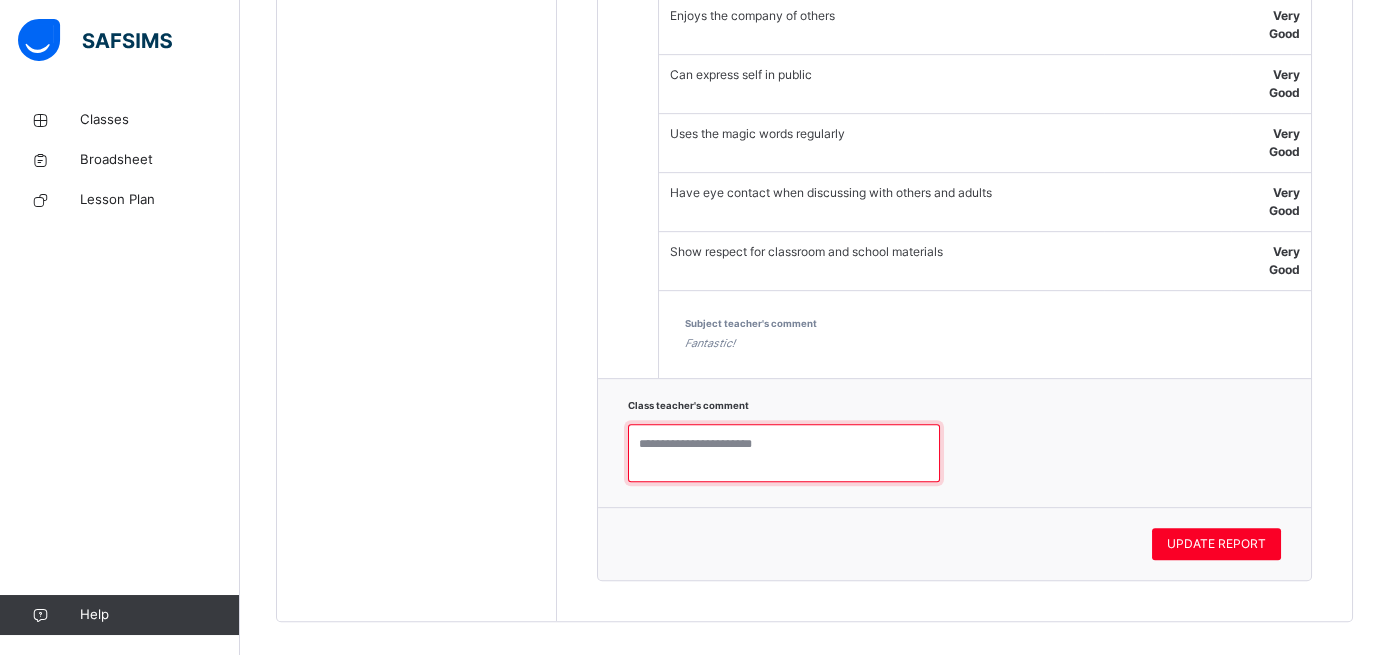 paste on "**********" 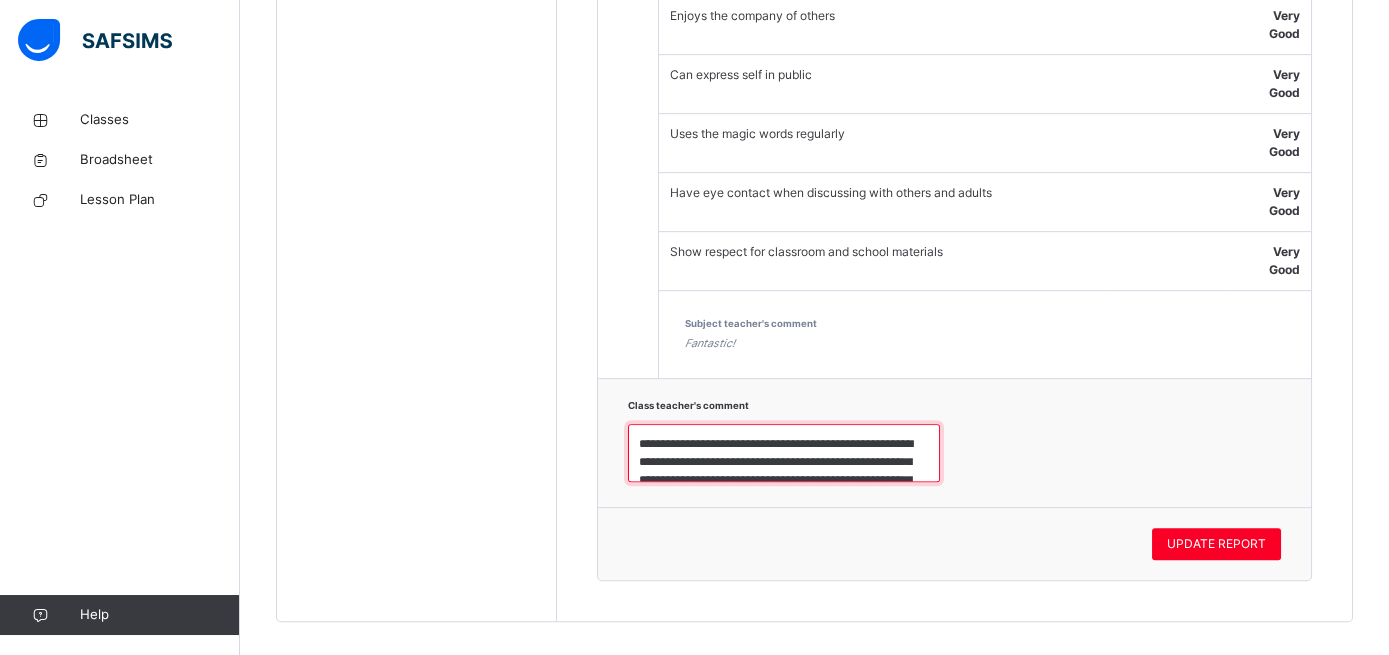 scroll, scrollTop: 133, scrollLeft: 0, axis: vertical 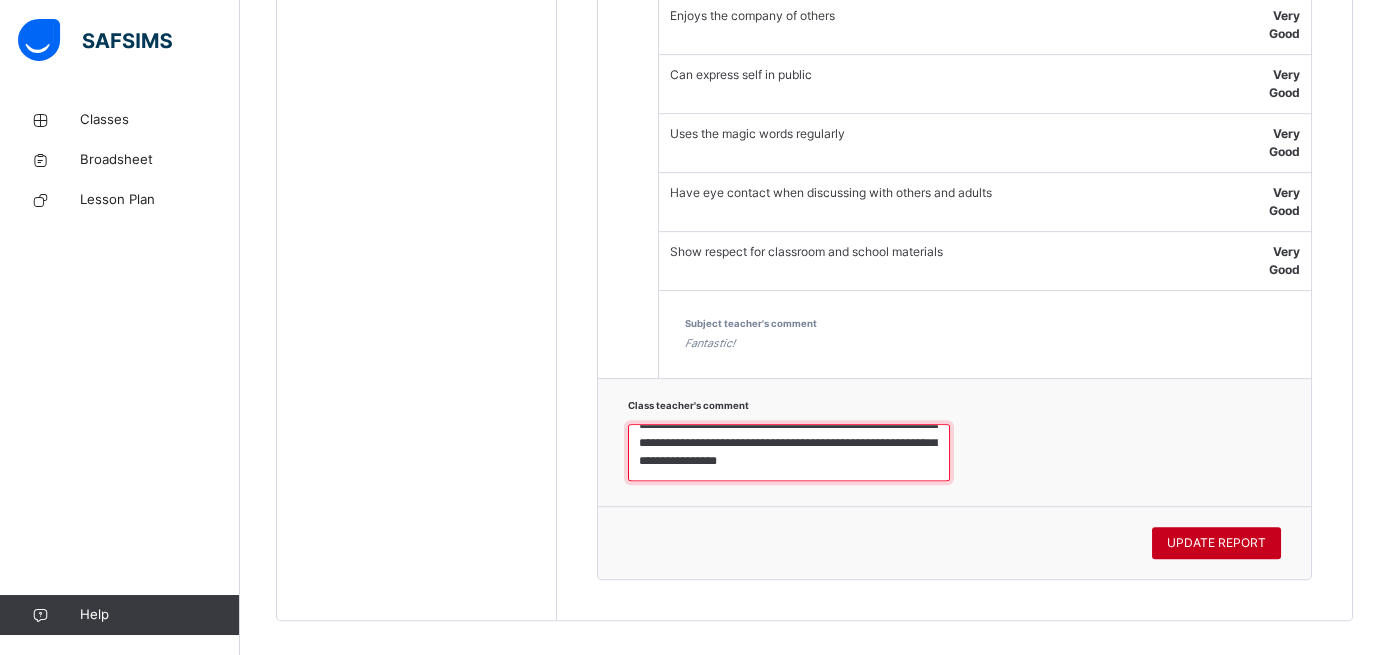 type on "**********" 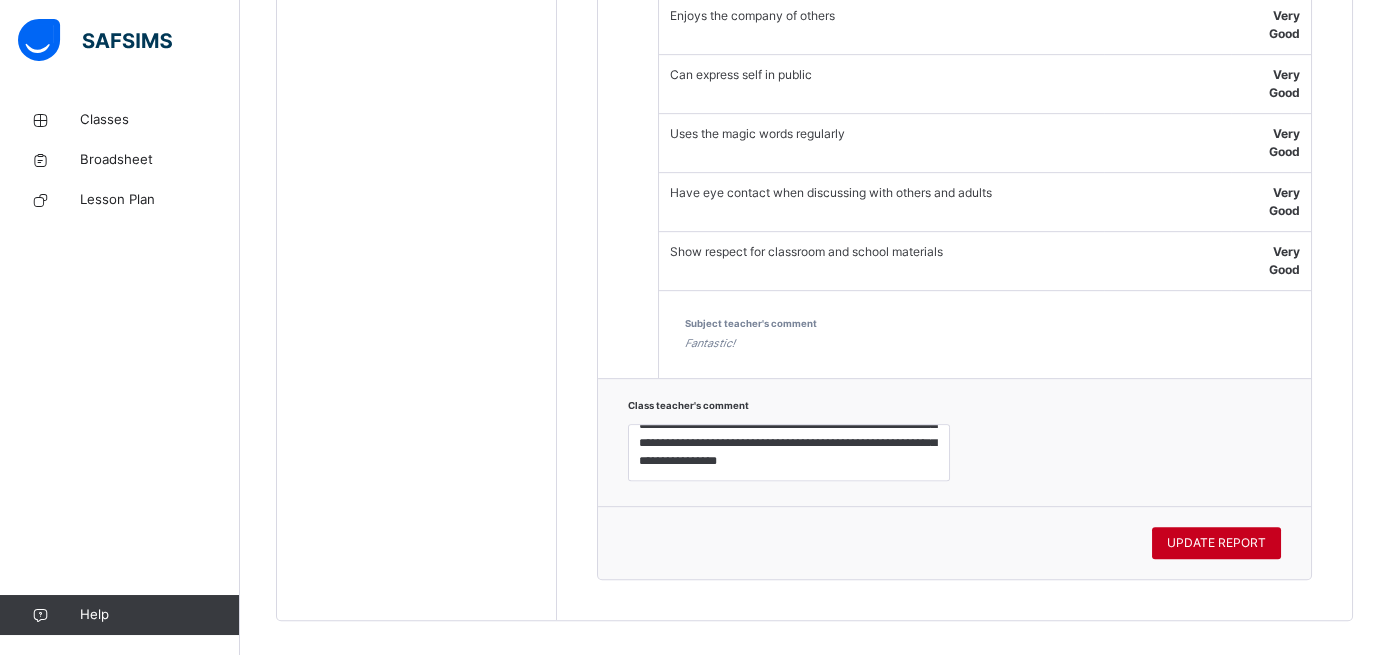 click on "UPDATE REPORT" at bounding box center [1216, 543] 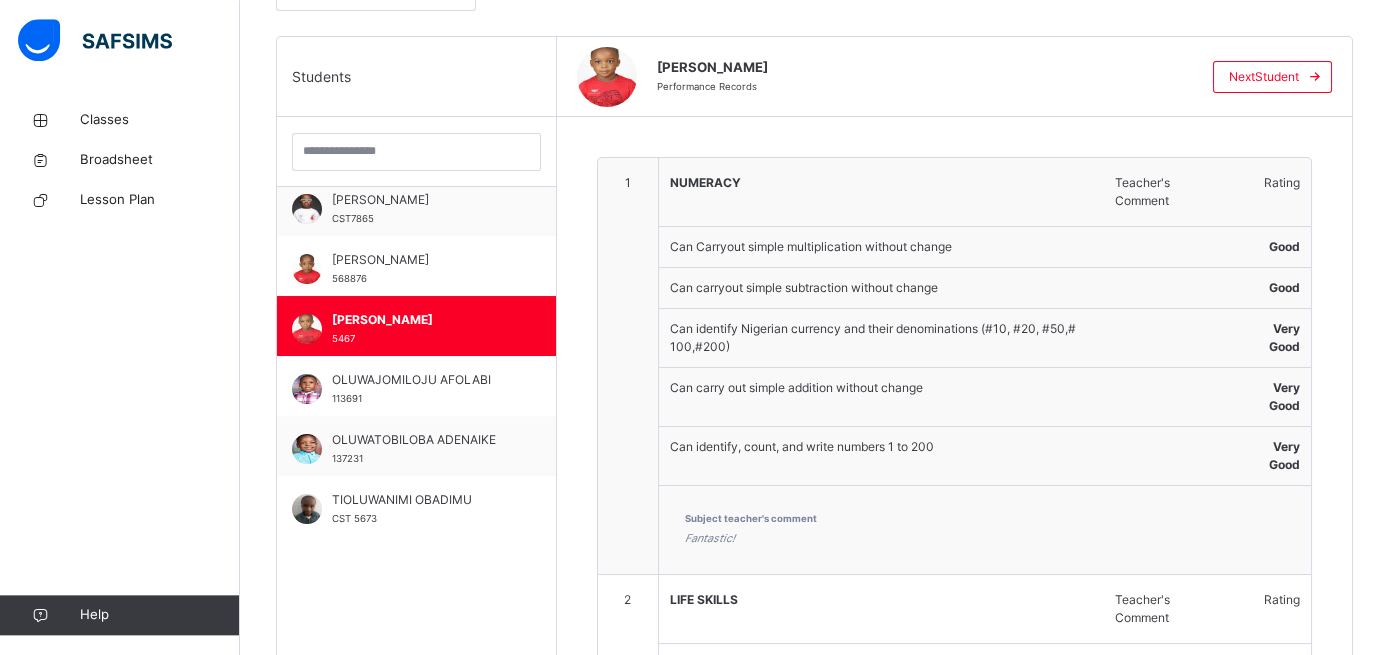 scroll, scrollTop: 463, scrollLeft: 0, axis: vertical 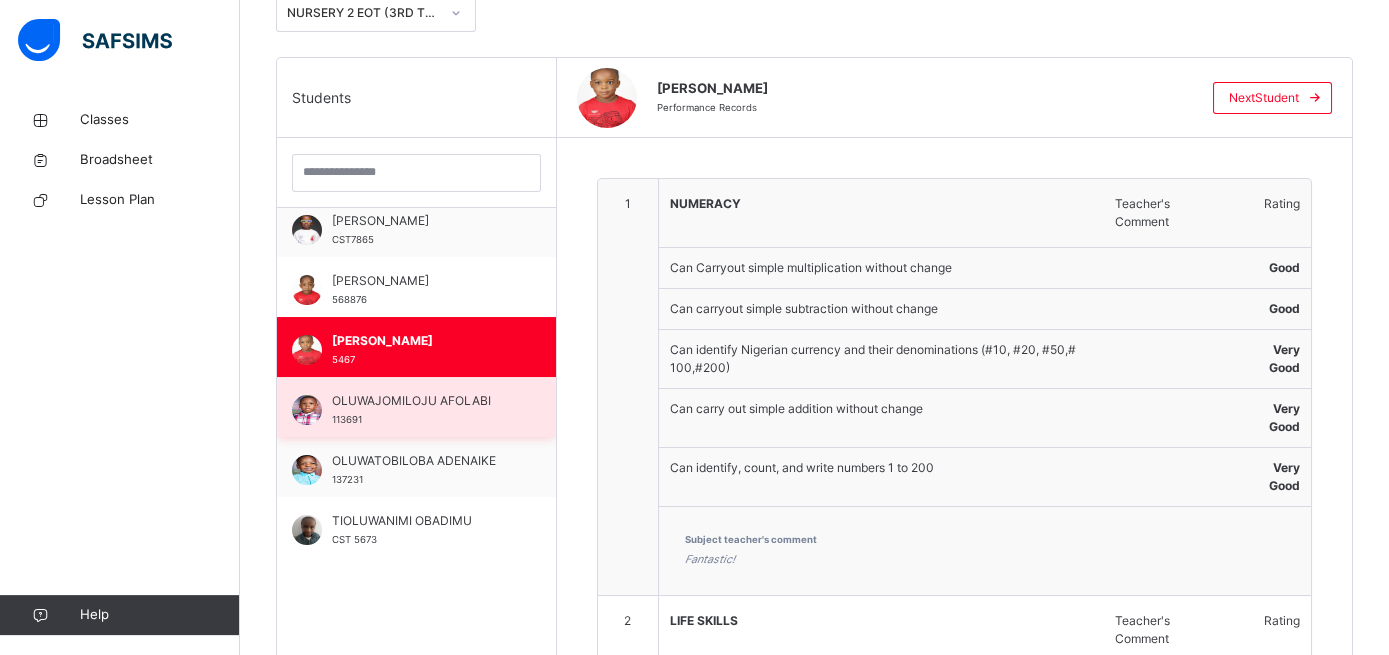click on "OLUWAJOMILOJU  AFOLABI" at bounding box center [421, 401] 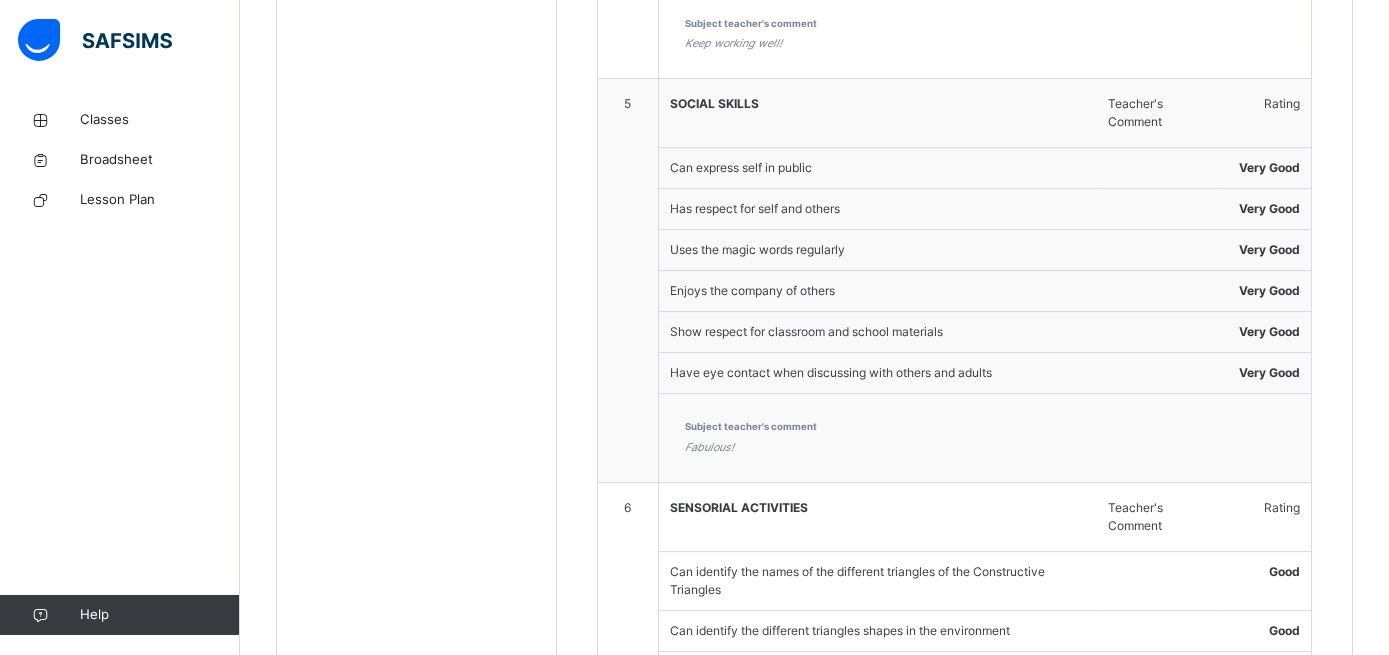 scroll, scrollTop: 2474, scrollLeft: 0, axis: vertical 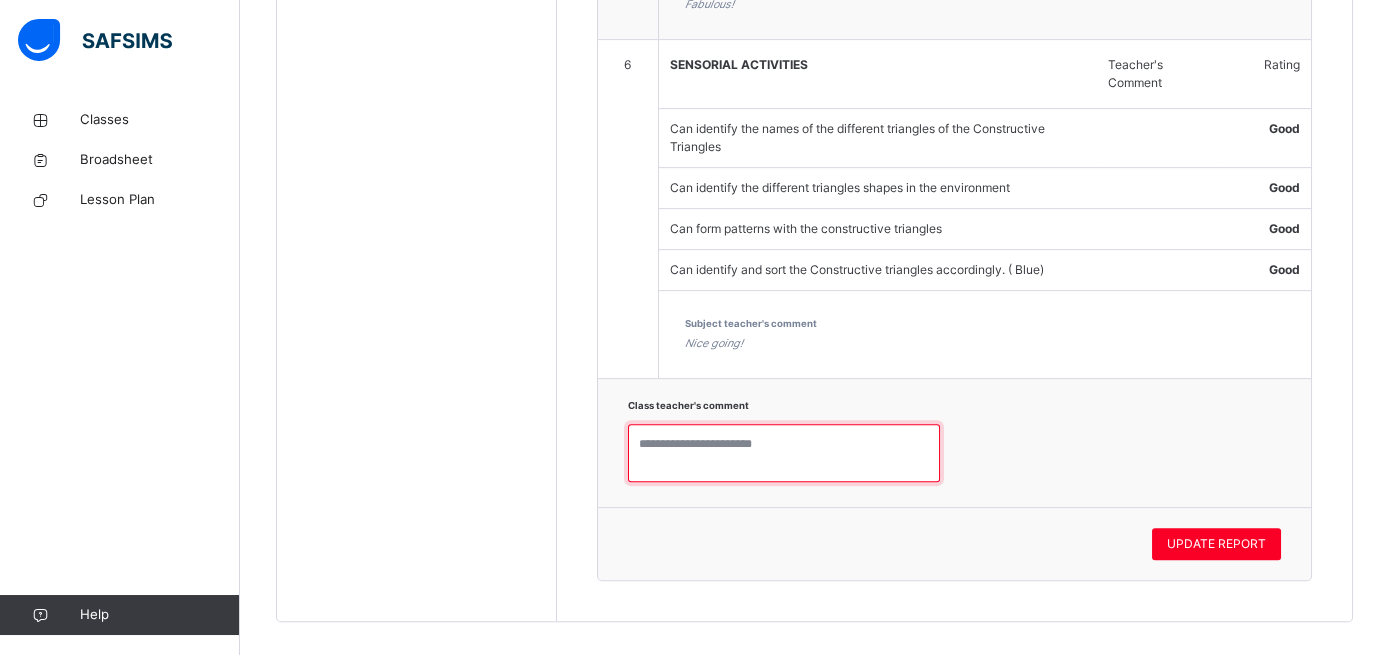 click at bounding box center (784, 453) 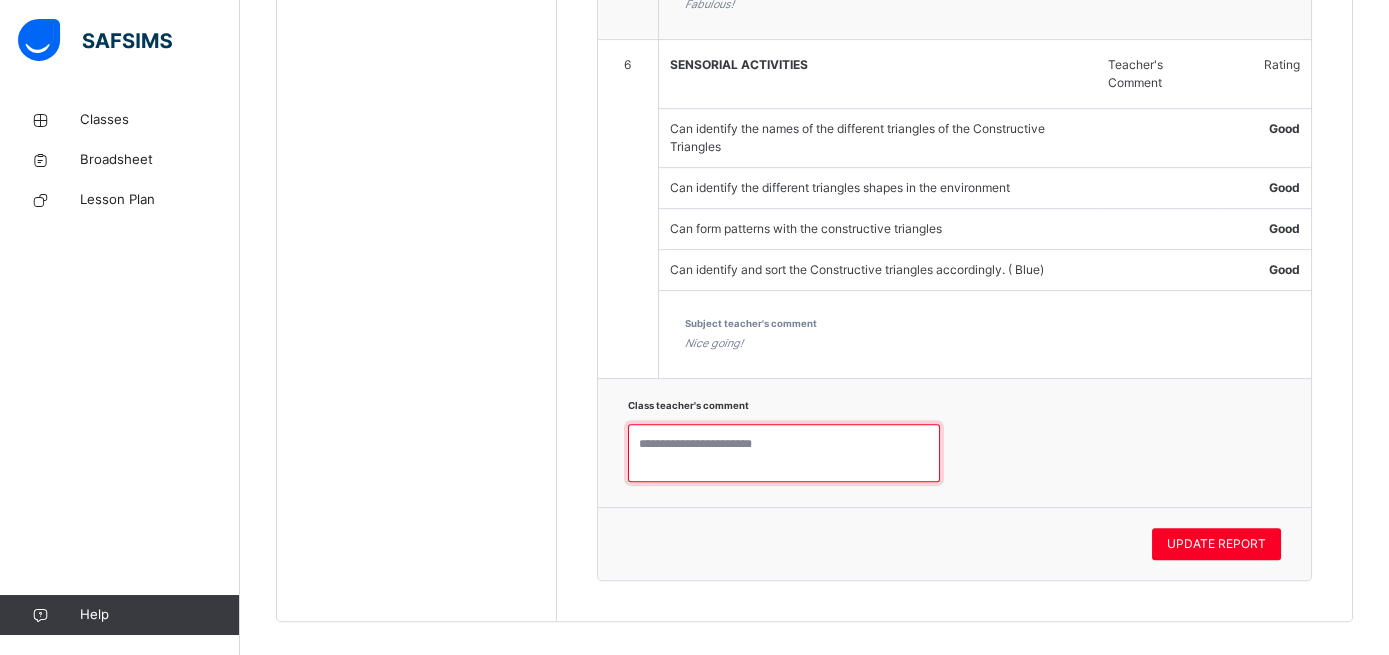 paste on "**********" 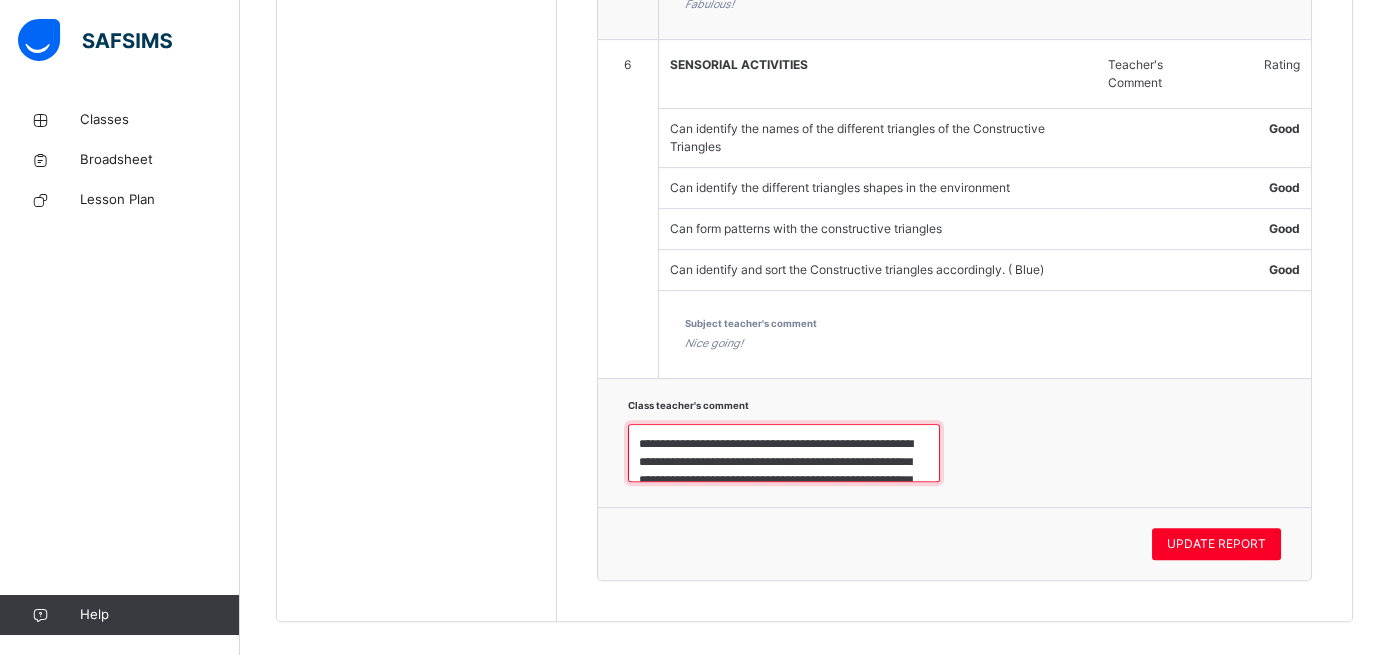 scroll, scrollTop: 133, scrollLeft: 0, axis: vertical 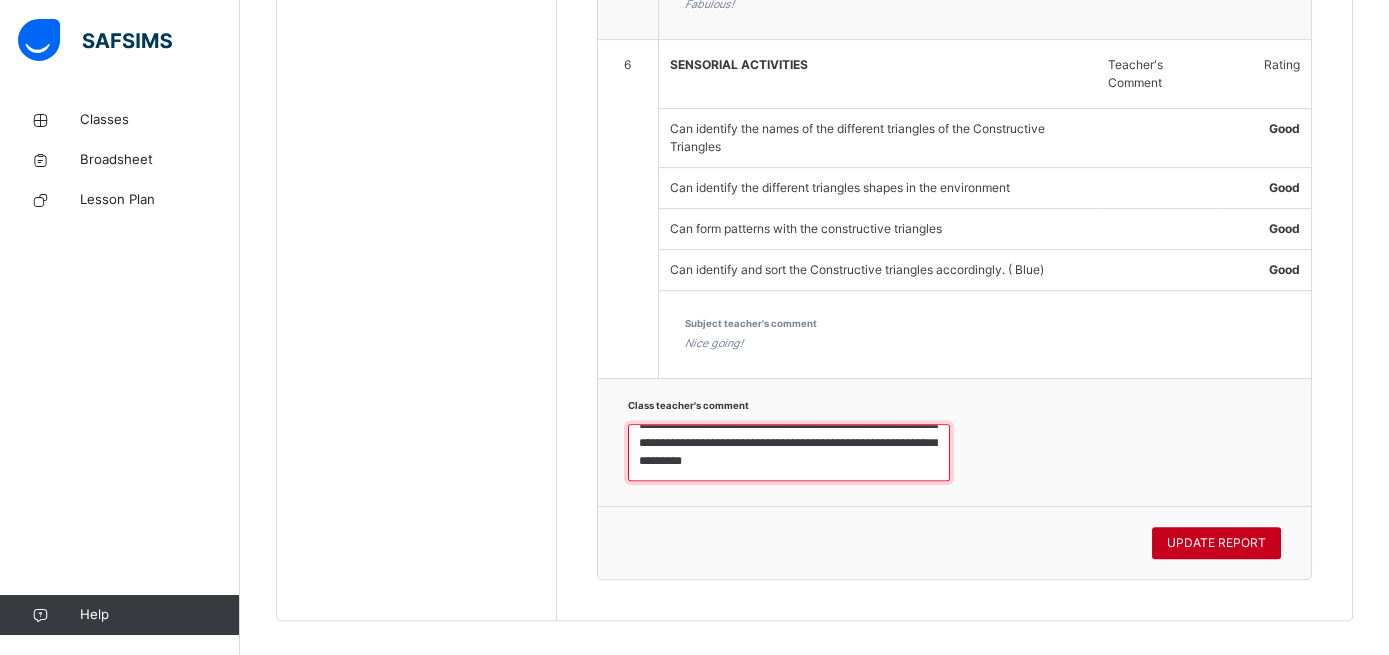 type on "**********" 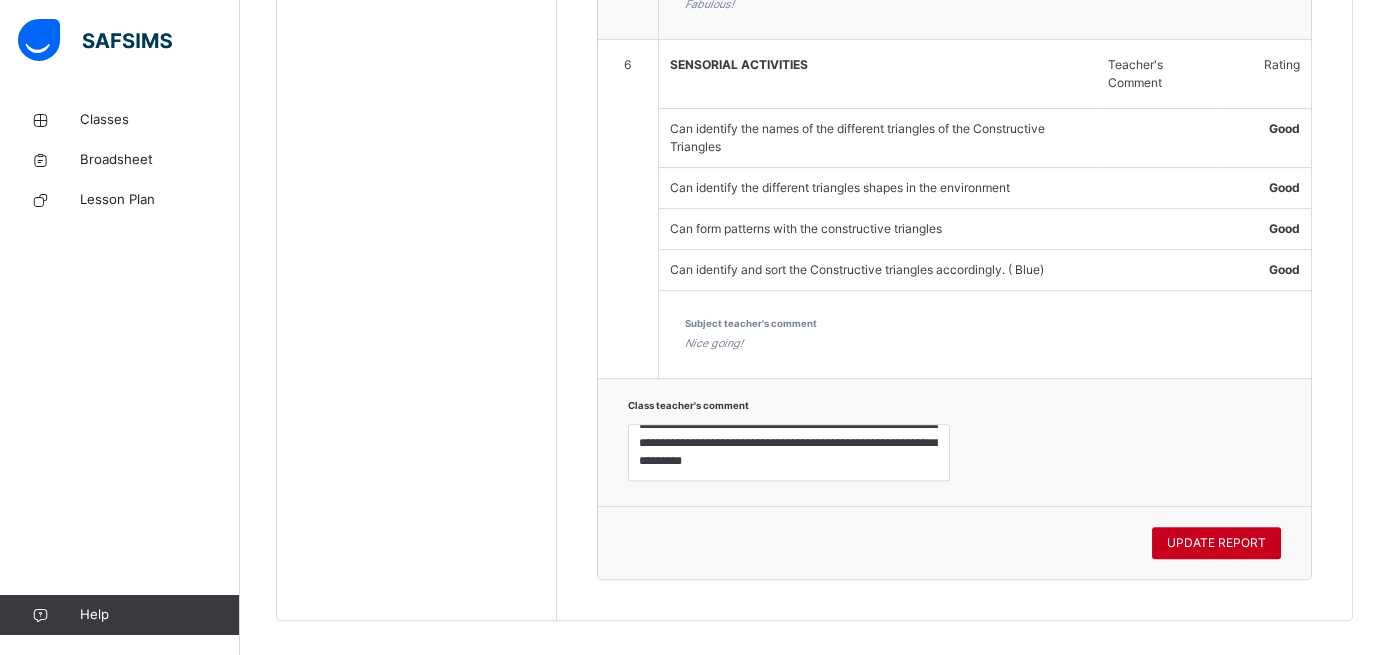 click on "UPDATE REPORT" at bounding box center (1216, 543) 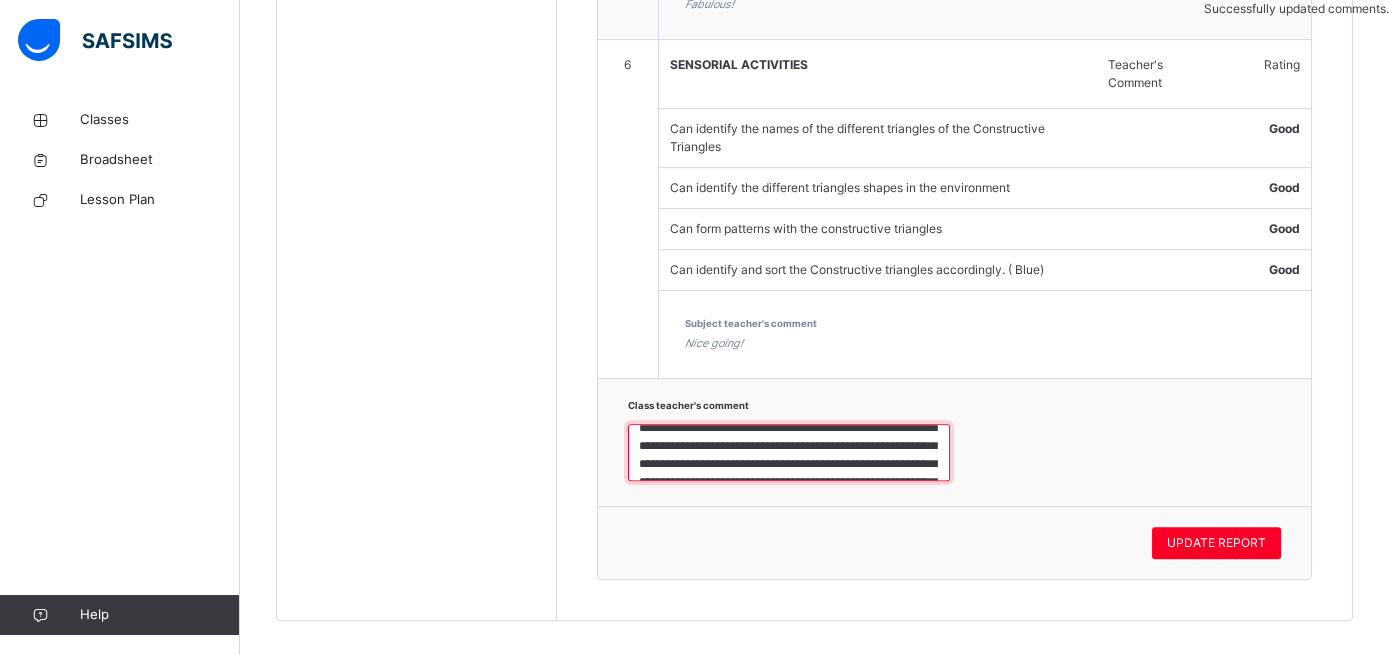 scroll, scrollTop: 45, scrollLeft: 0, axis: vertical 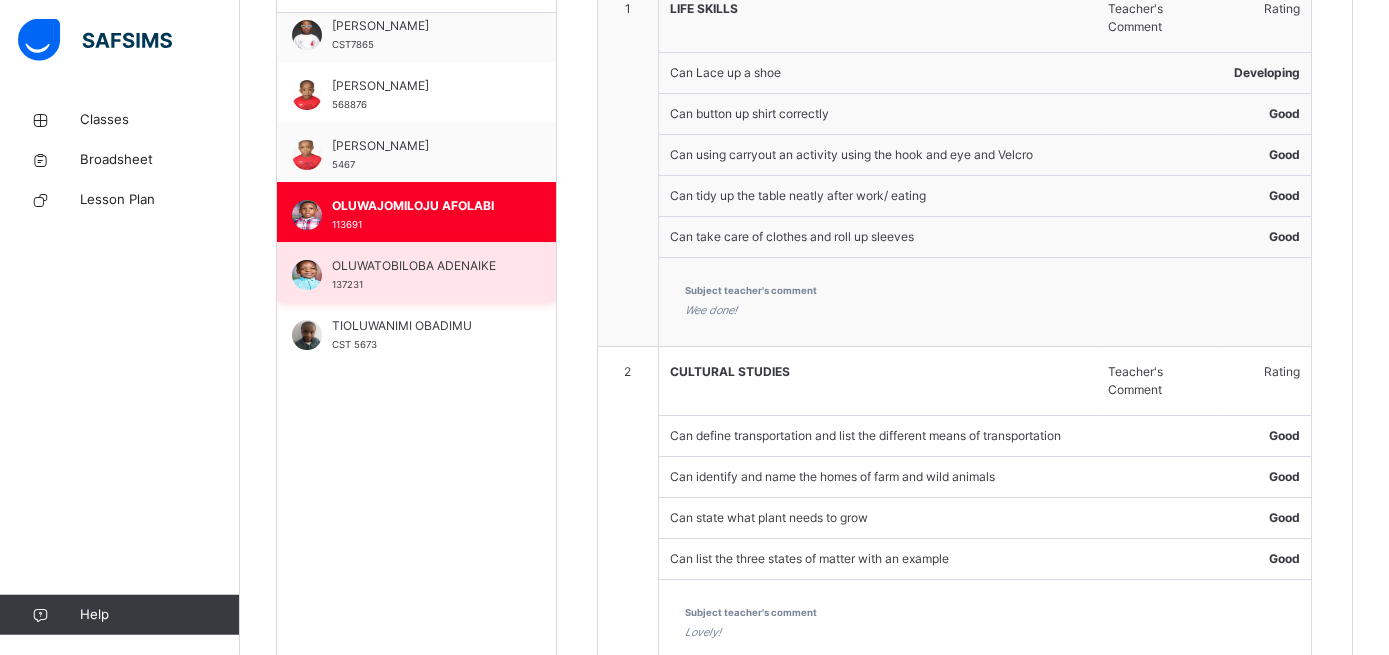 click on "OLUWATOBILOBA  ADENAIKE" at bounding box center (421, 266) 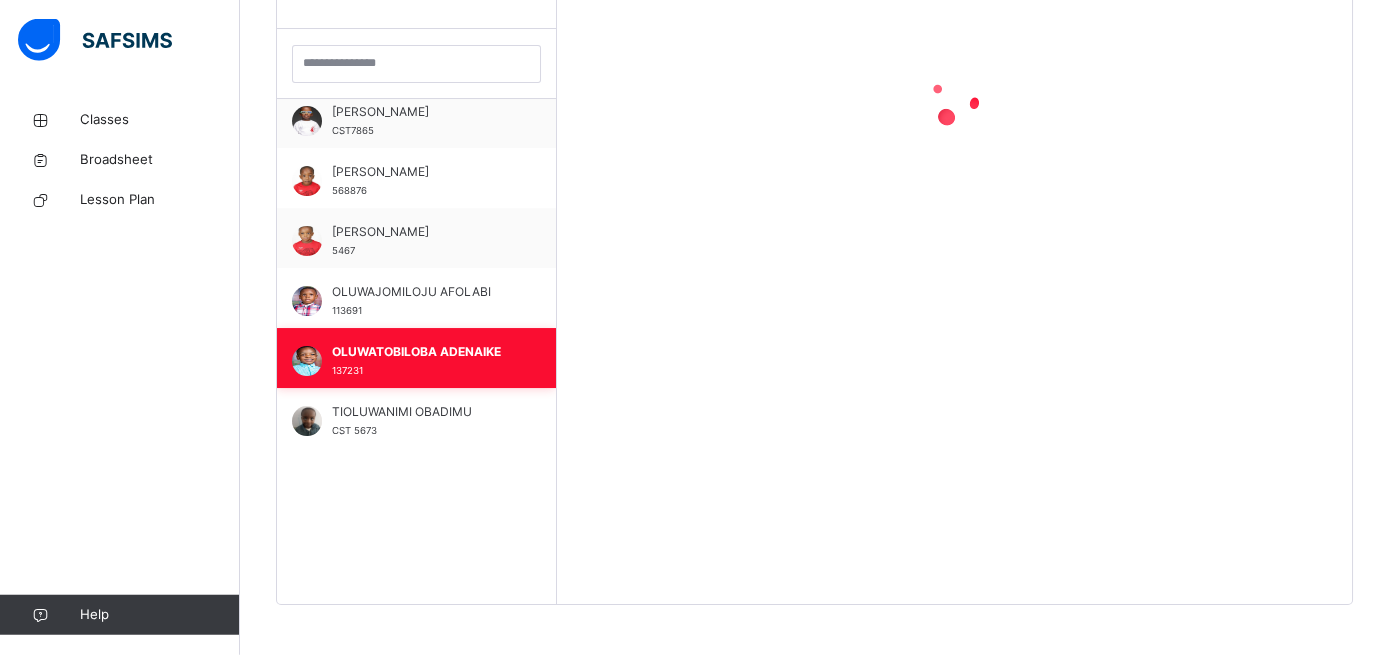 scroll, scrollTop: 571, scrollLeft: 0, axis: vertical 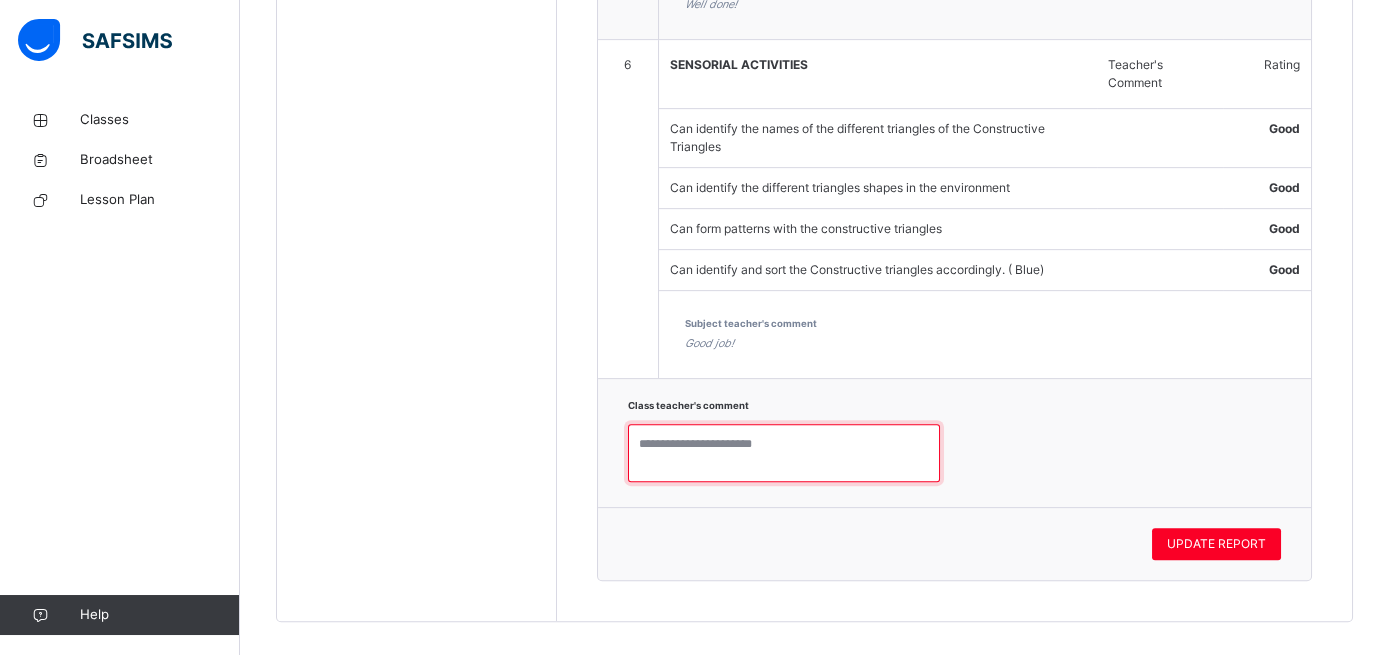 click at bounding box center [784, 453] 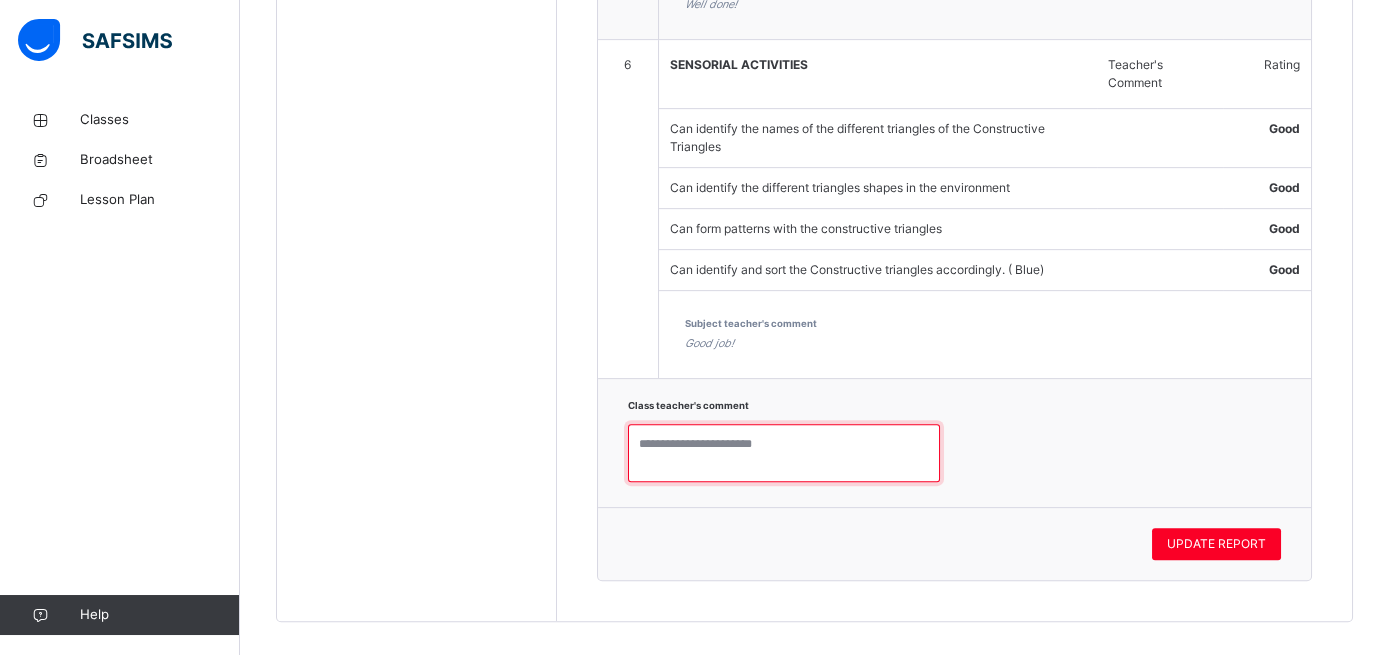 paste on "**********" 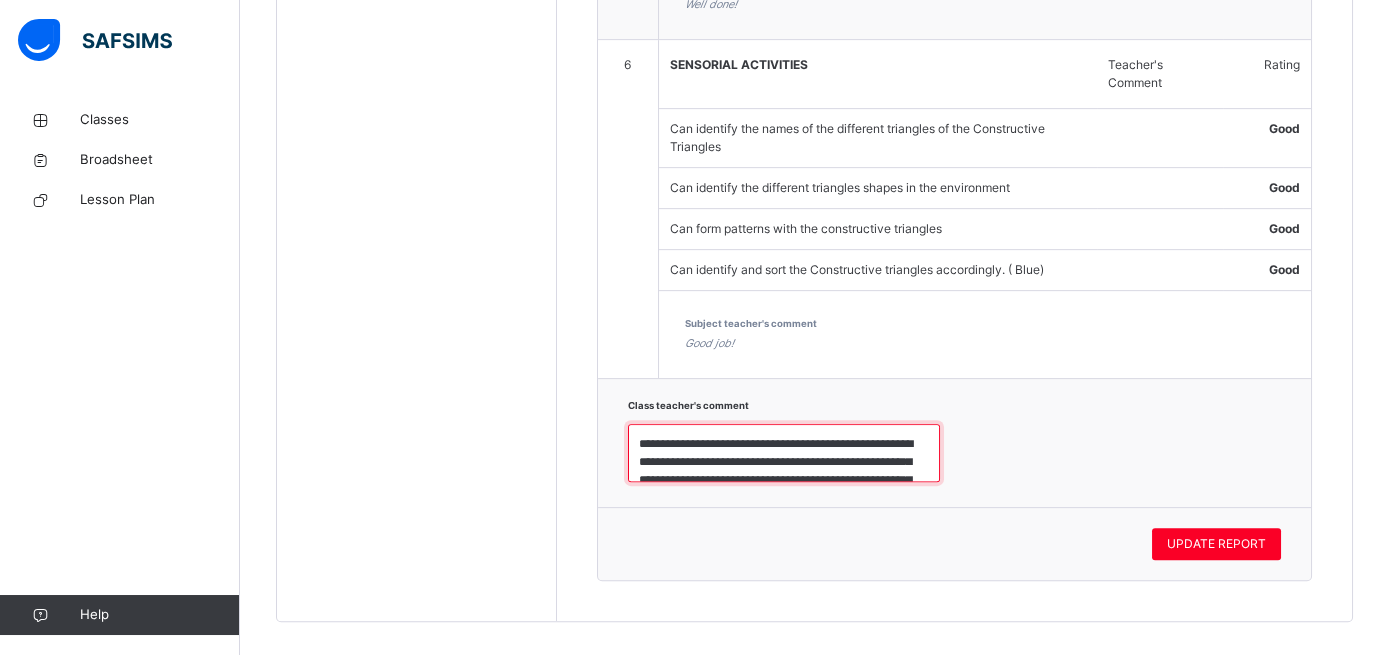 scroll, scrollTop: 150, scrollLeft: 0, axis: vertical 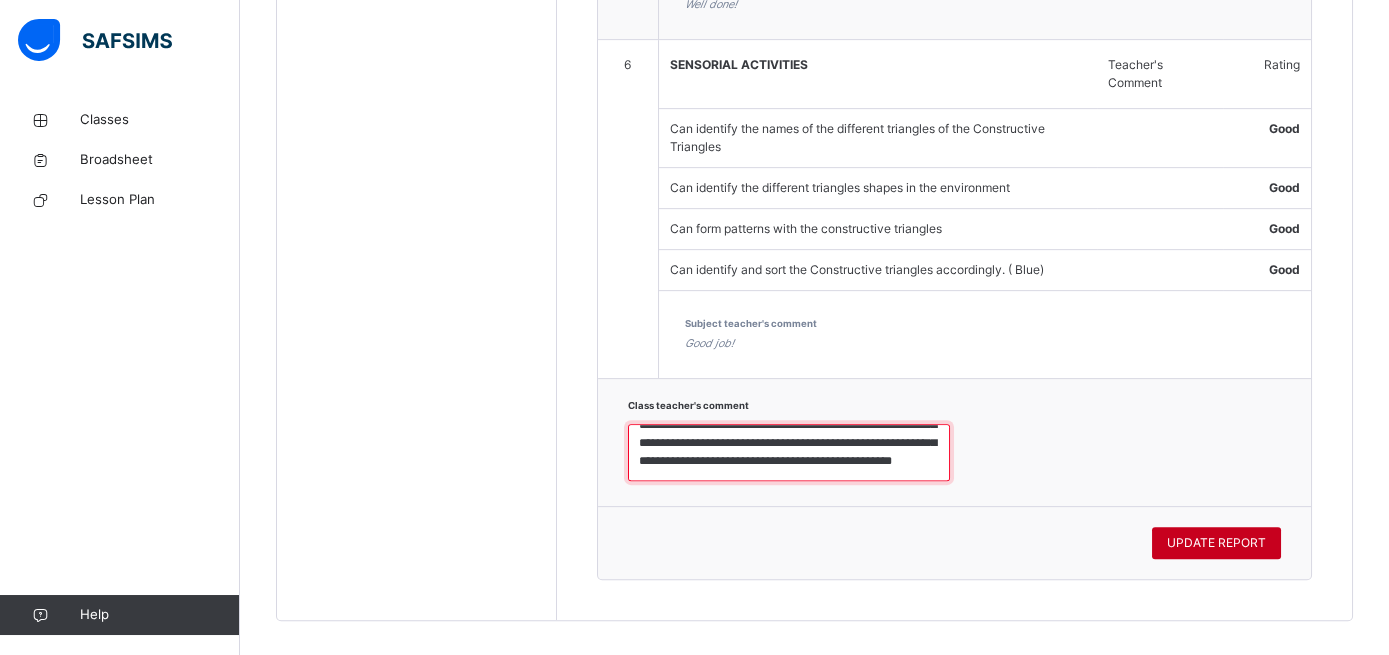 type on "**********" 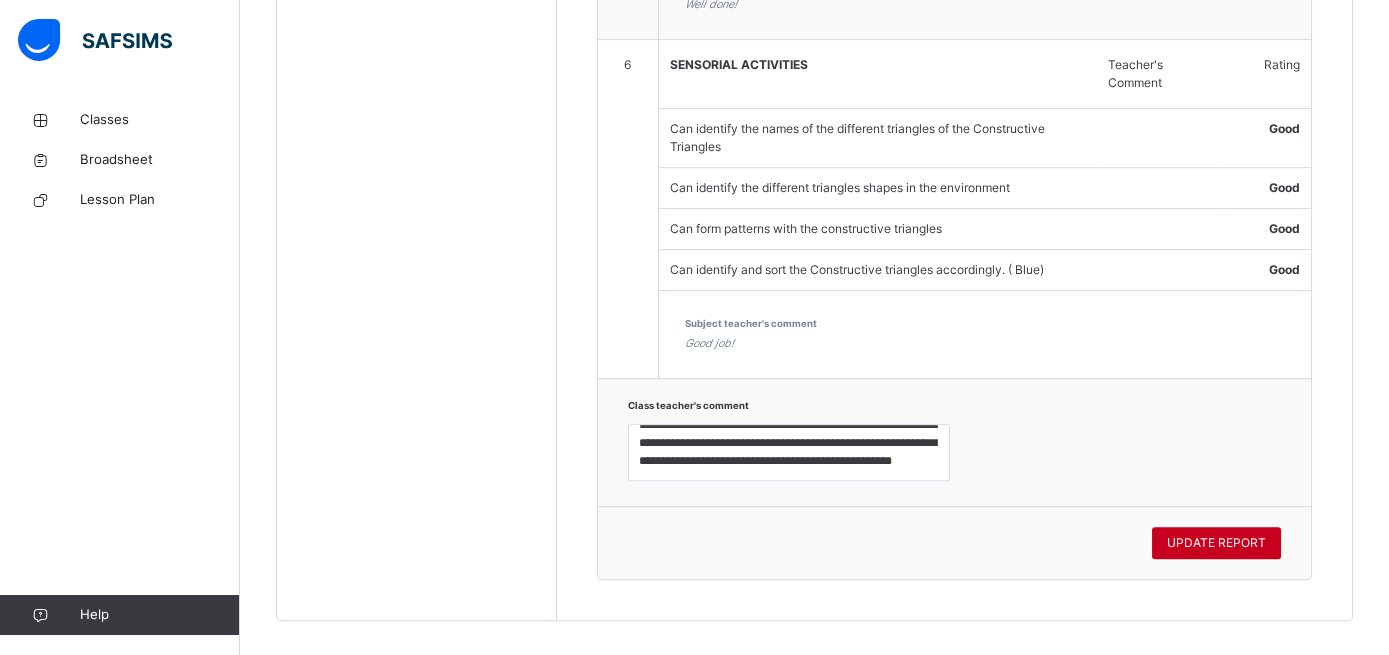 click on "UPDATE REPORT" at bounding box center (1216, 543) 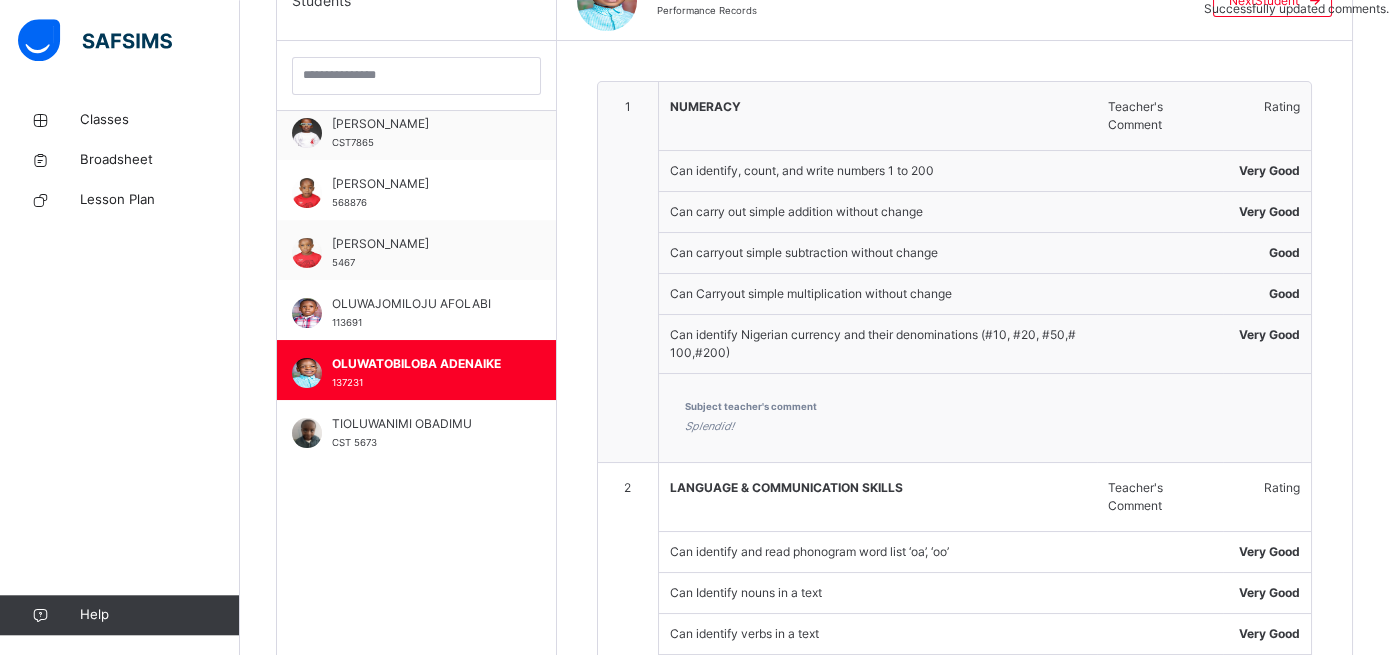 scroll, scrollTop: 530, scrollLeft: 0, axis: vertical 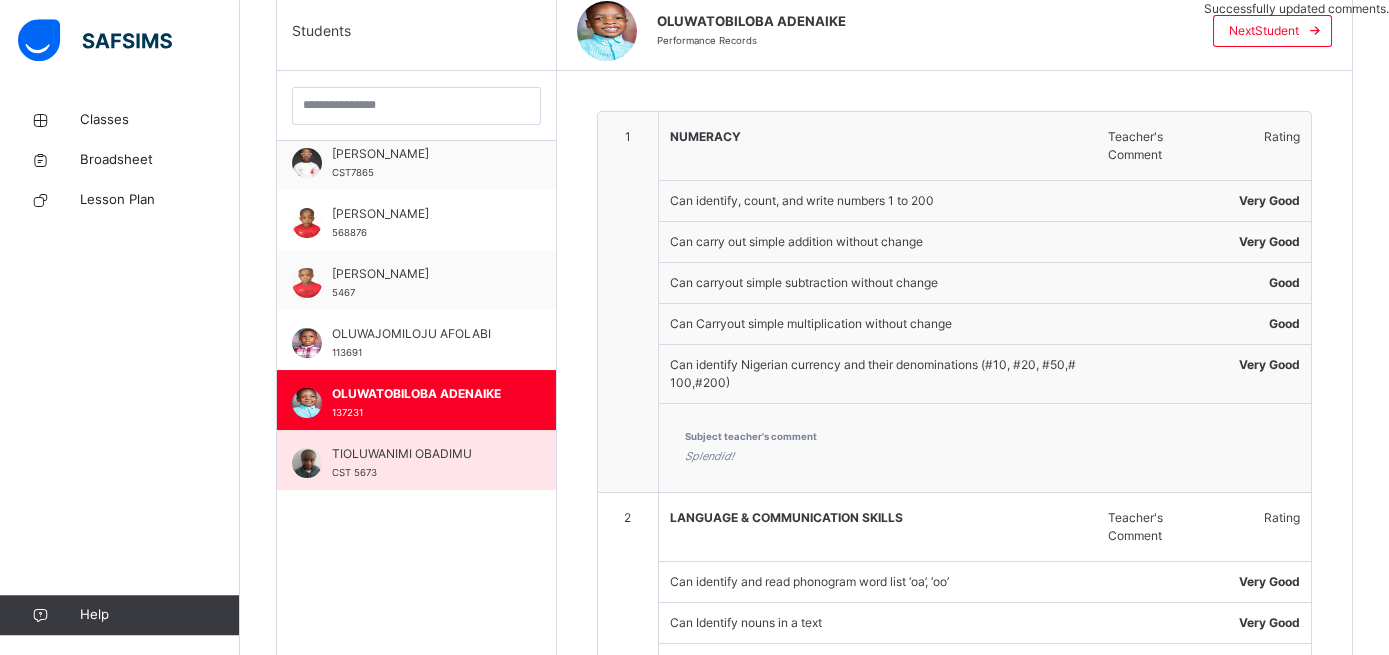 click on "TIOLUWANIMI  OBADIMU" at bounding box center [421, 454] 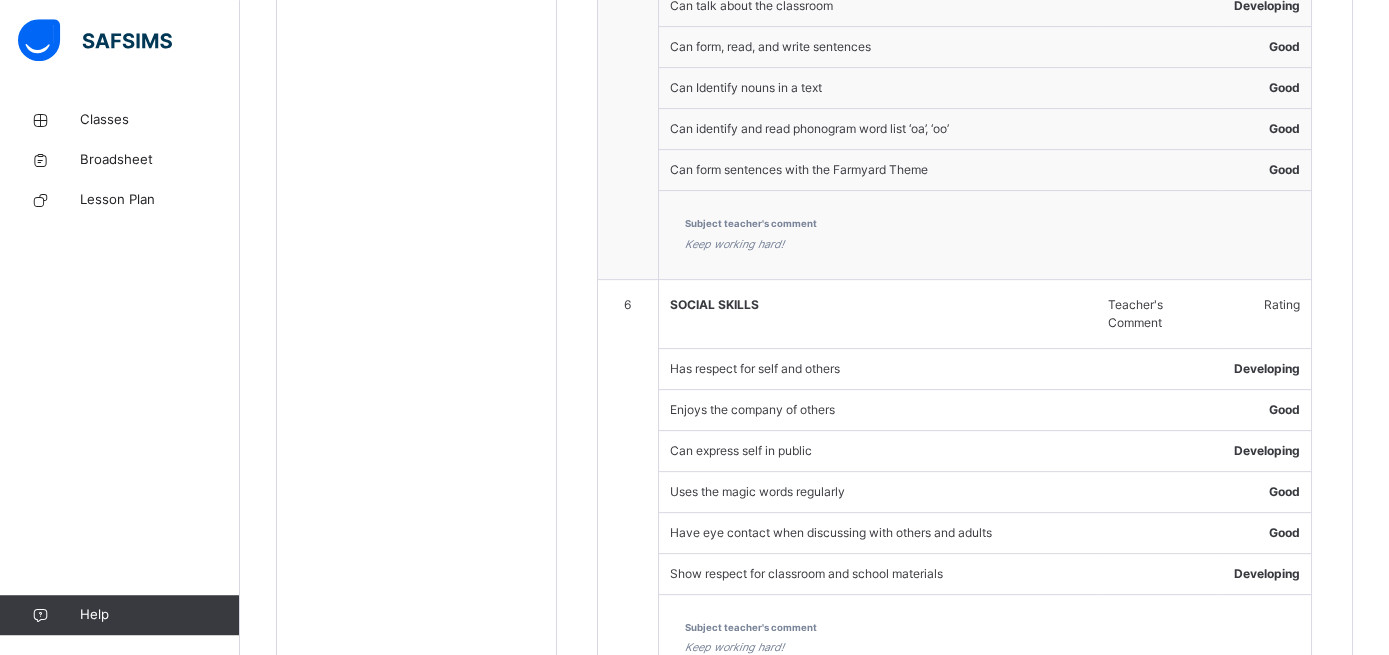scroll, scrollTop: 2474, scrollLeft: 0, axis: vertical 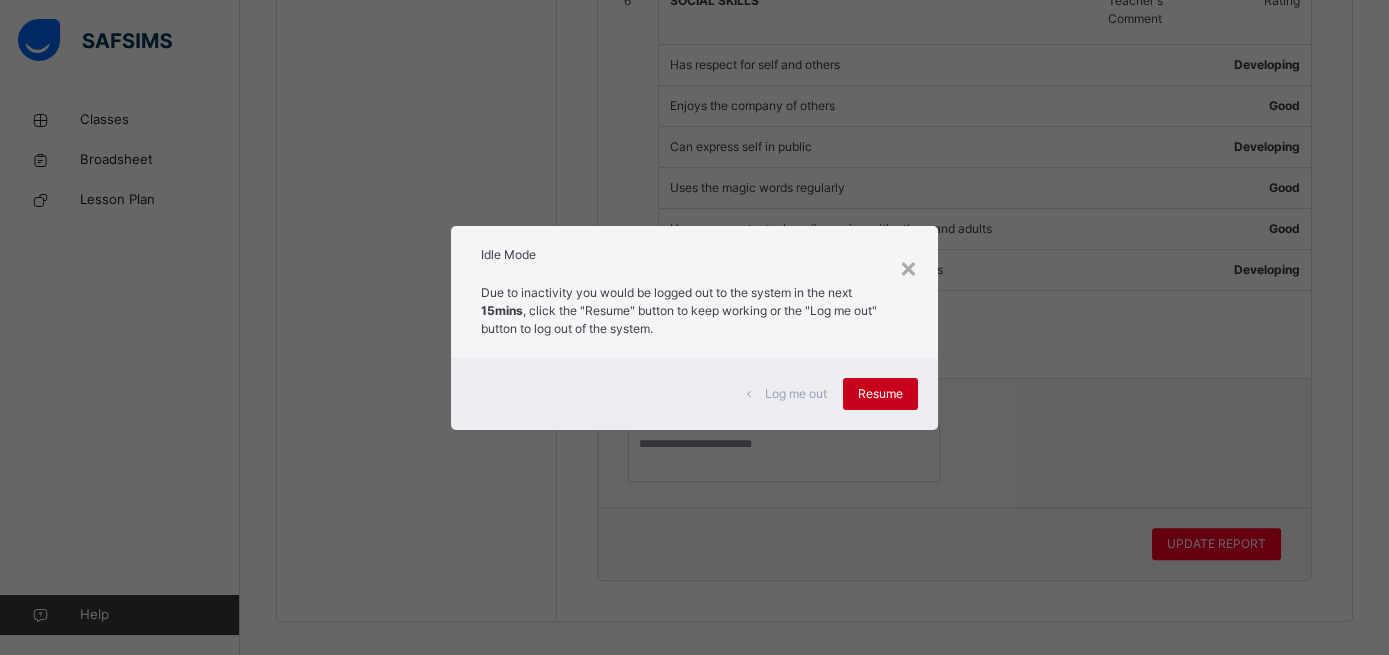 click on "Resume" at bounding box center (880, 394) 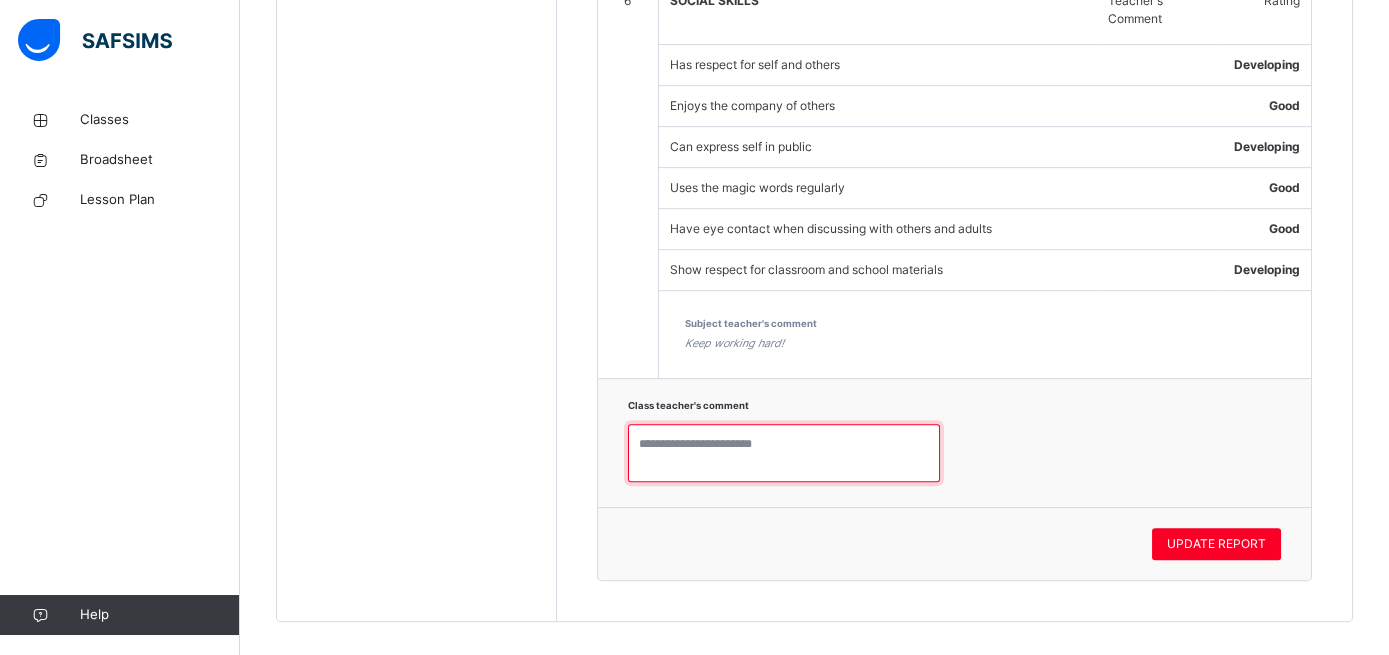 click at bounding box center [784, 453] 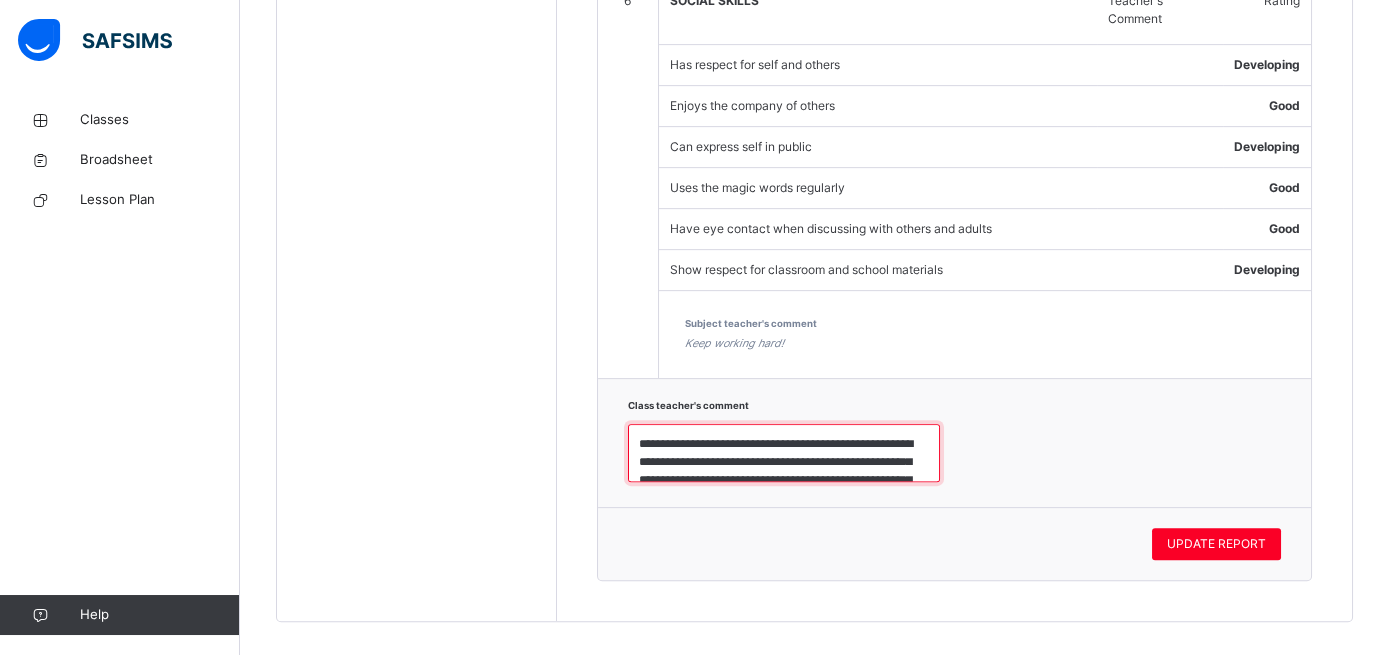scroll, scrollTop: 133, scrollLeft: 0, axis: vertical 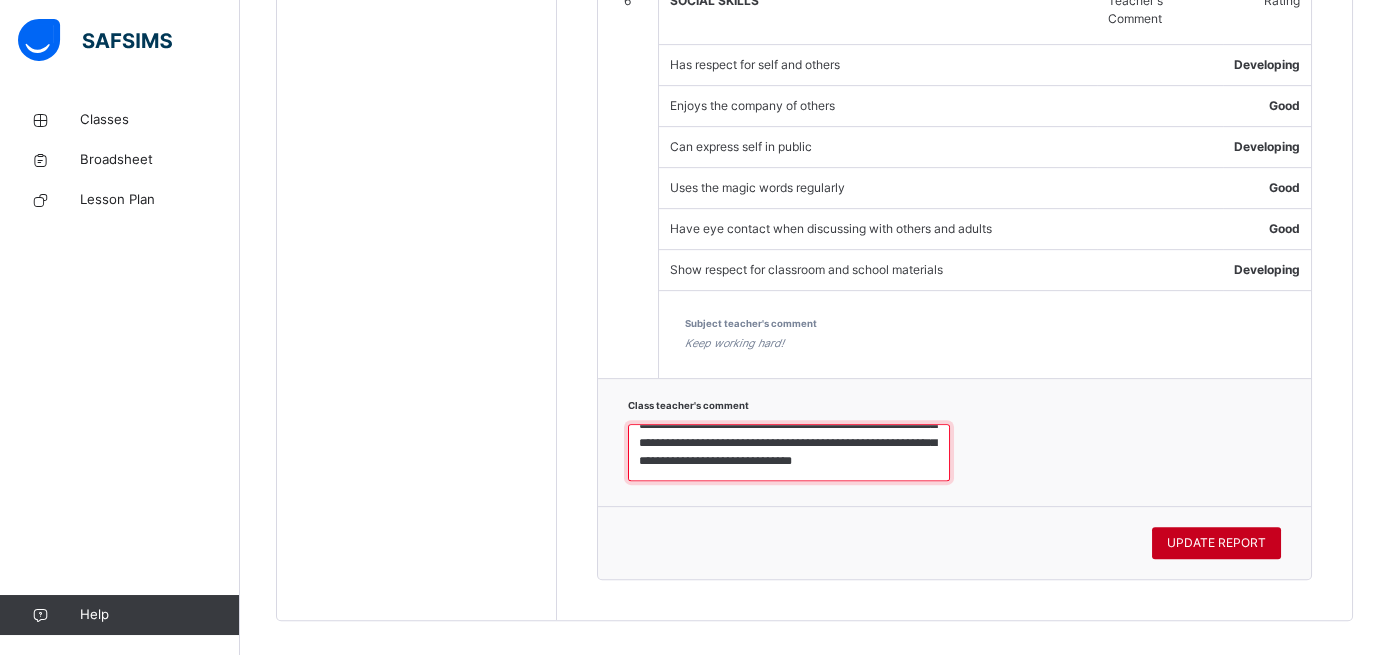type on "**********" 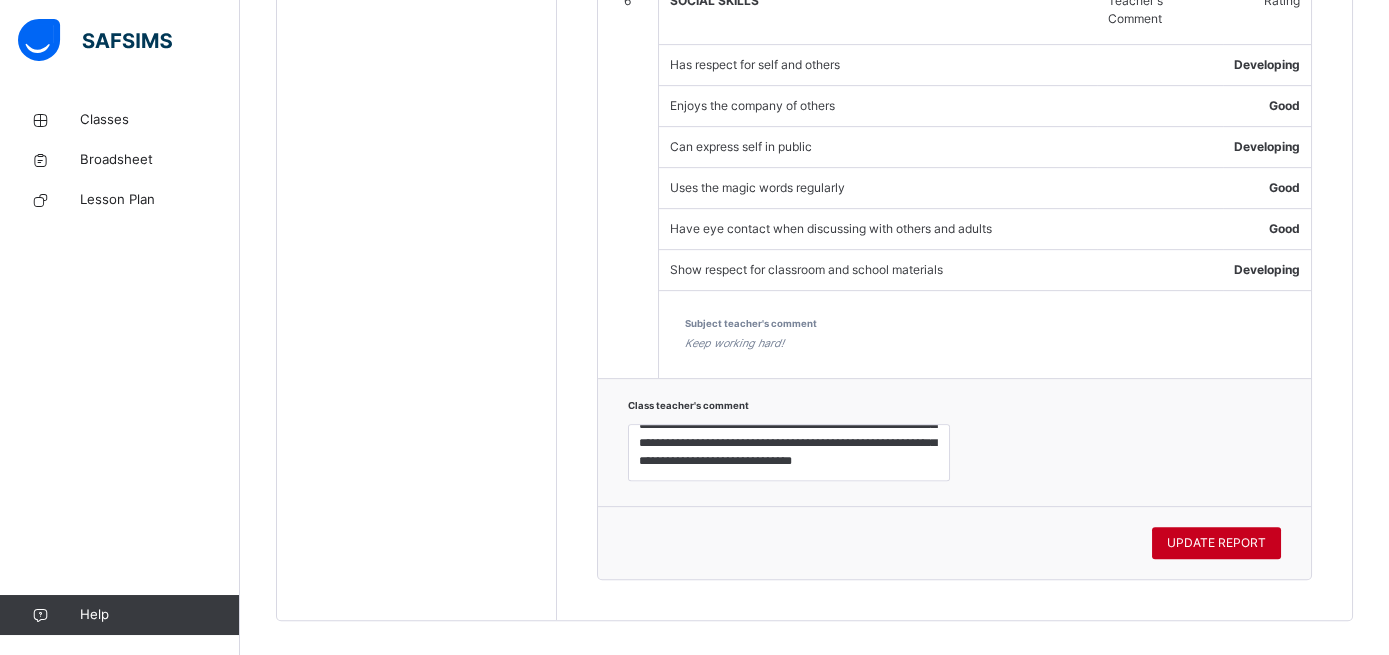 click on "UPDATE REPORT" at bounding box center (1216, 543) 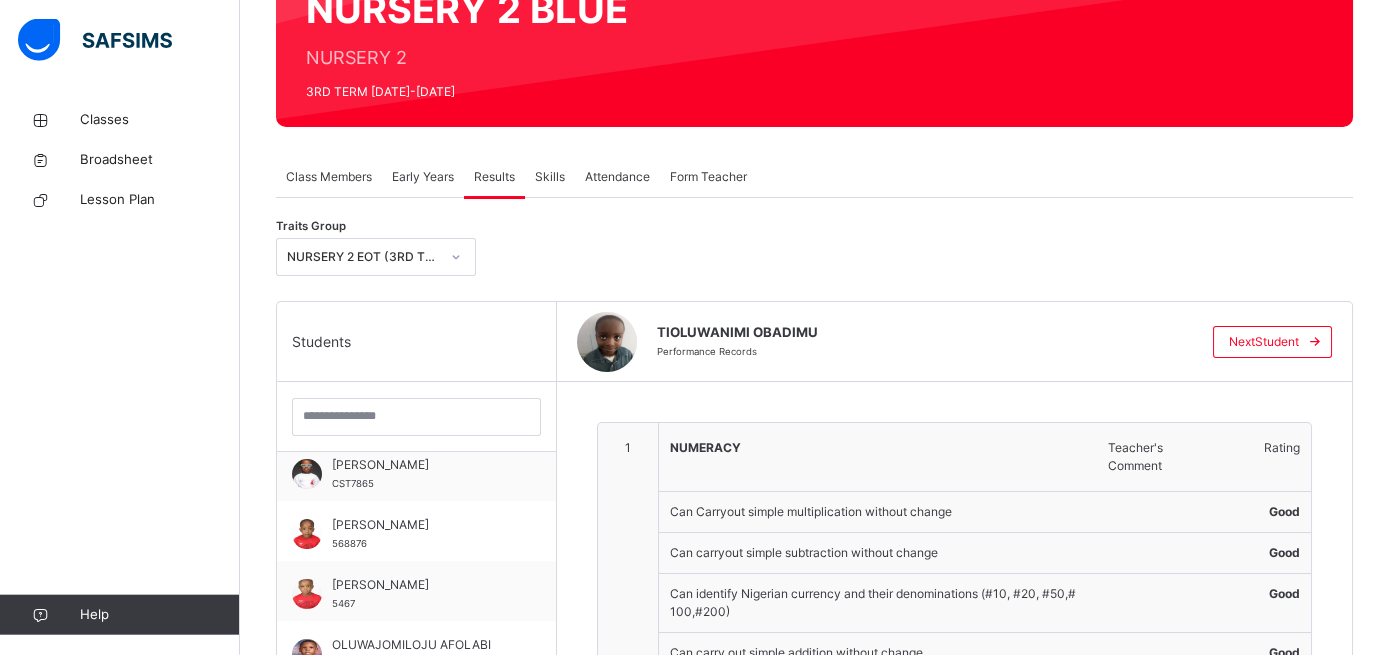 scroll, scrollTop: 222, scrollLeft: 0, axis: vertical 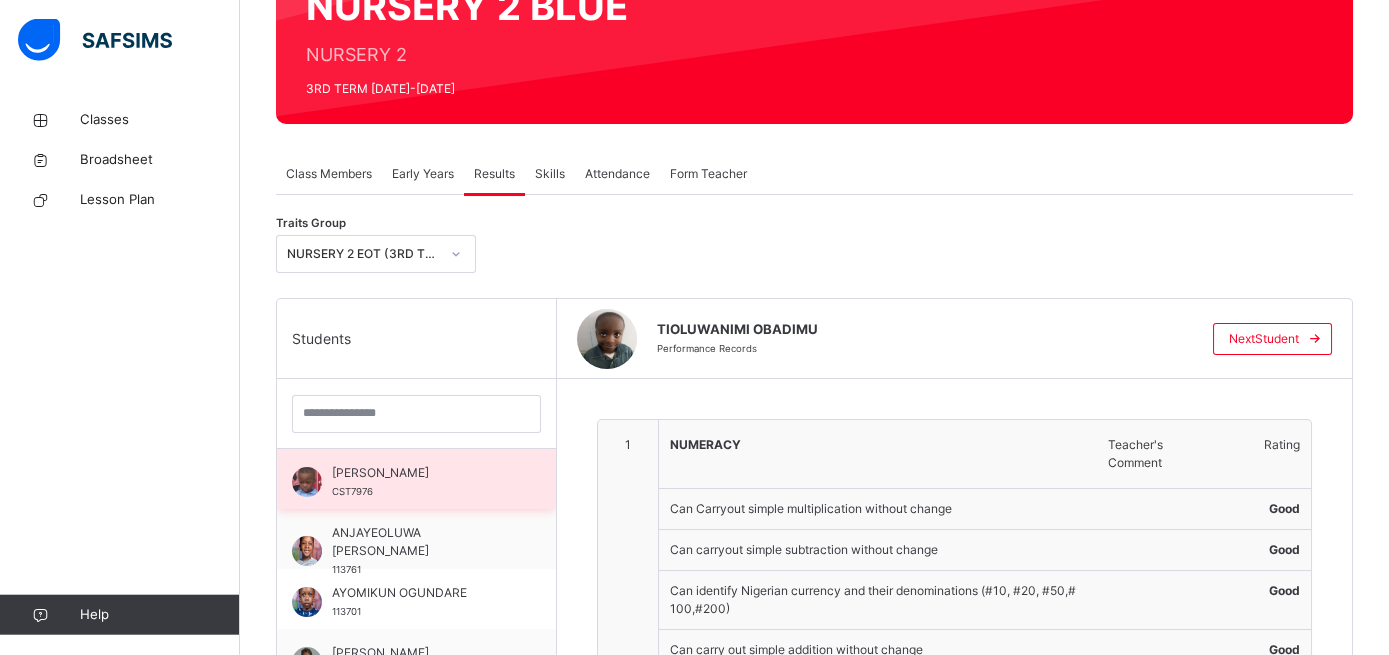 click on "[PERSON_NAME]" at bounding box center (421, 473) 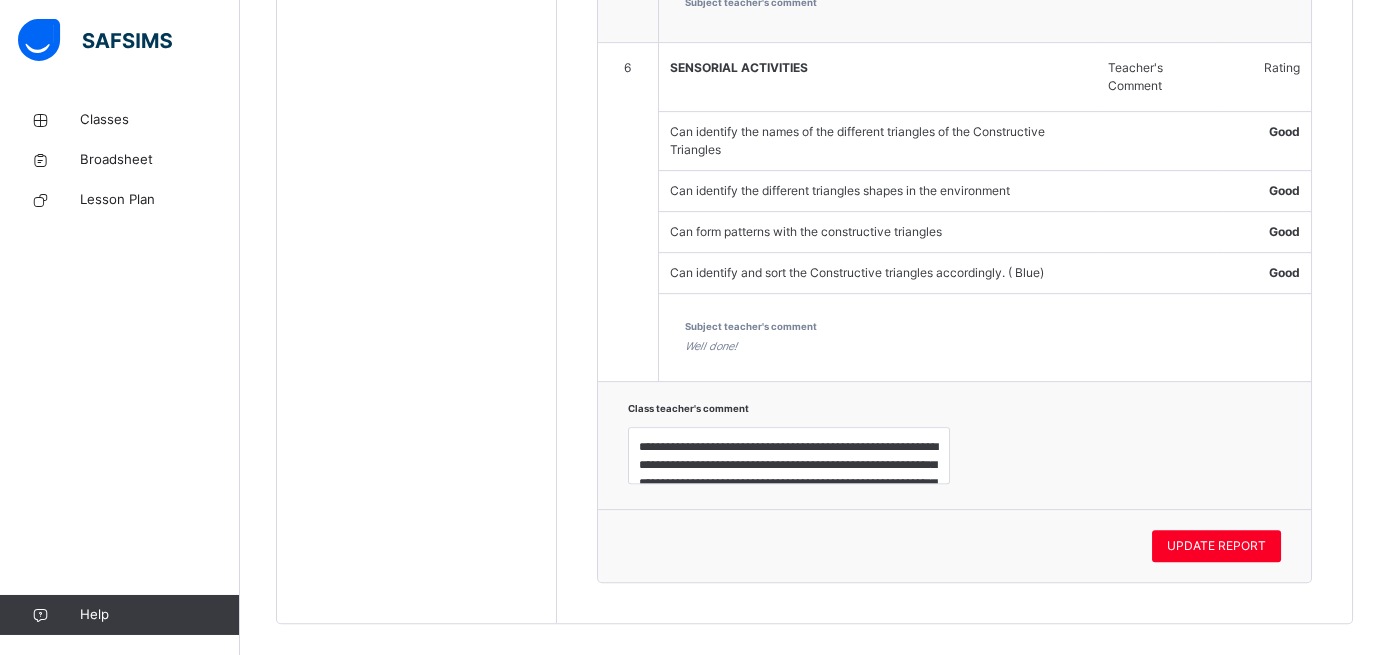scroll, scrollTop: 2417, scrollLeft: 0, axis: vertical 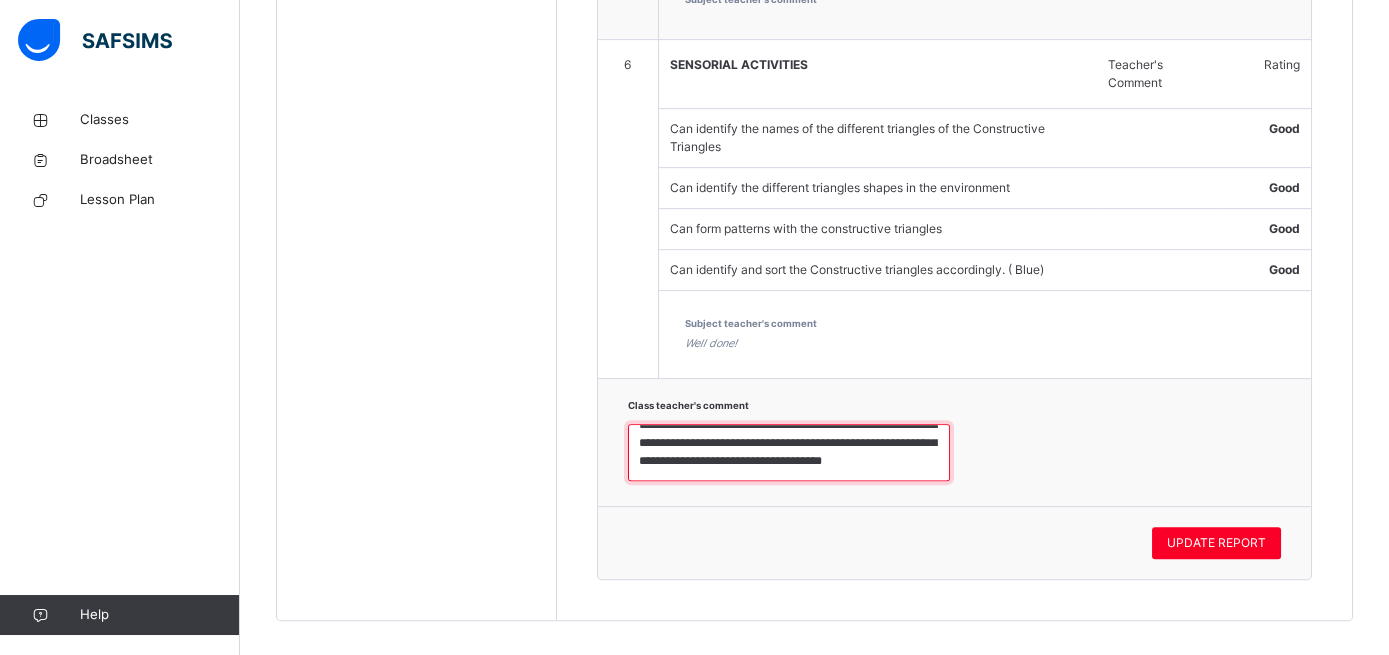 click on "**********" at bounding box center [789, 452] 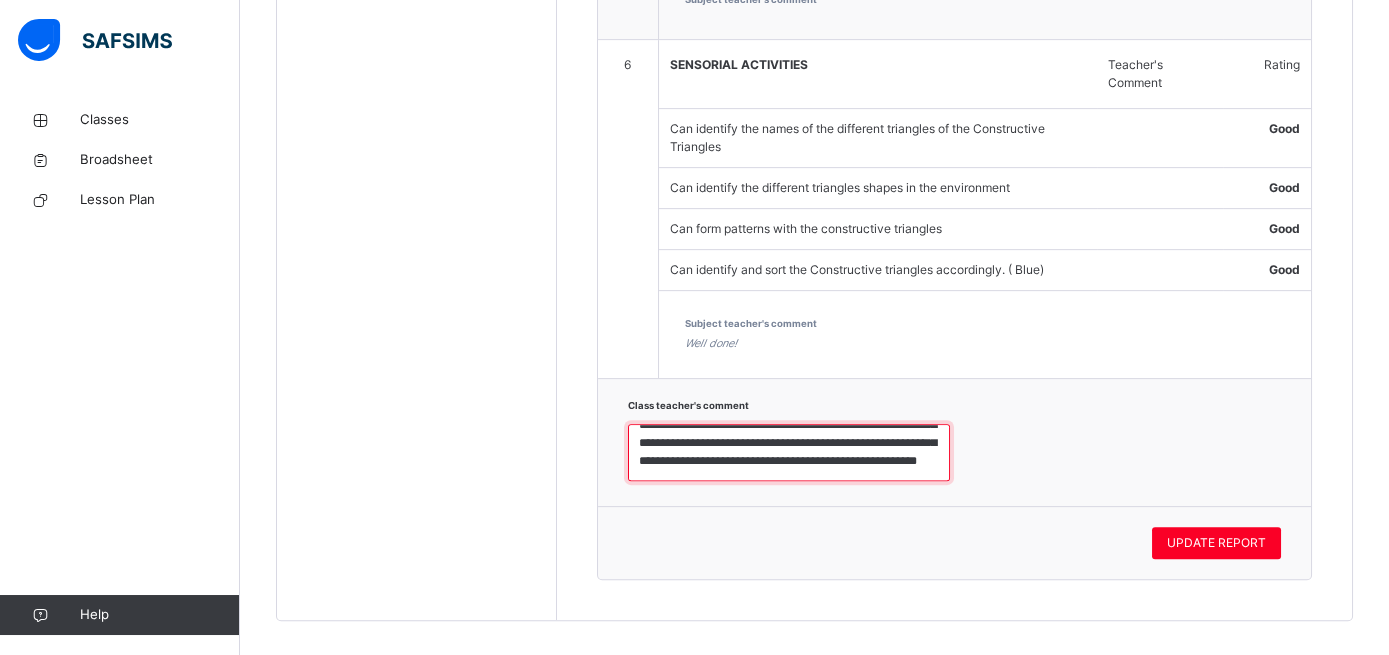 scroll, scrollTop: 308, scrollLeft: 0, axis: vertical 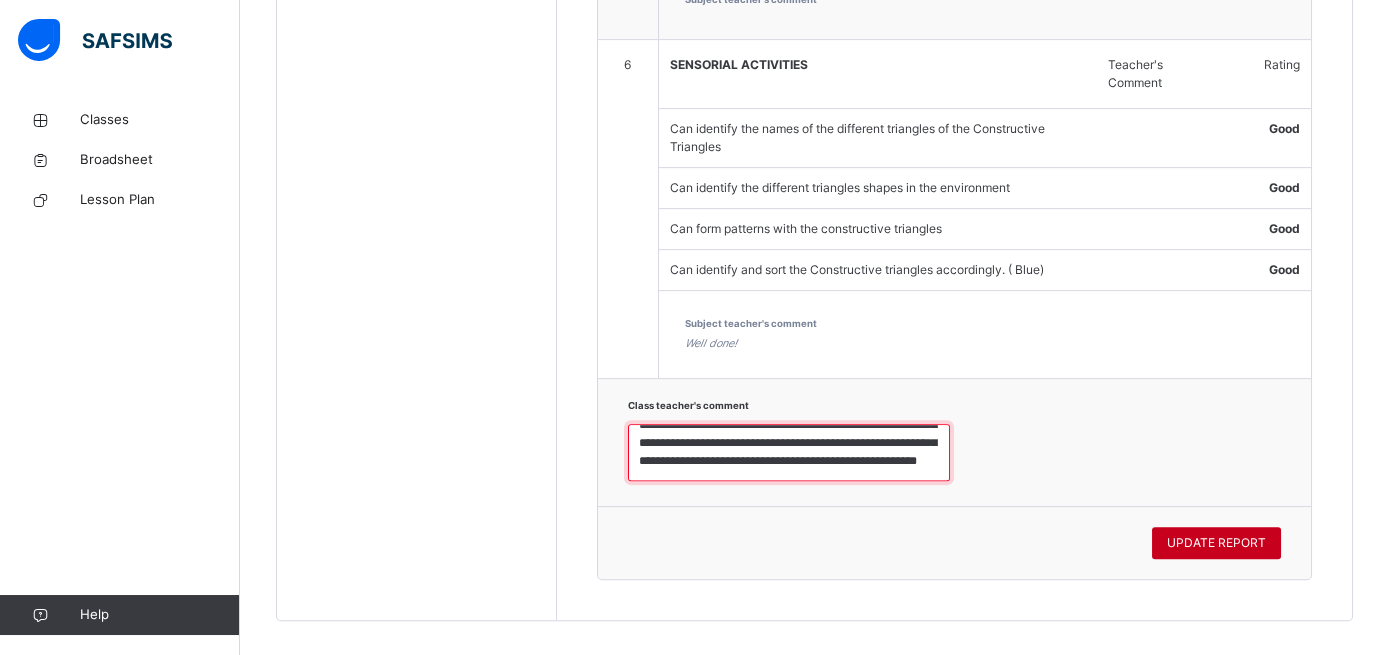 type on "**********" 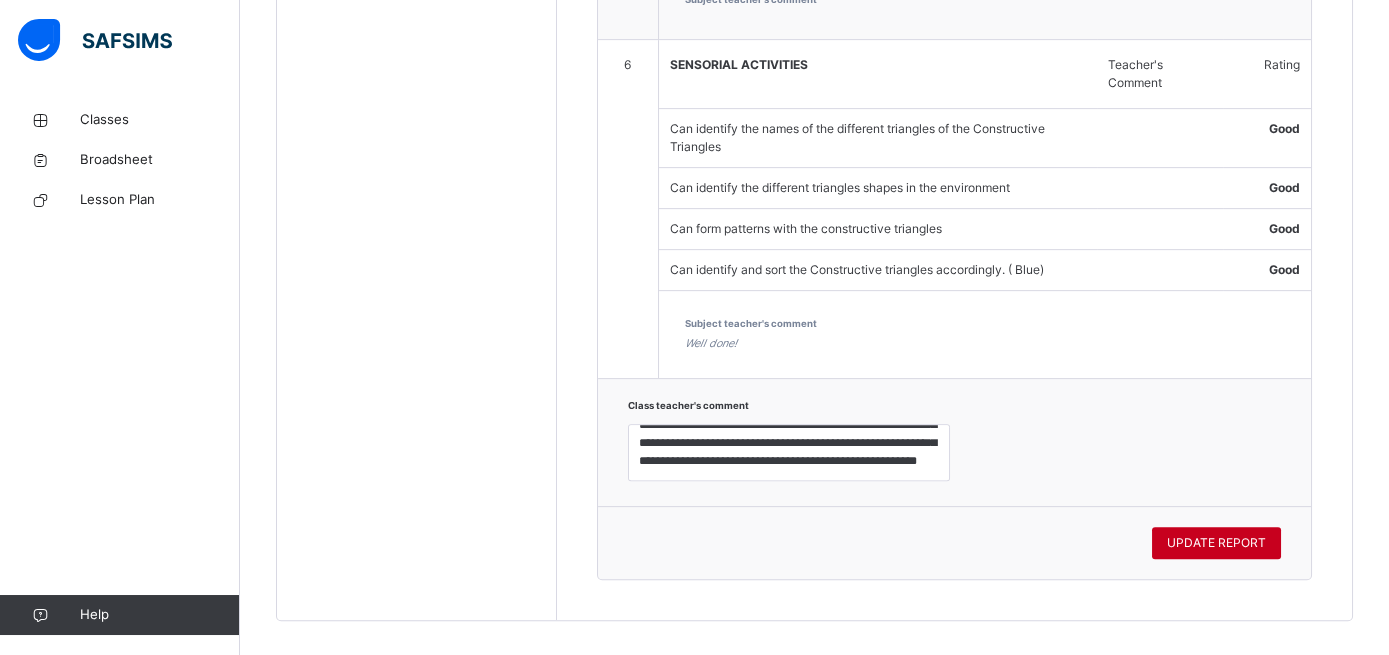 click on "UPDATE REPORT" at bounding box center [1216, 543] 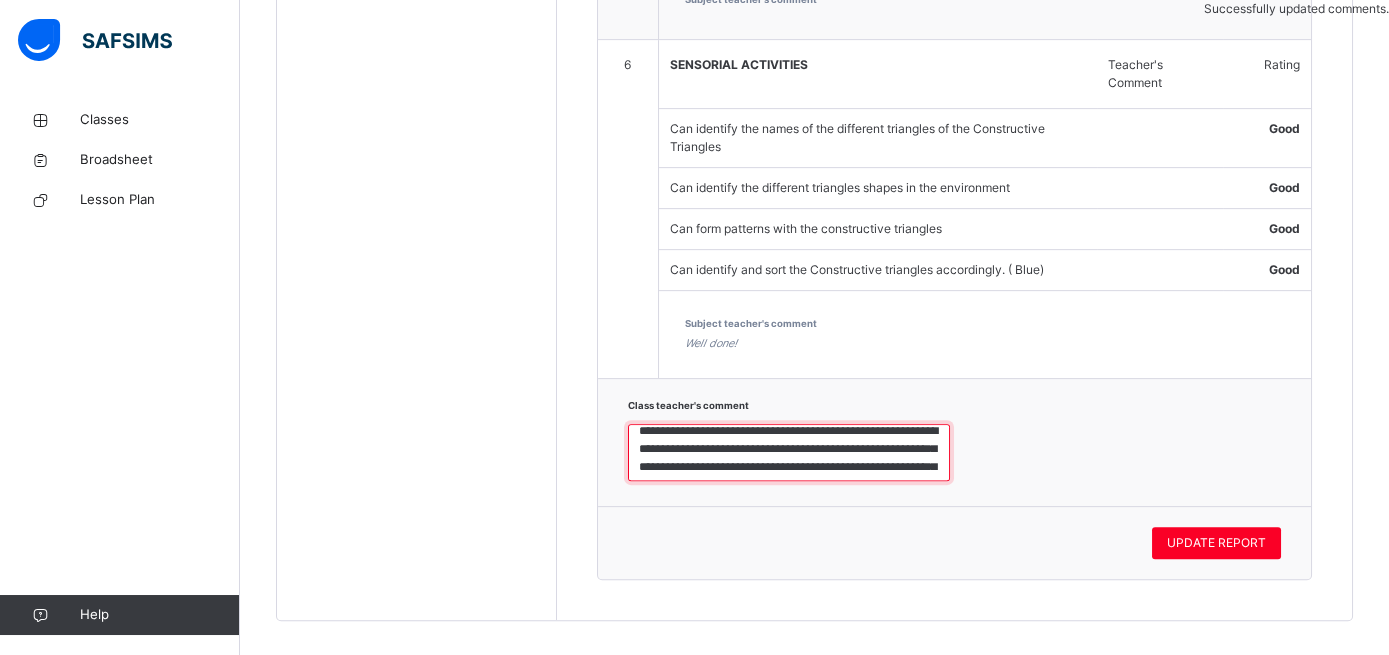 scroll, scrollTop: 0, scrollLeft: 0, axis: both 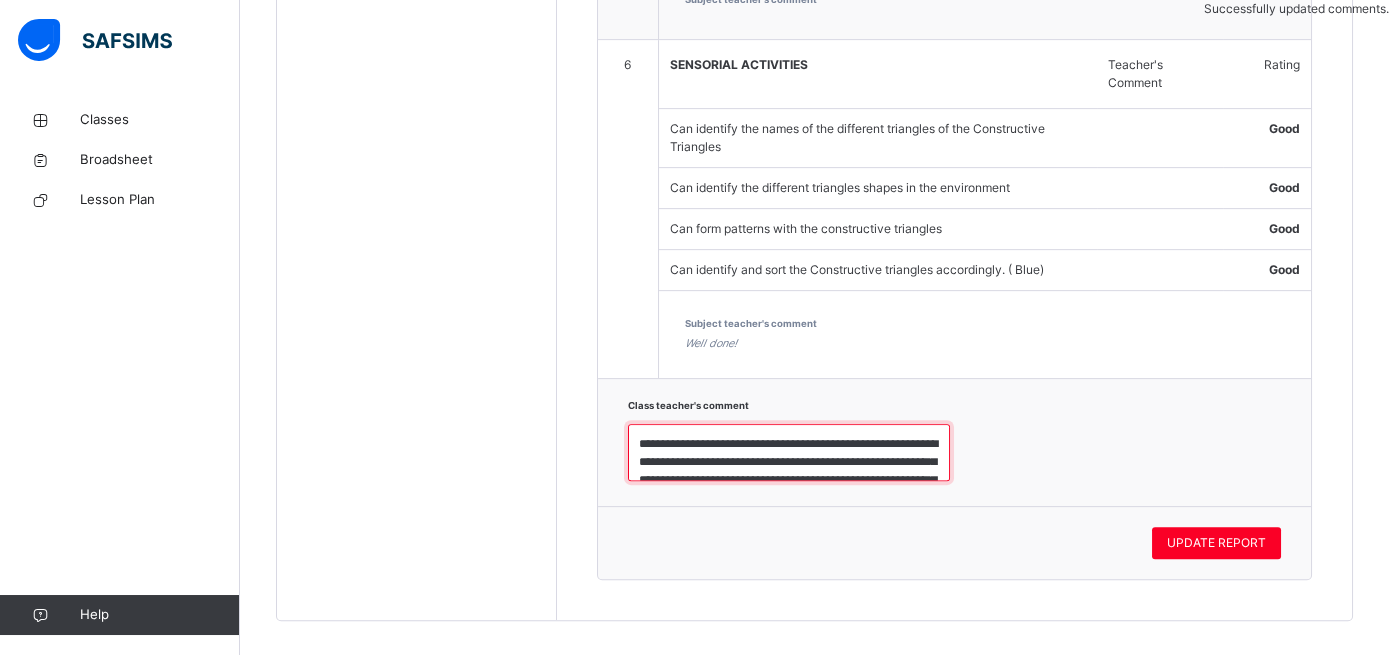 drag, startPoint x: 808, startPoint y: 447, endPoint x: 570, endPoint y: 437, distance: 238.20999 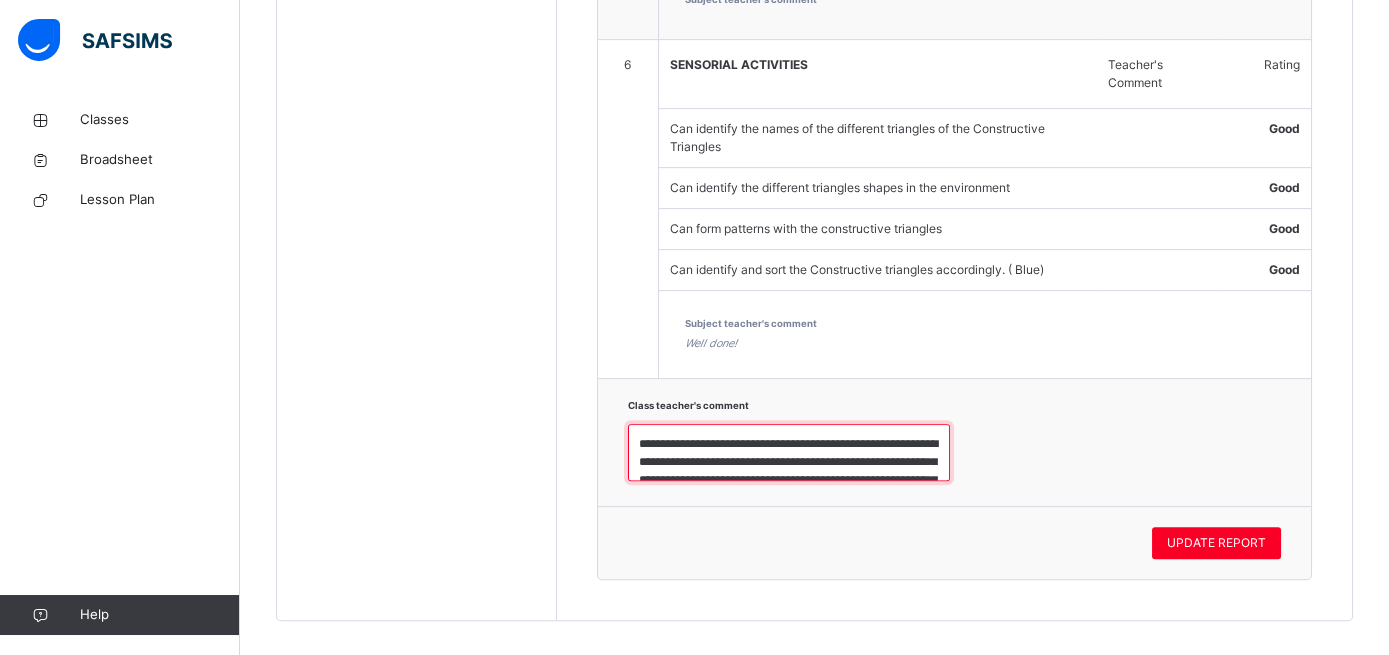 click on "**********" at bounding box center (789, 452) 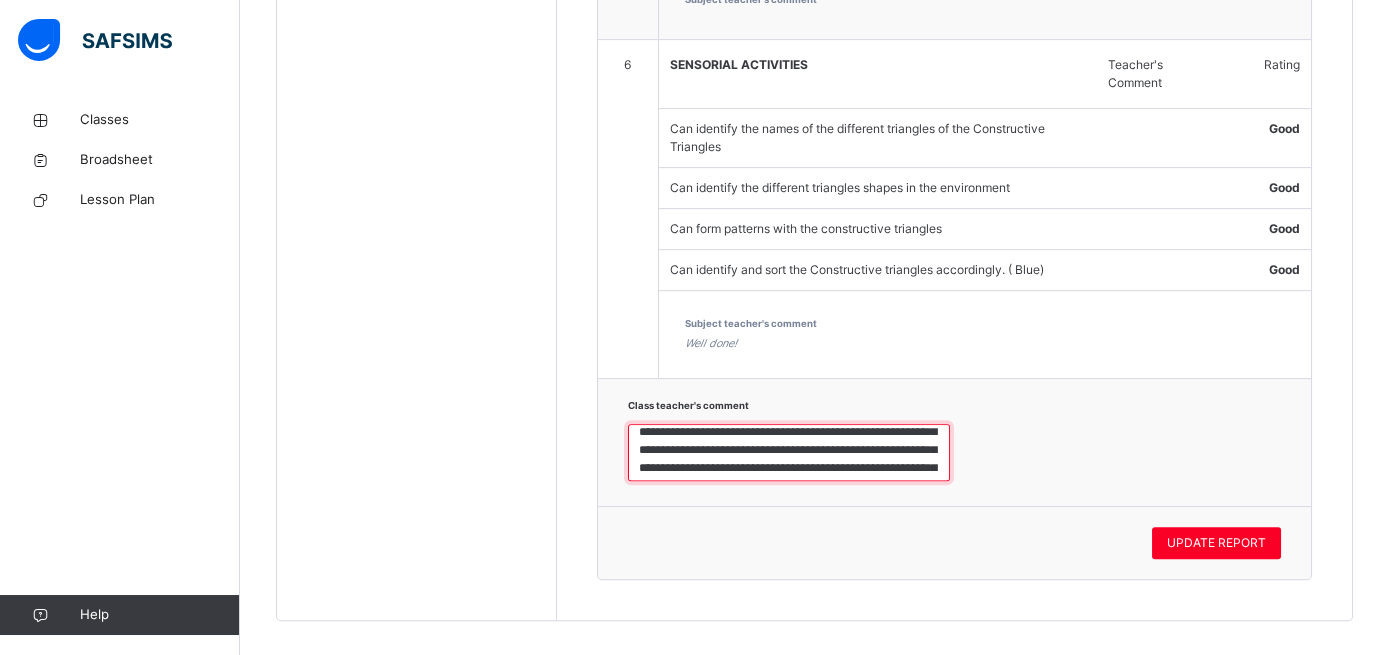 scroll, scrollTop: 342, scrollLeft: 0, axis: vertical 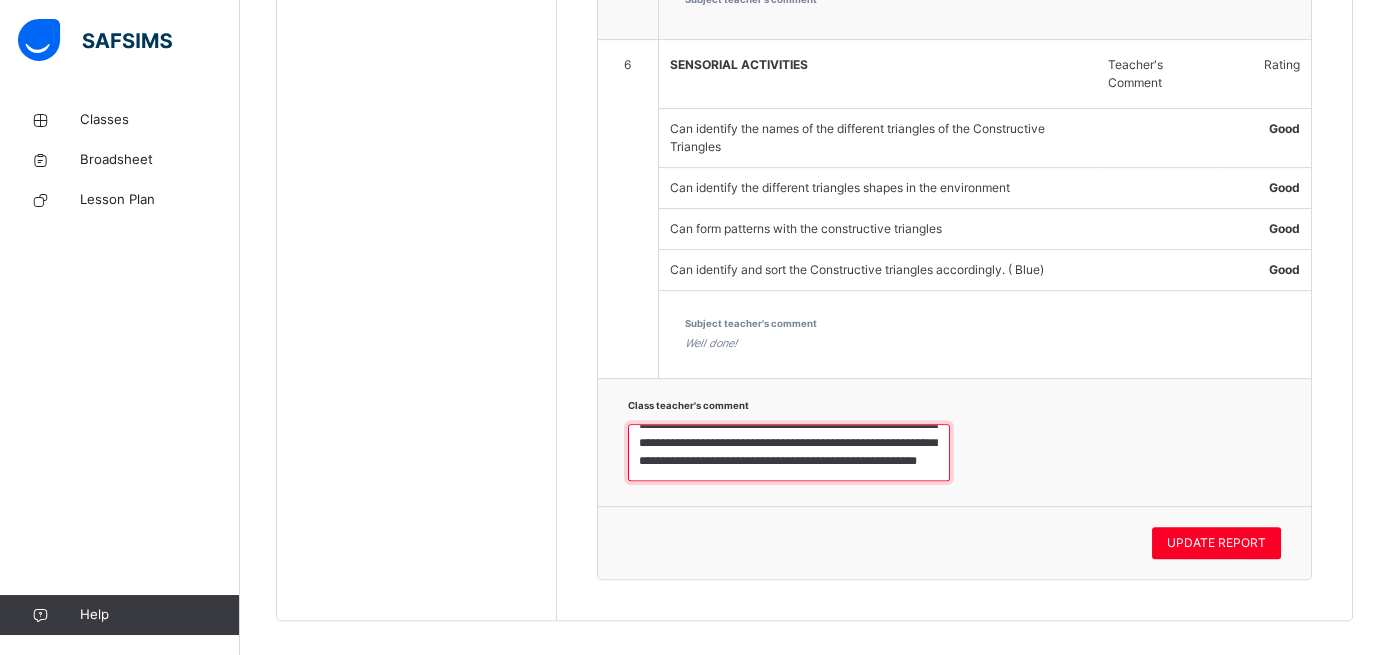 drag, startPoint x: 633, startPoint y: 426, endPoint x: 975, endPoint y: 517, distance: 353.8997 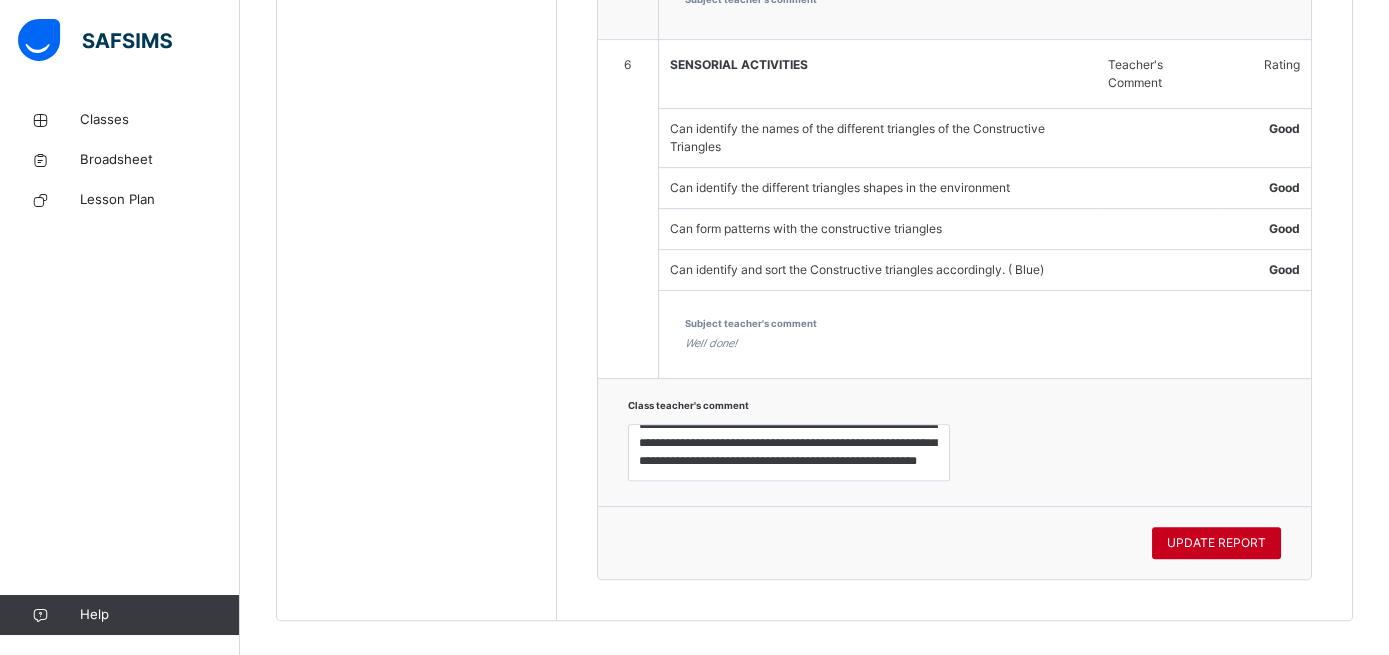 click on "UPDATE REPORT" at bounding box center [1216, 543] 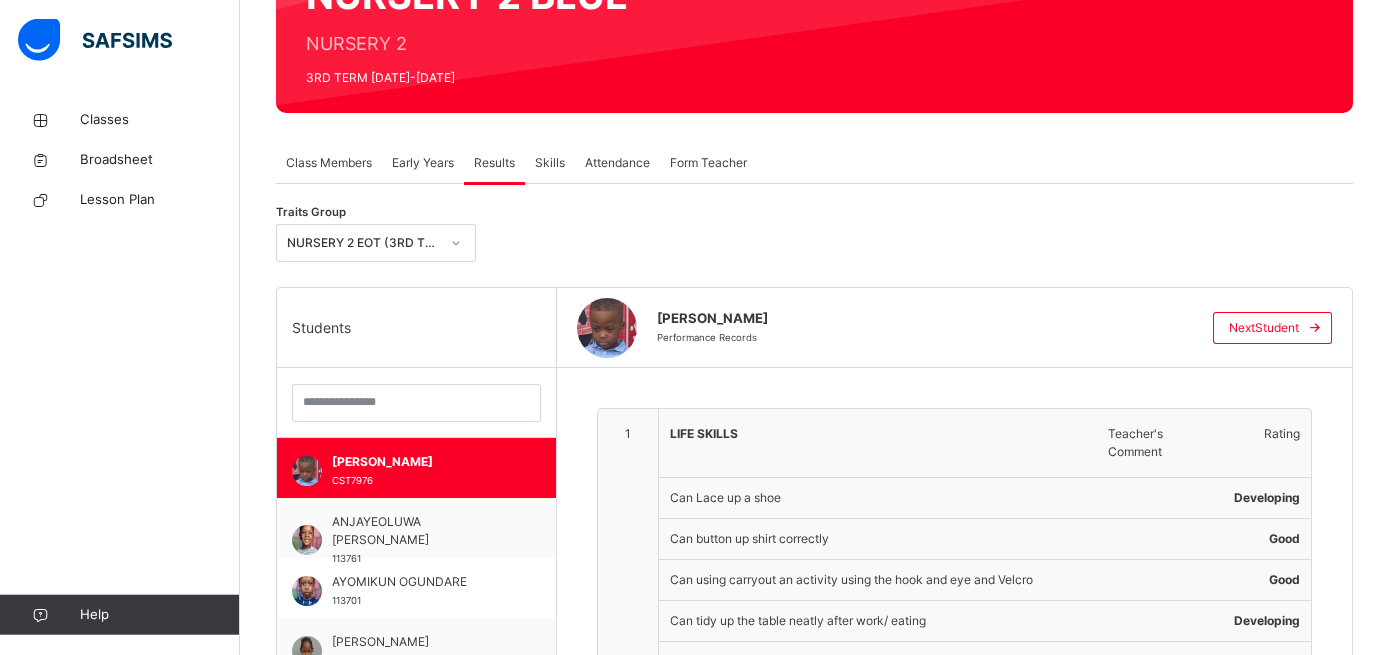 scroll, scrollTop: 226, scrollLeft: 0, axis: vertical 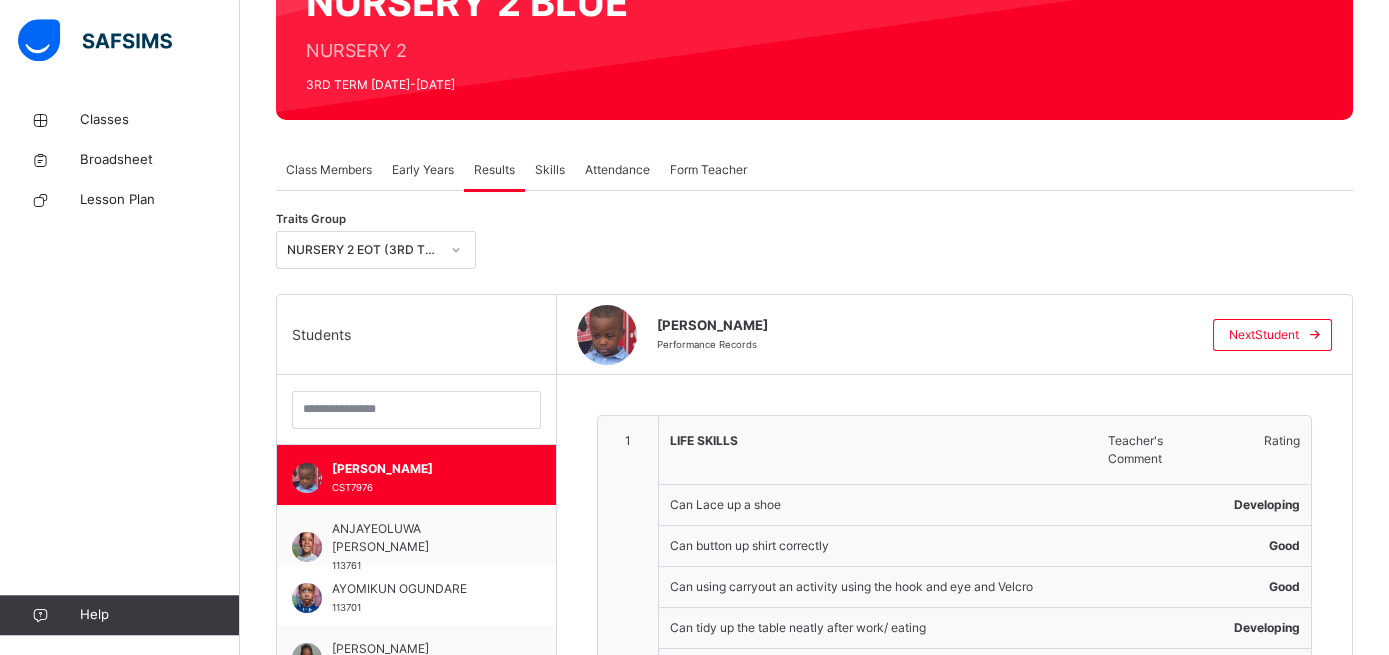 click on "Skills" at bounding box center (550, 170) 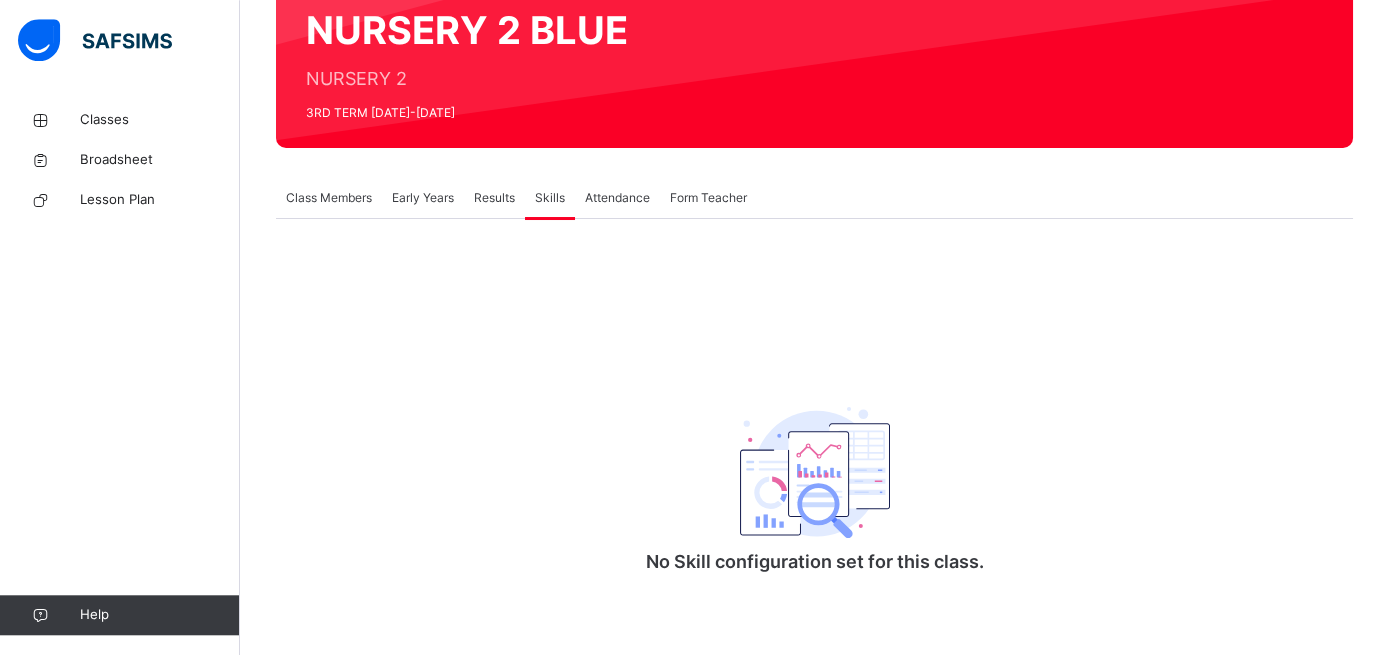 scroll, scrollTop: 200, scrollLeft: 0, axis: vertical 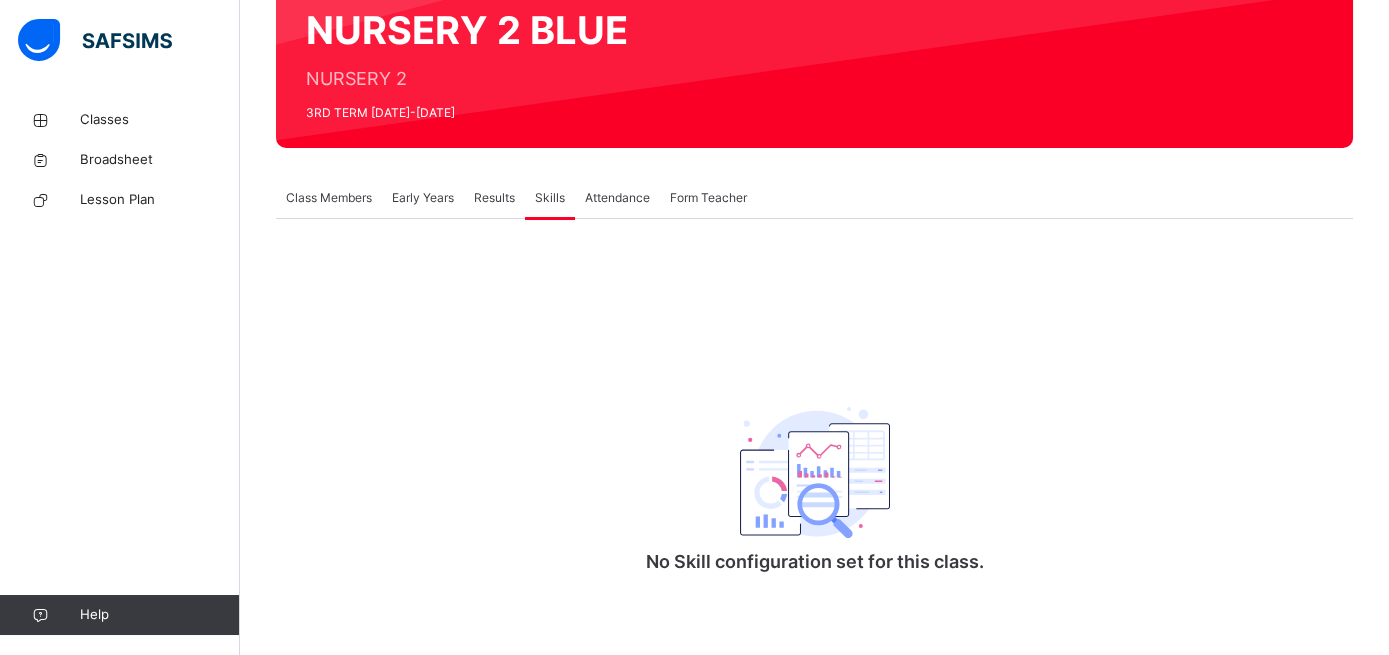 click on "Form Teacher" at bounding box center (708, 198) 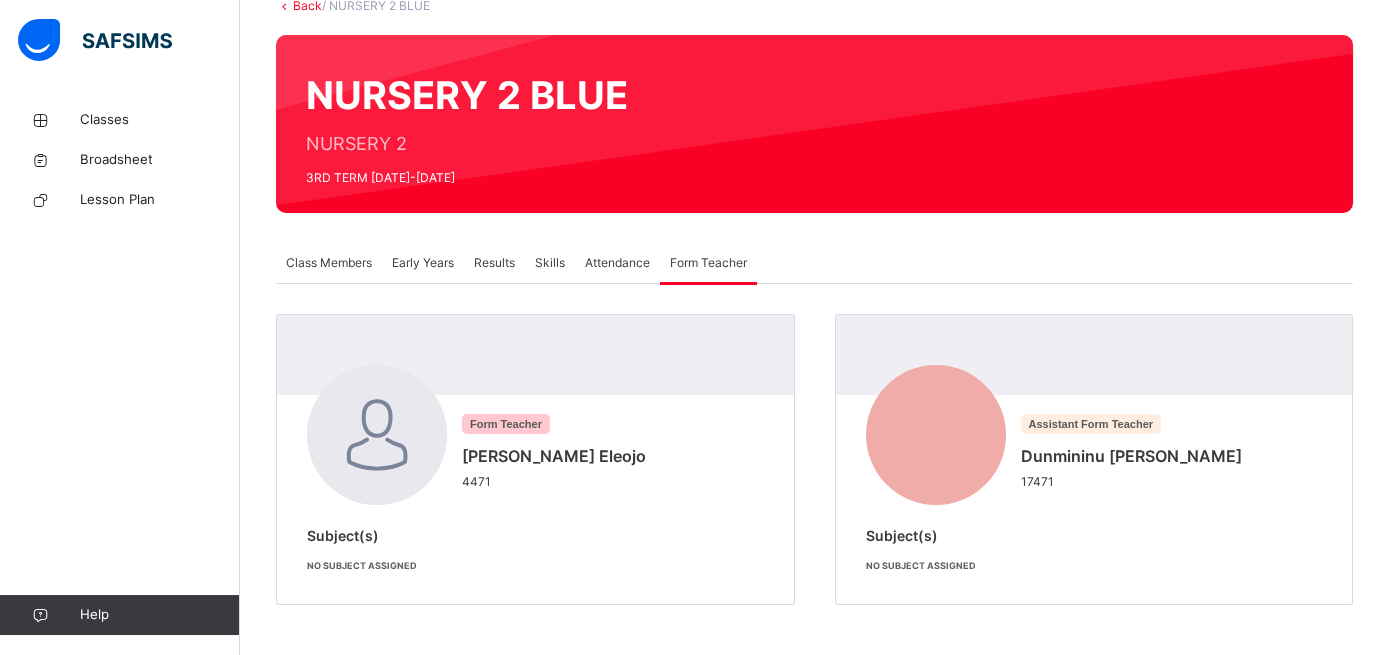 scroll, scrollTop: 132, scrollLeft: 0, axis: vertical 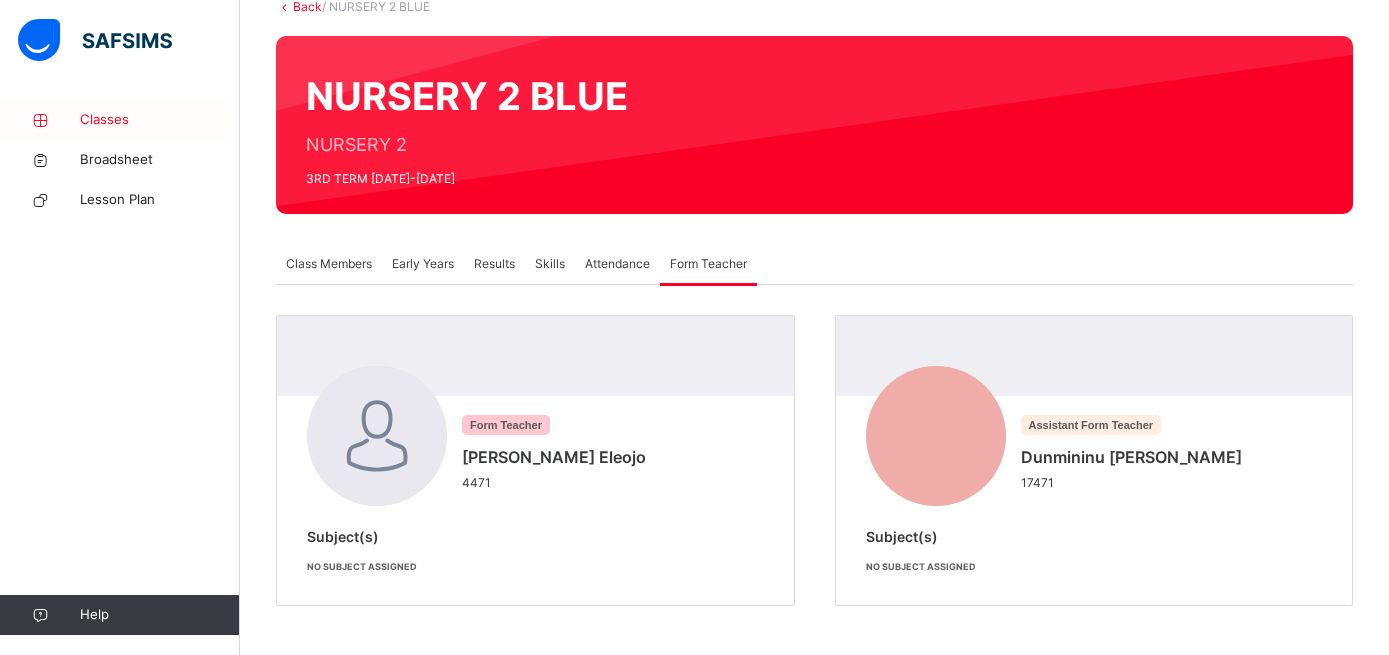 click on "Classes" at bounding box center (160, 120) 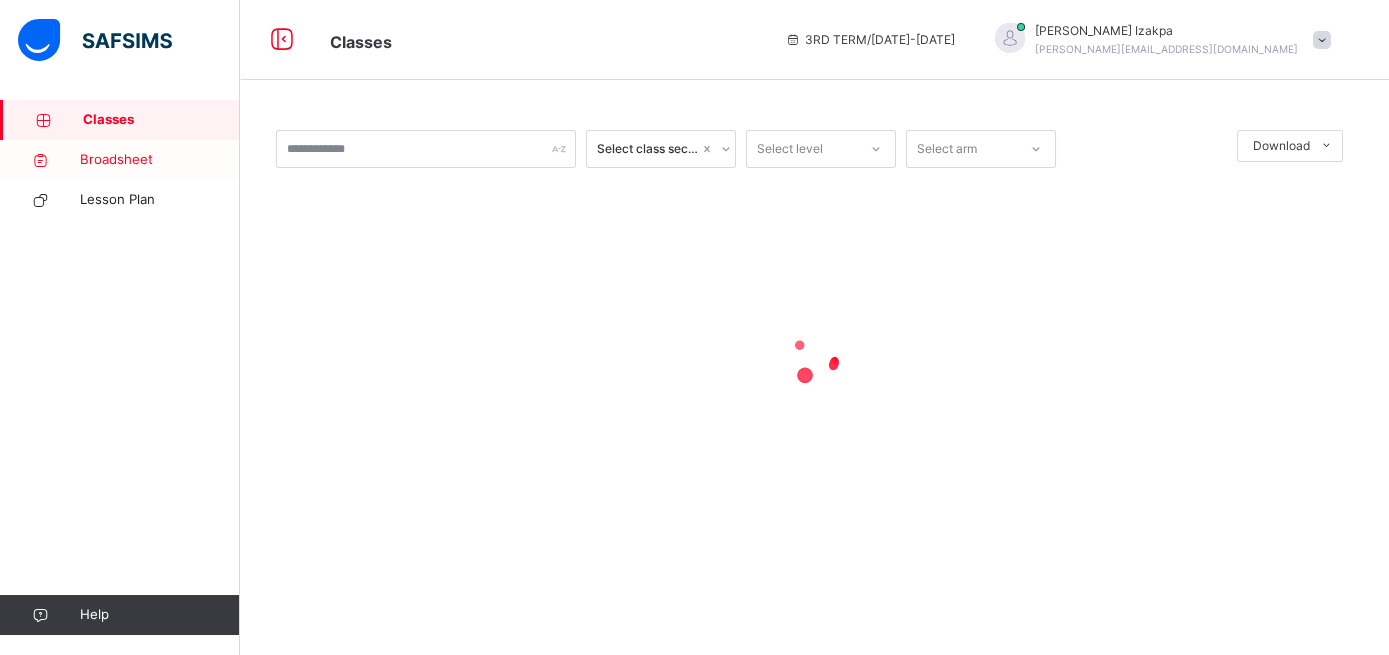 scroll, scrollTop: 0, scrollLeft: 0, axis: both 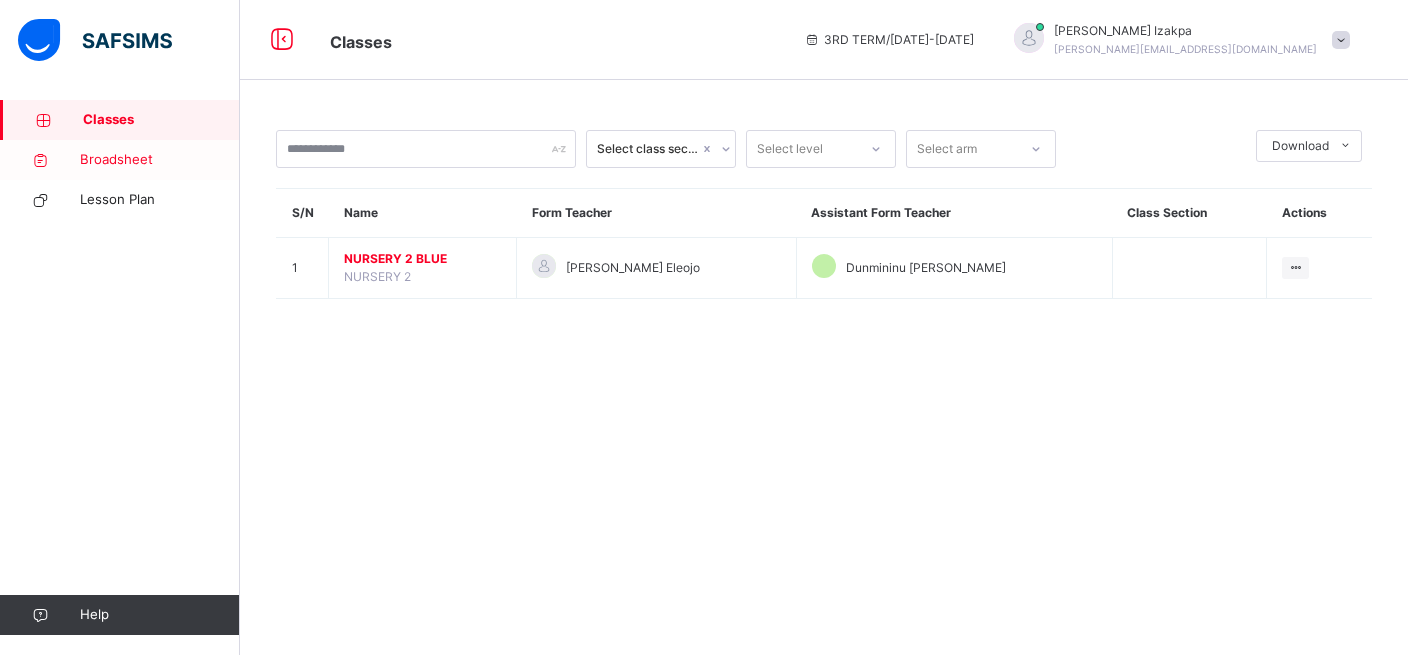 click on "Broadsheet" at bounding box center (160, 160) 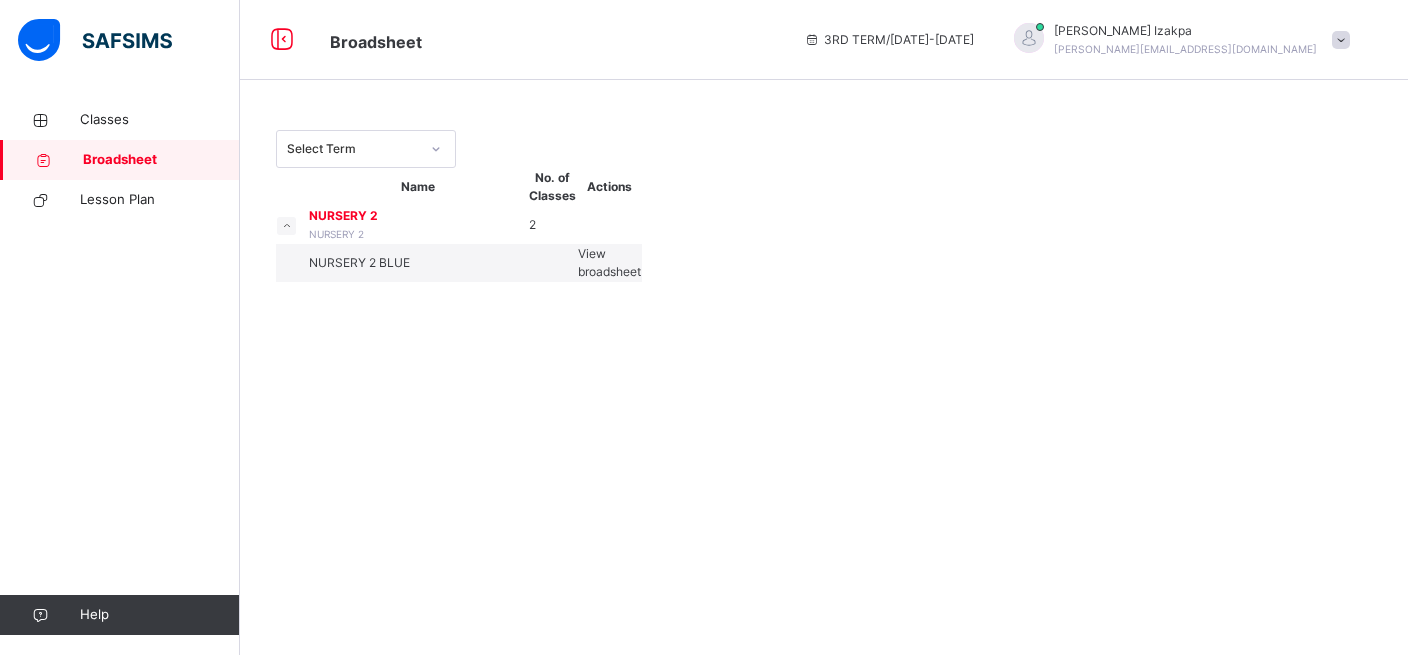 click on "View broadsheet" at bounding box center [609, 263] 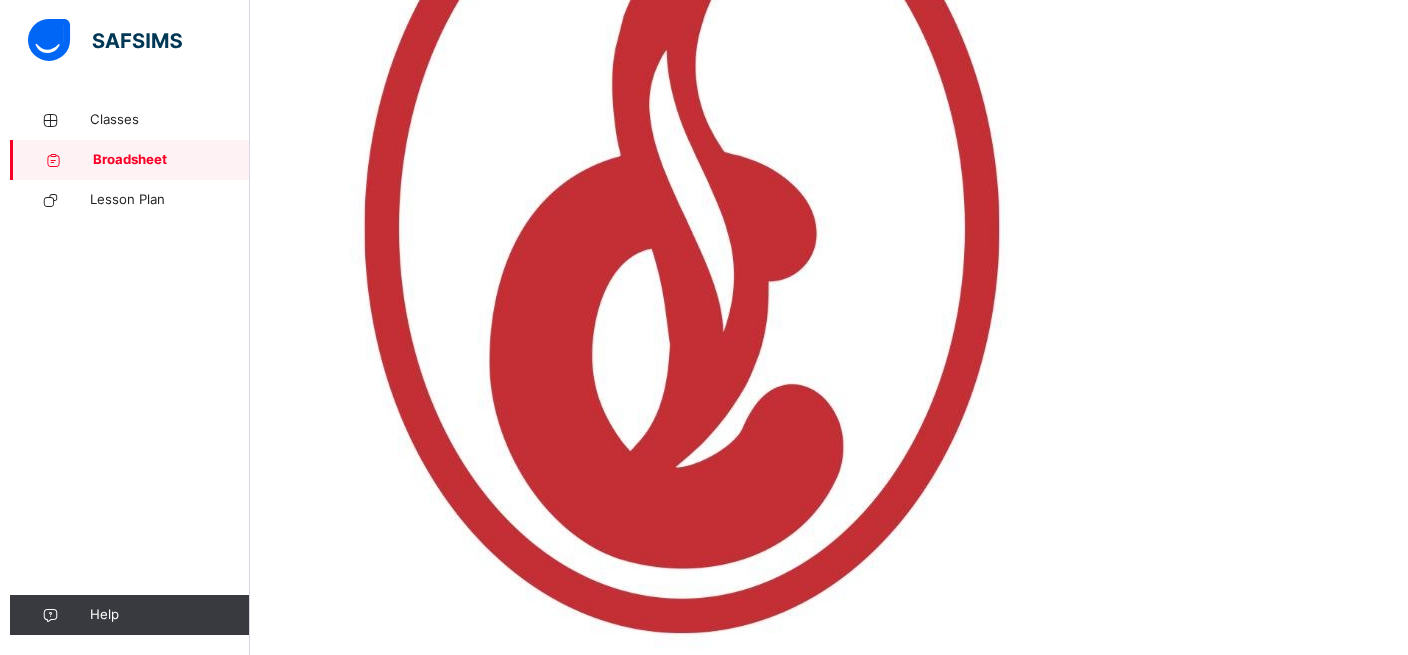 scroll, scrollTop: 0, scrollLeft: 0, axis: both 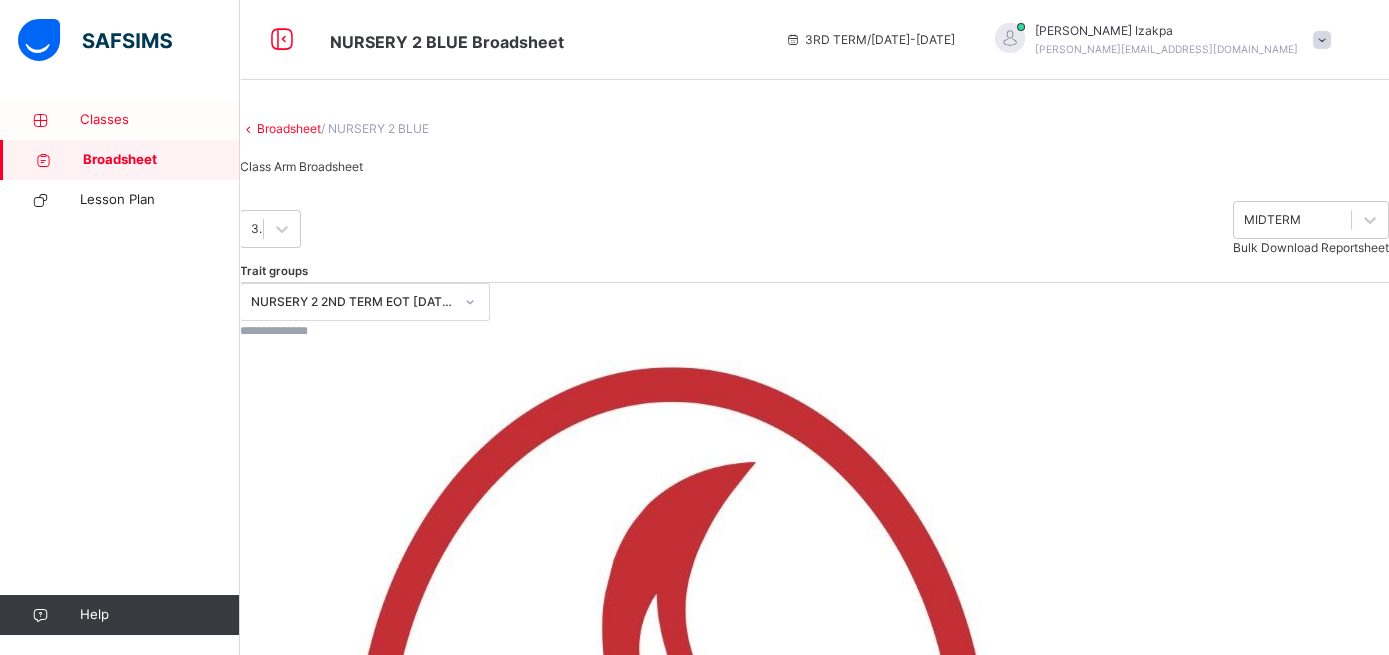 click on "Classes" at bounding box center [160, 120] 